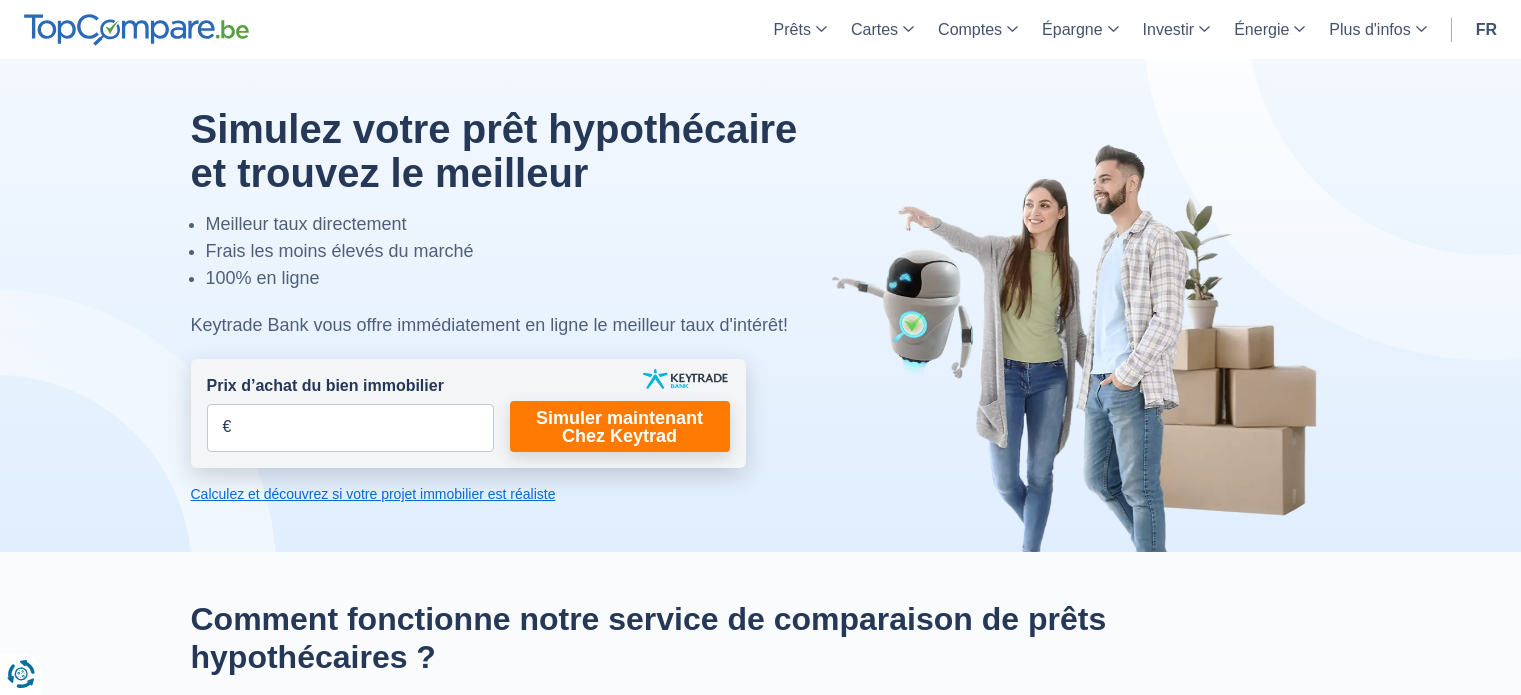 scroll, scrollTop: 0, scrollLeft: 0, axis: both 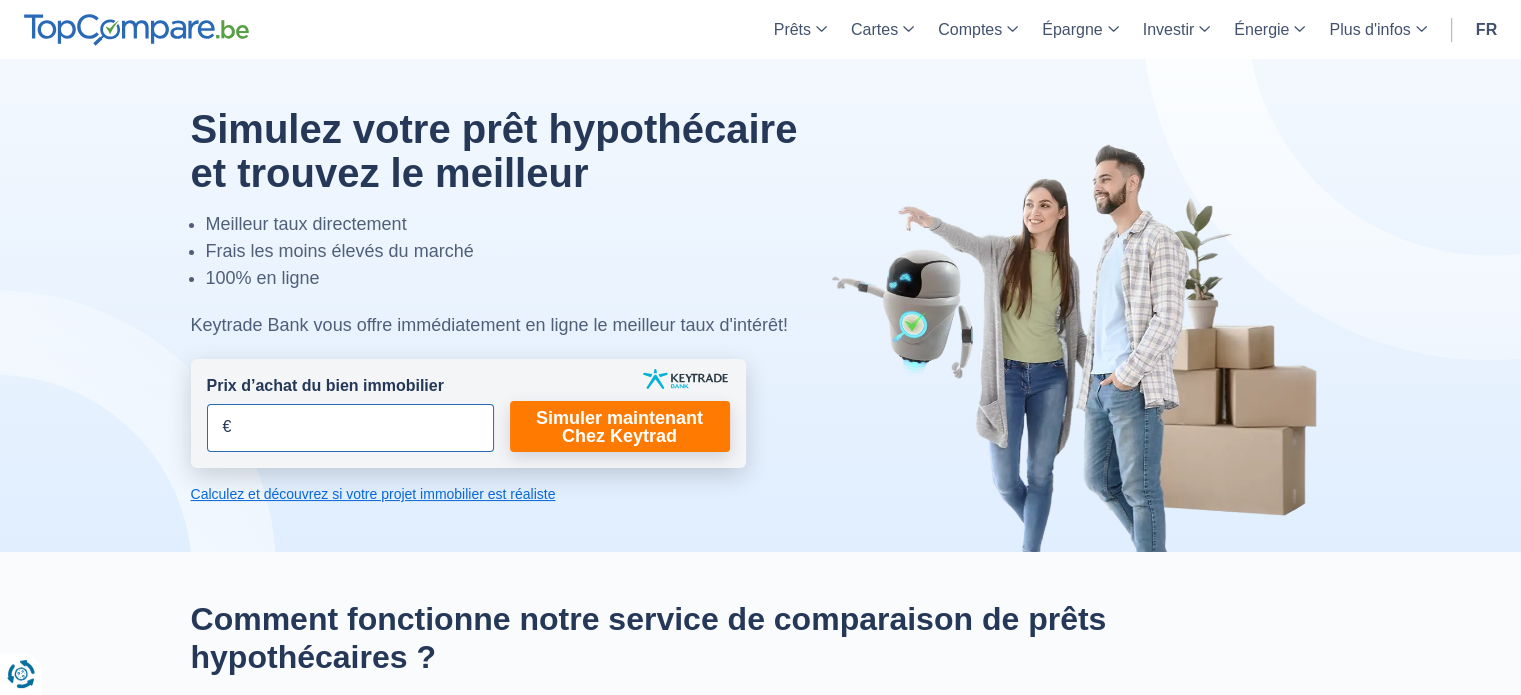 click on "Prix d’achat du bien immobilier" at bounding box center [350, 428] 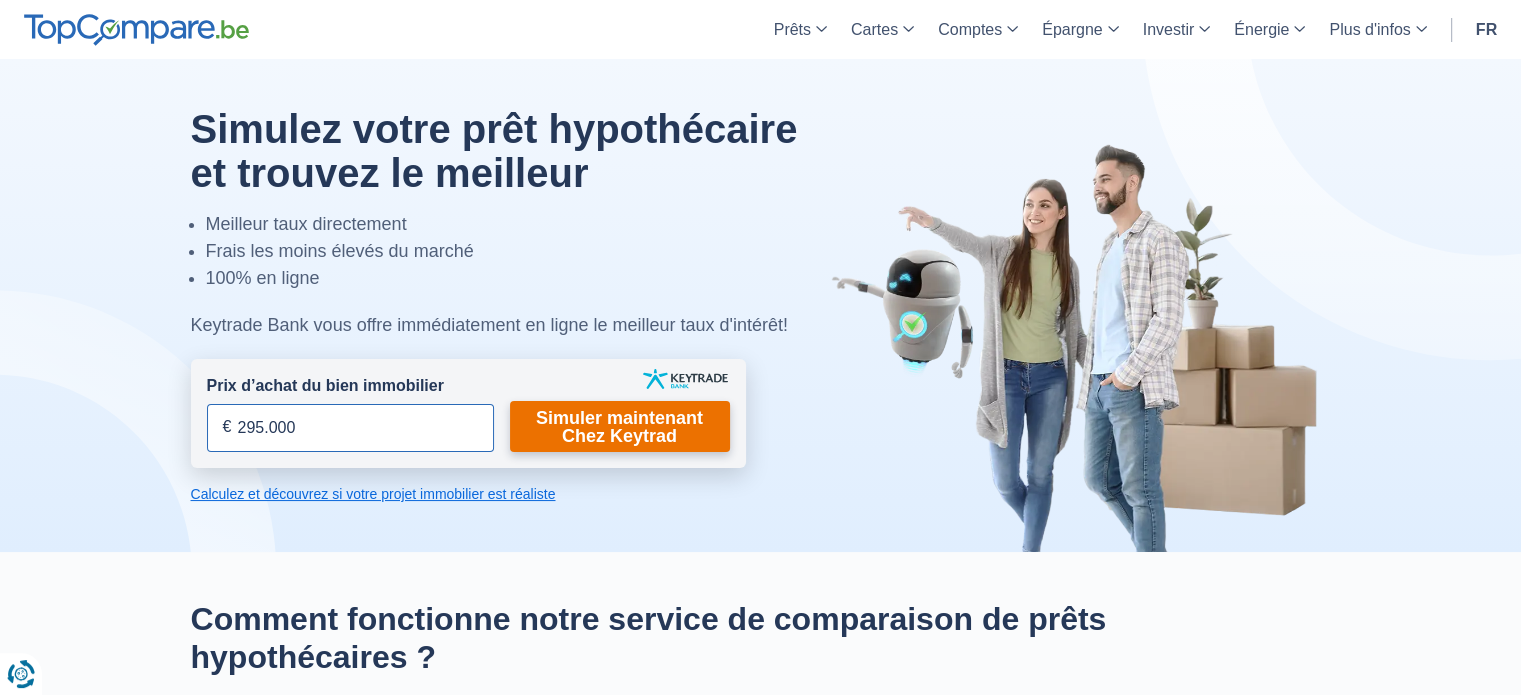 type on "295.000" 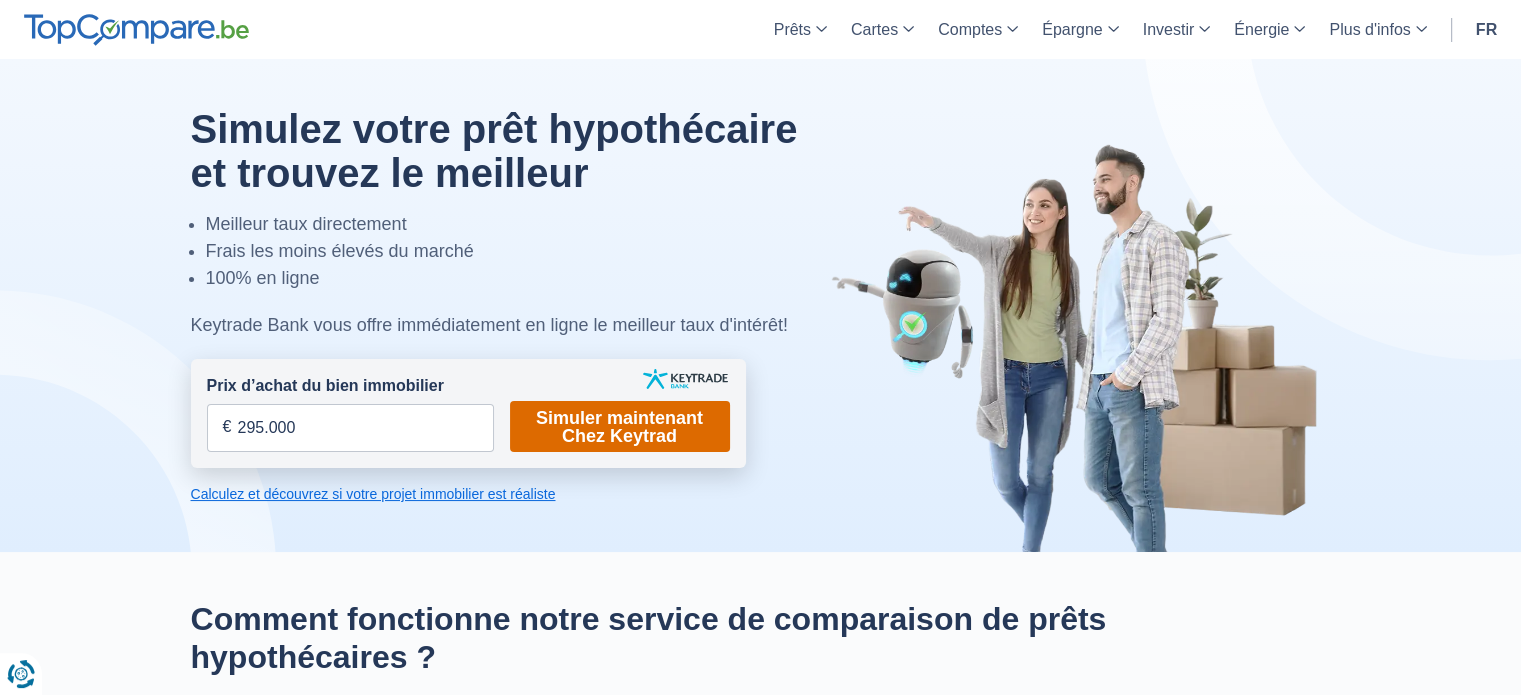 click on "Simuler maintenant Chez Keytrad" at bounding box center (620, 426) 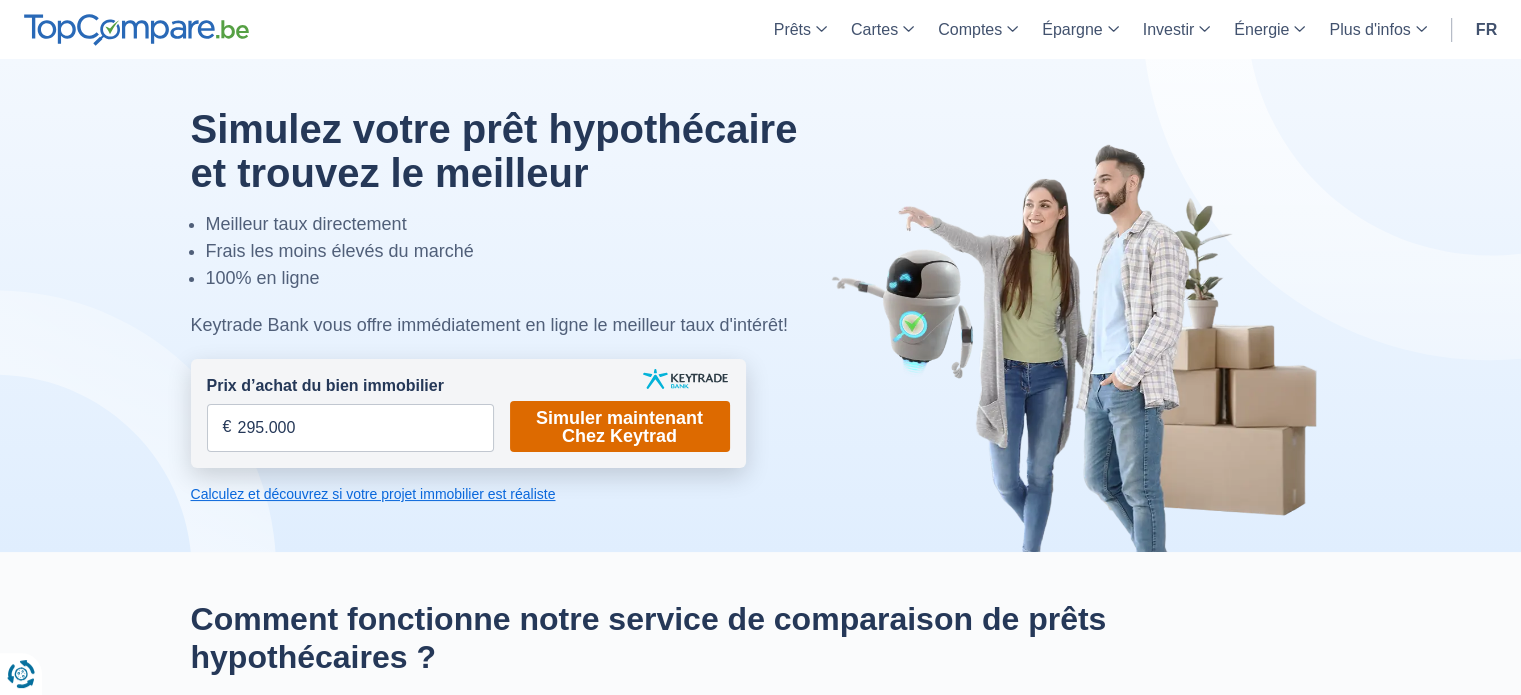 click on "Simuler maintenant Chez Keytrad" at bounding box center [620, 426] 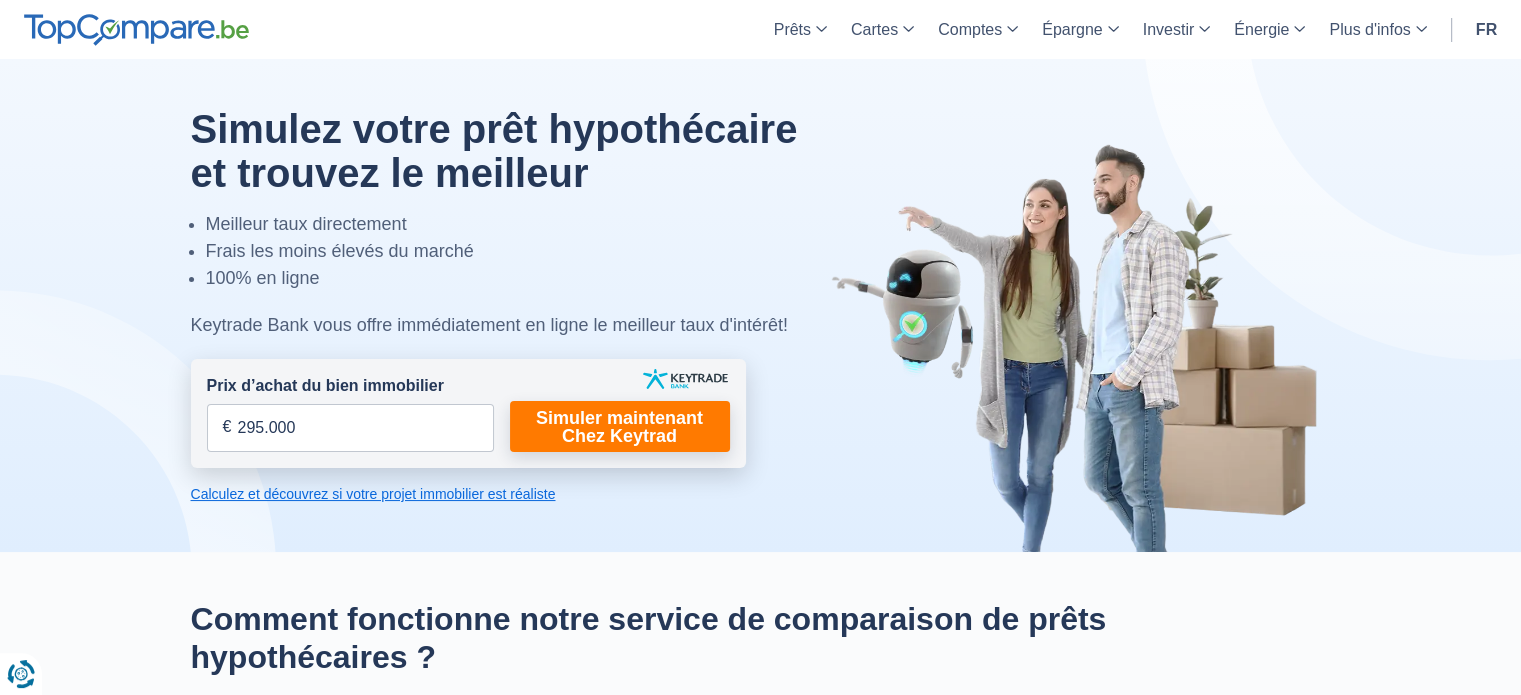 click on "Calculez et découvrez si votre projet immobilier est réaliste" at bounding box center (468, 494) 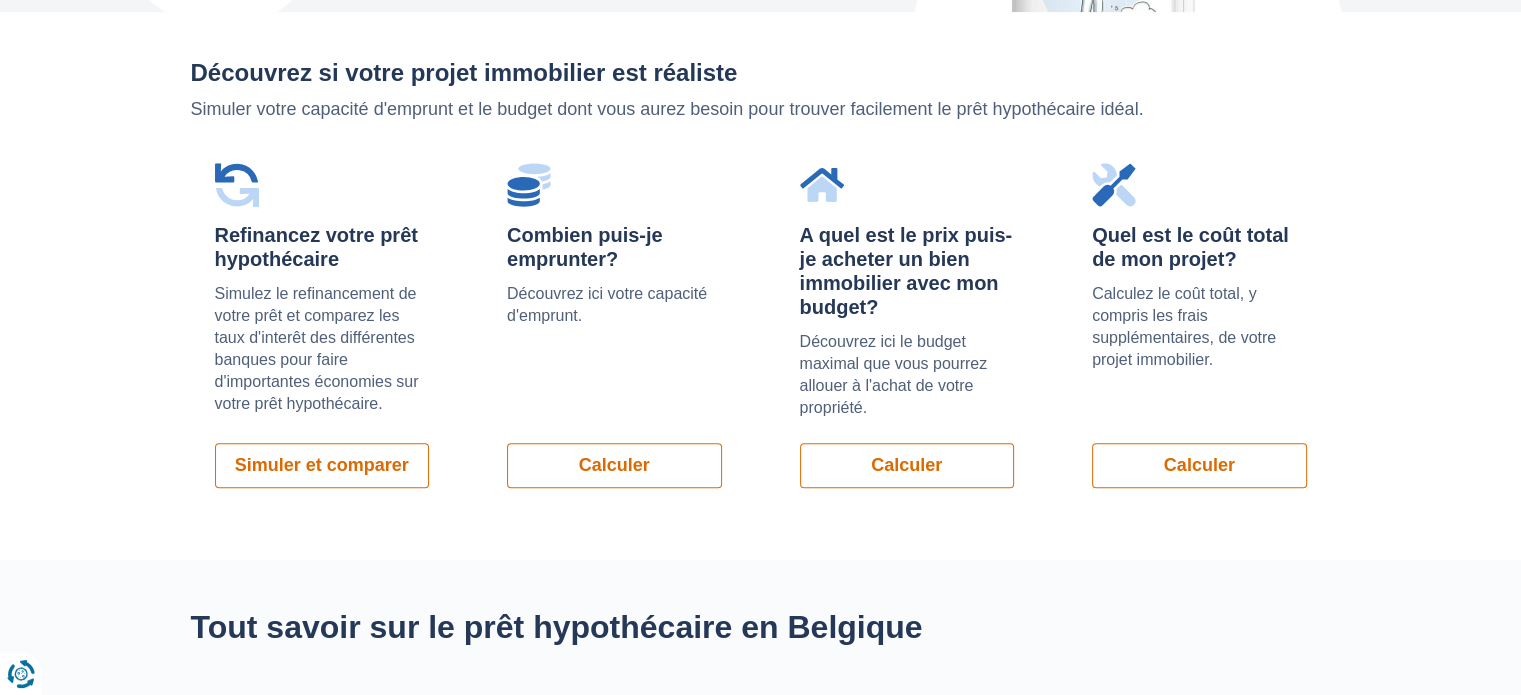 scroll, scrollTop: 1417, scrollLeft: 0, axis: vertical 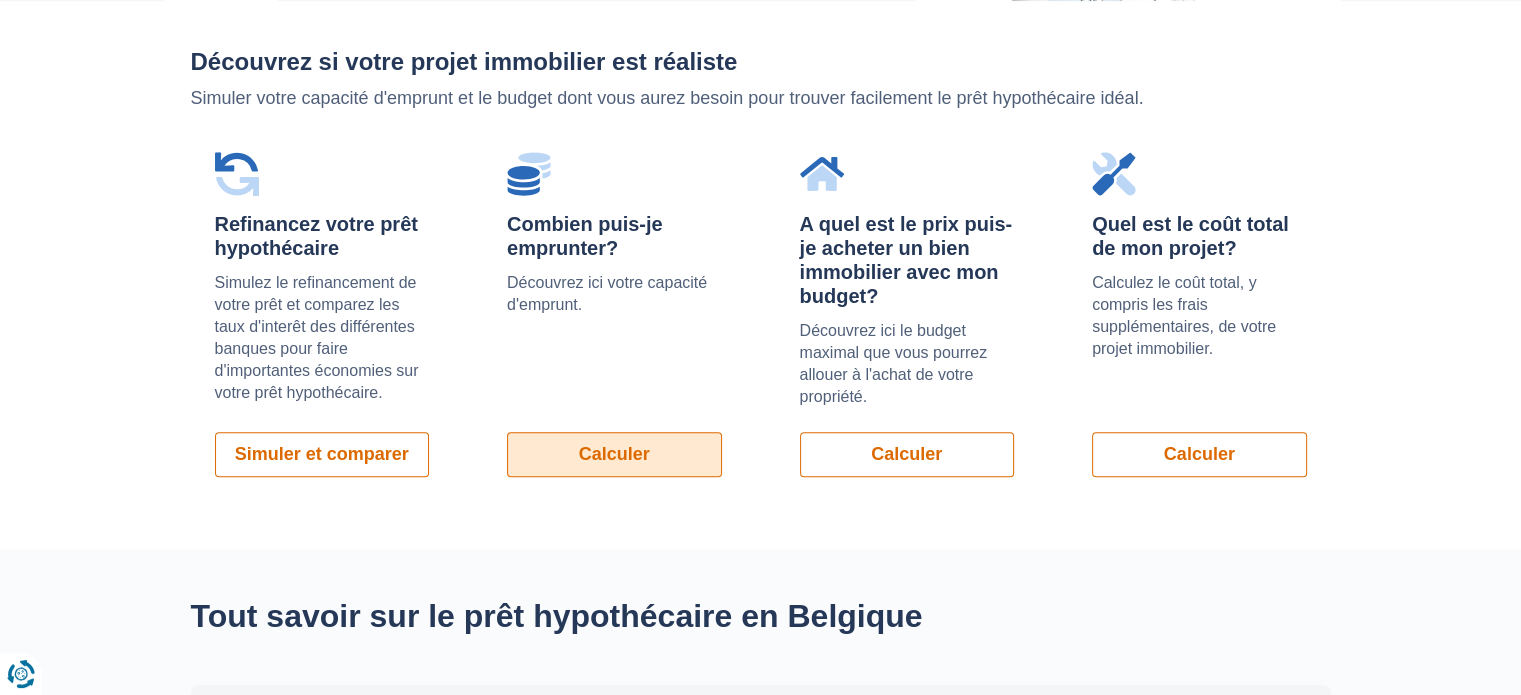 click on "Calculer" at bounding box center [614, 454] 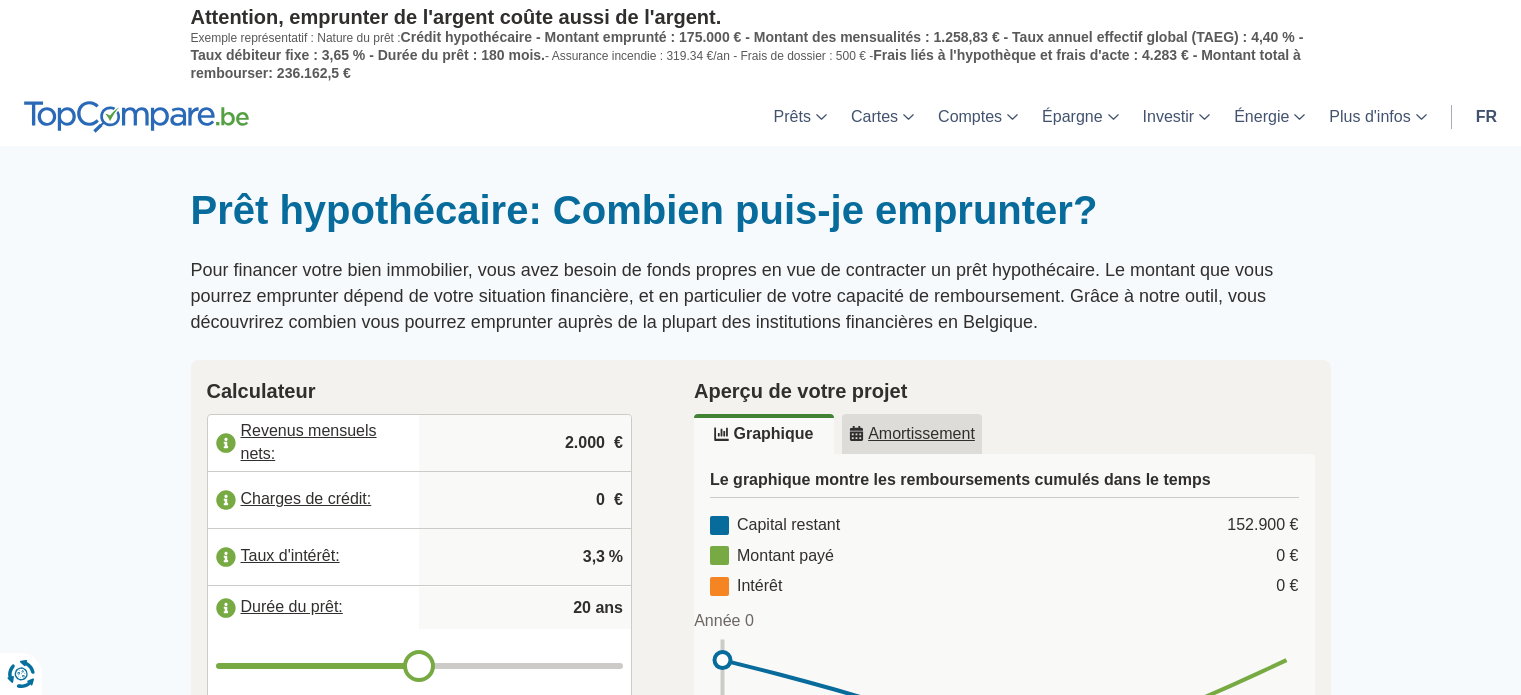 scroll, scrollTop: 0, scrollLeft: 0, axis: both 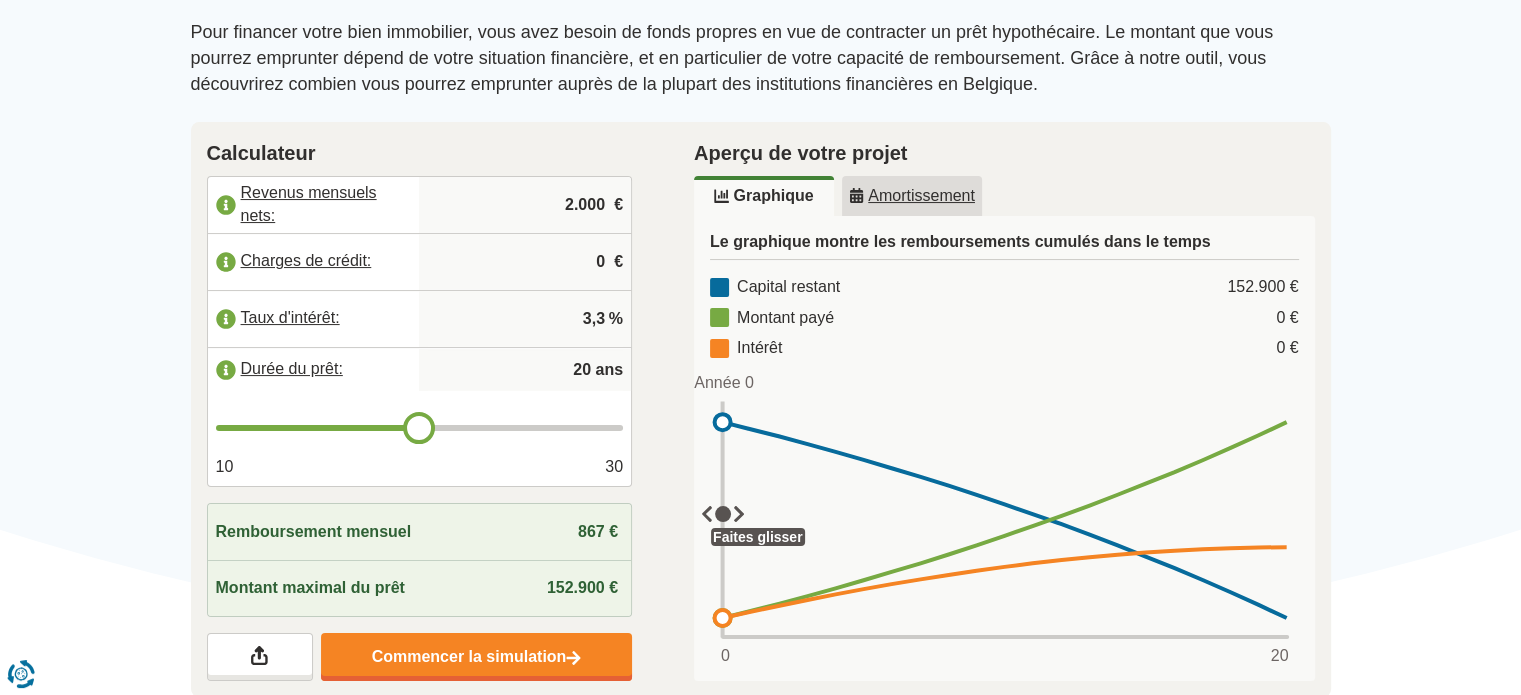 type on "21" 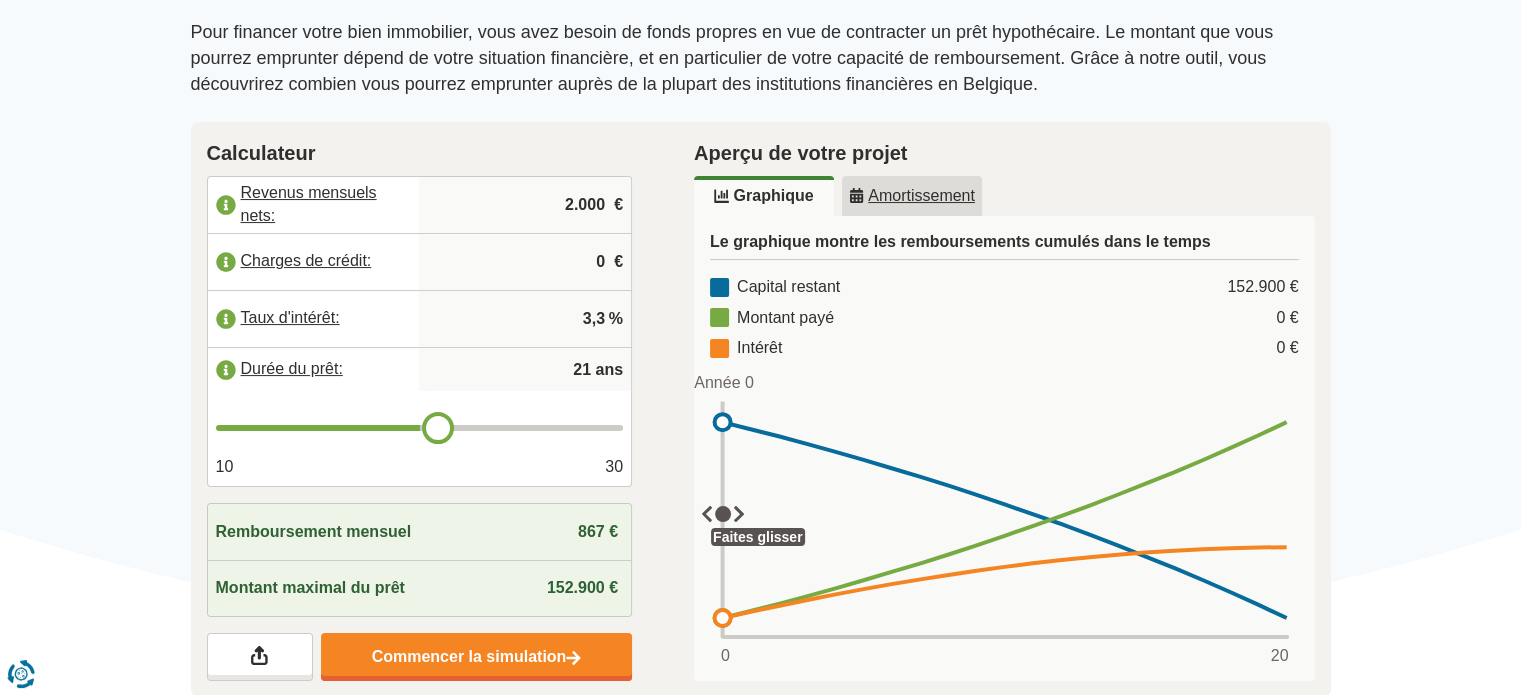 type on "22" 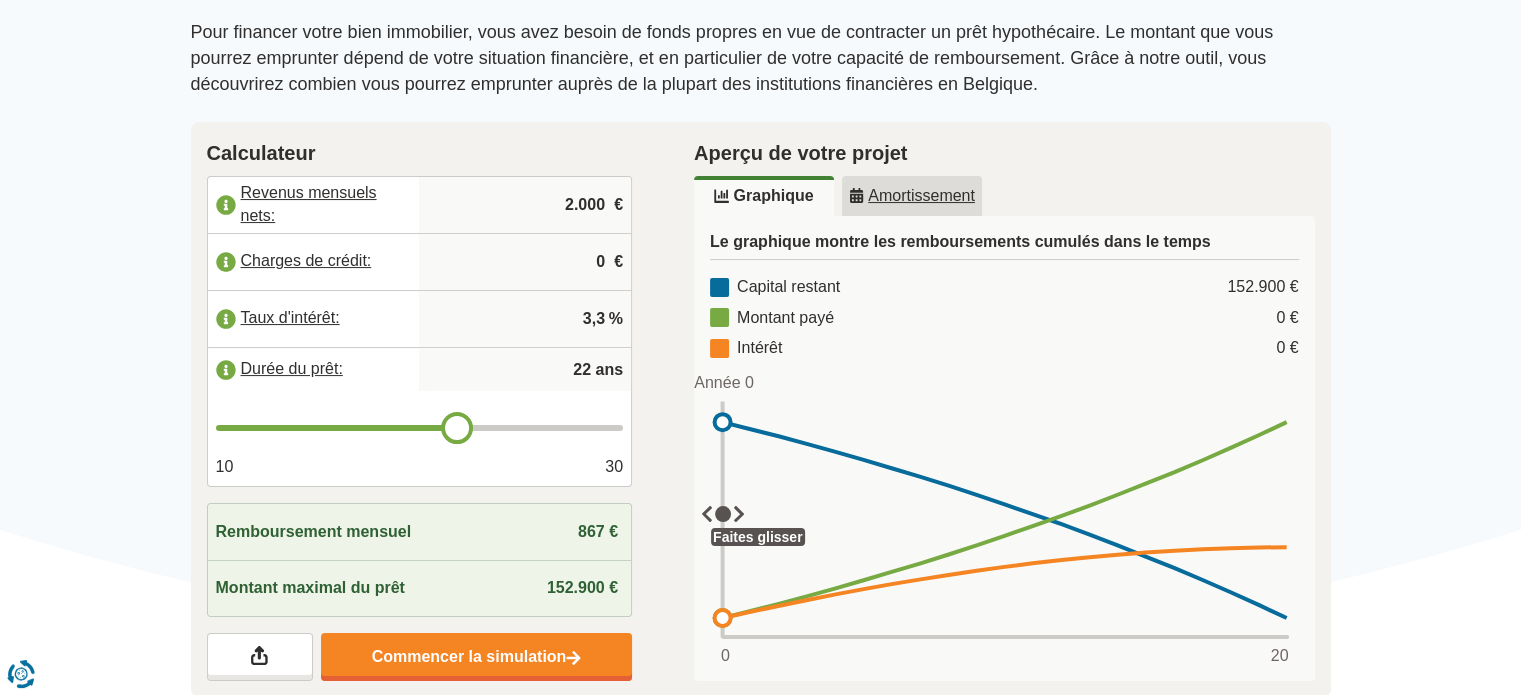 type on "23" 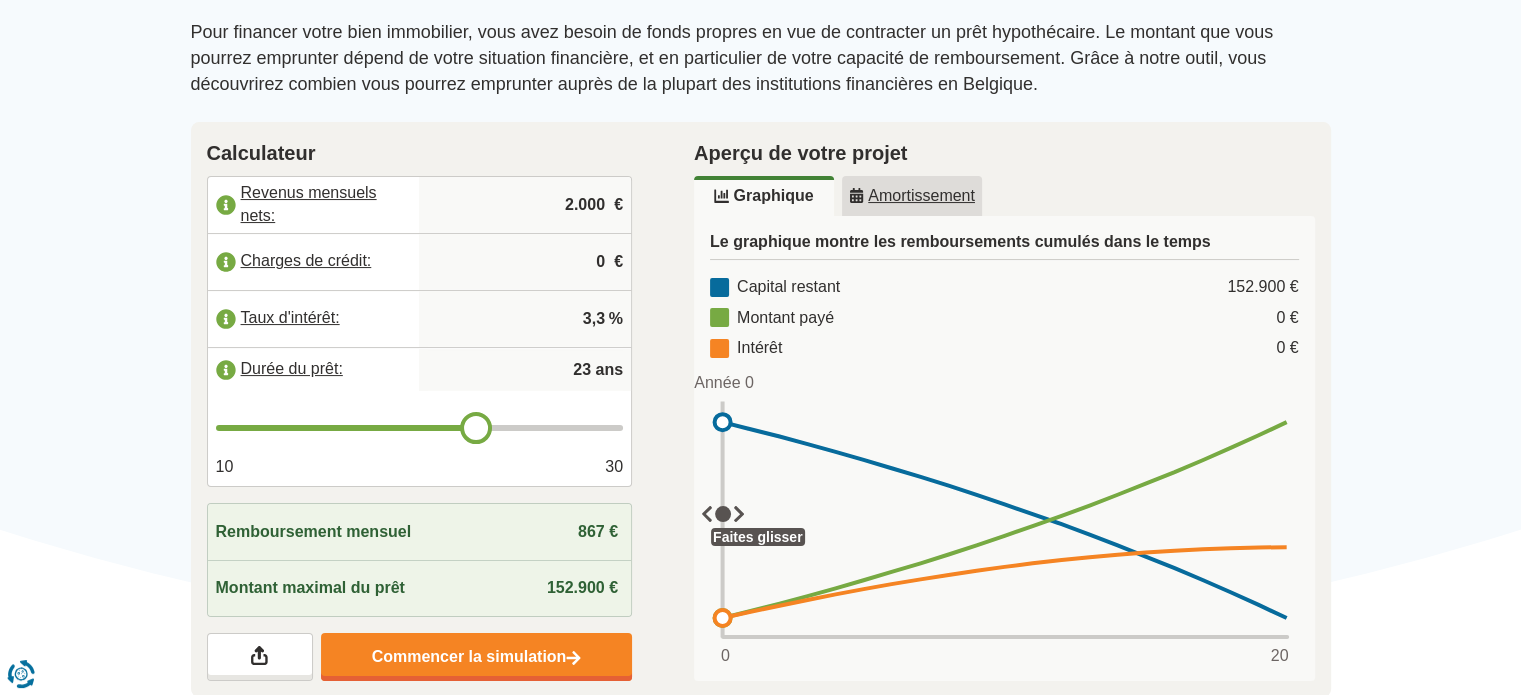 type on "24" 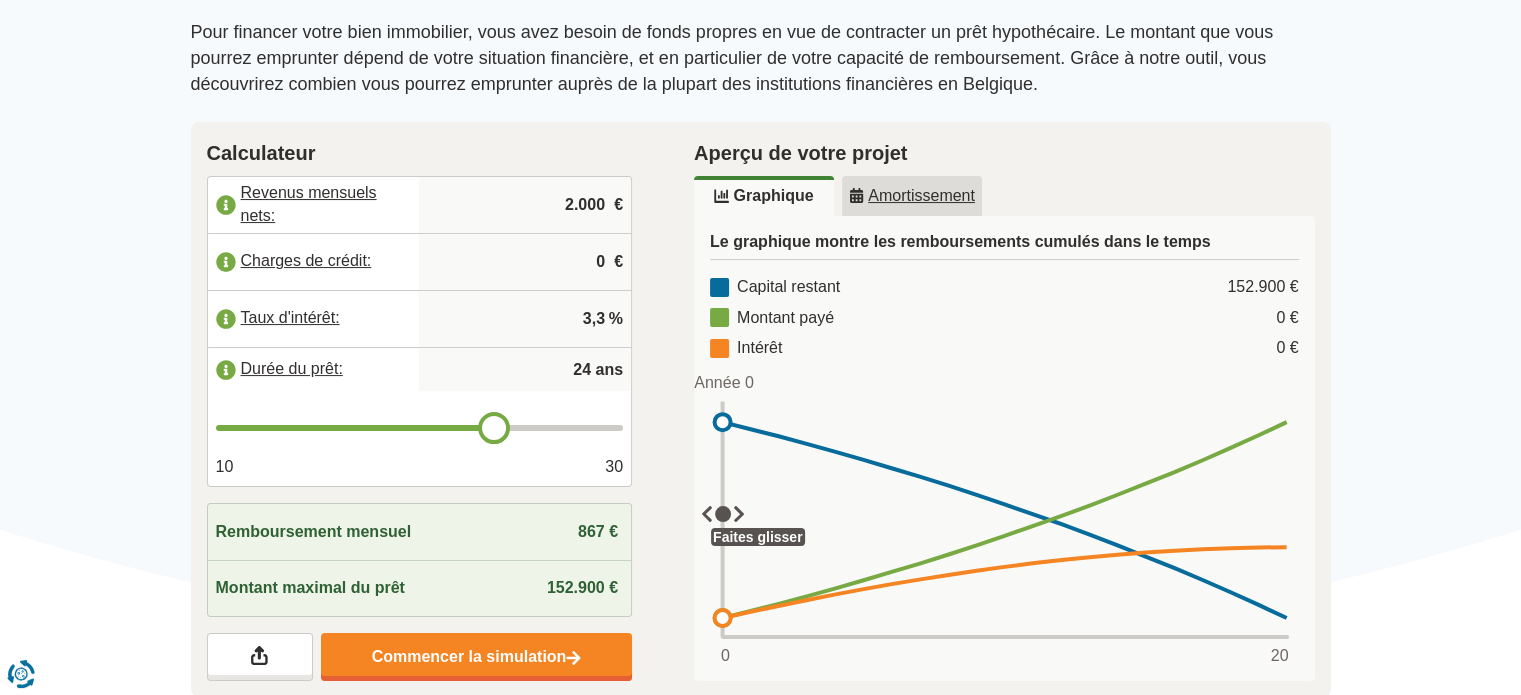 type on "25" 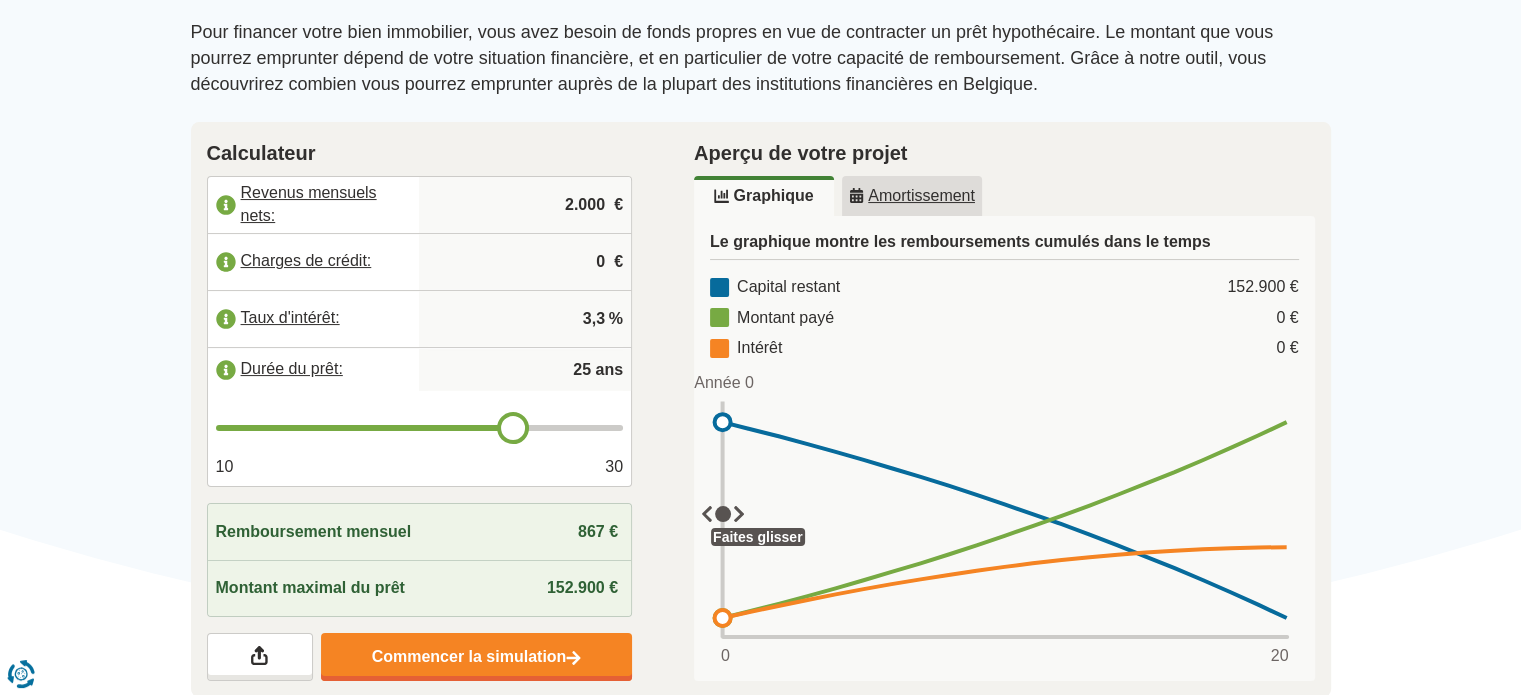 drag, startPoint x: 420, startPoint y: 434, endPoint x: 506, endPoint y: 438, distance: 86.09297 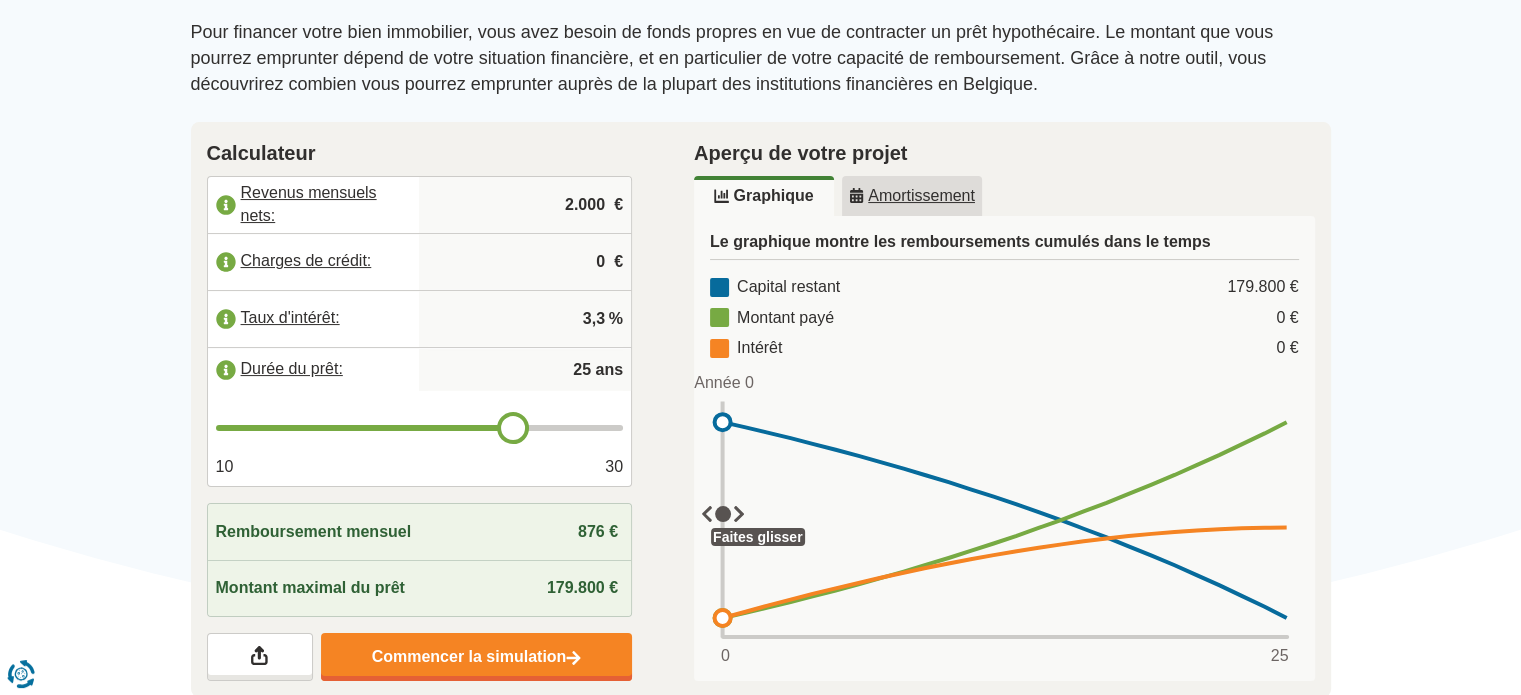 drag, startPoint x: 564, startPoint y: 200, endPoint x: 613, endPoint y: 206, distance: 49.365982 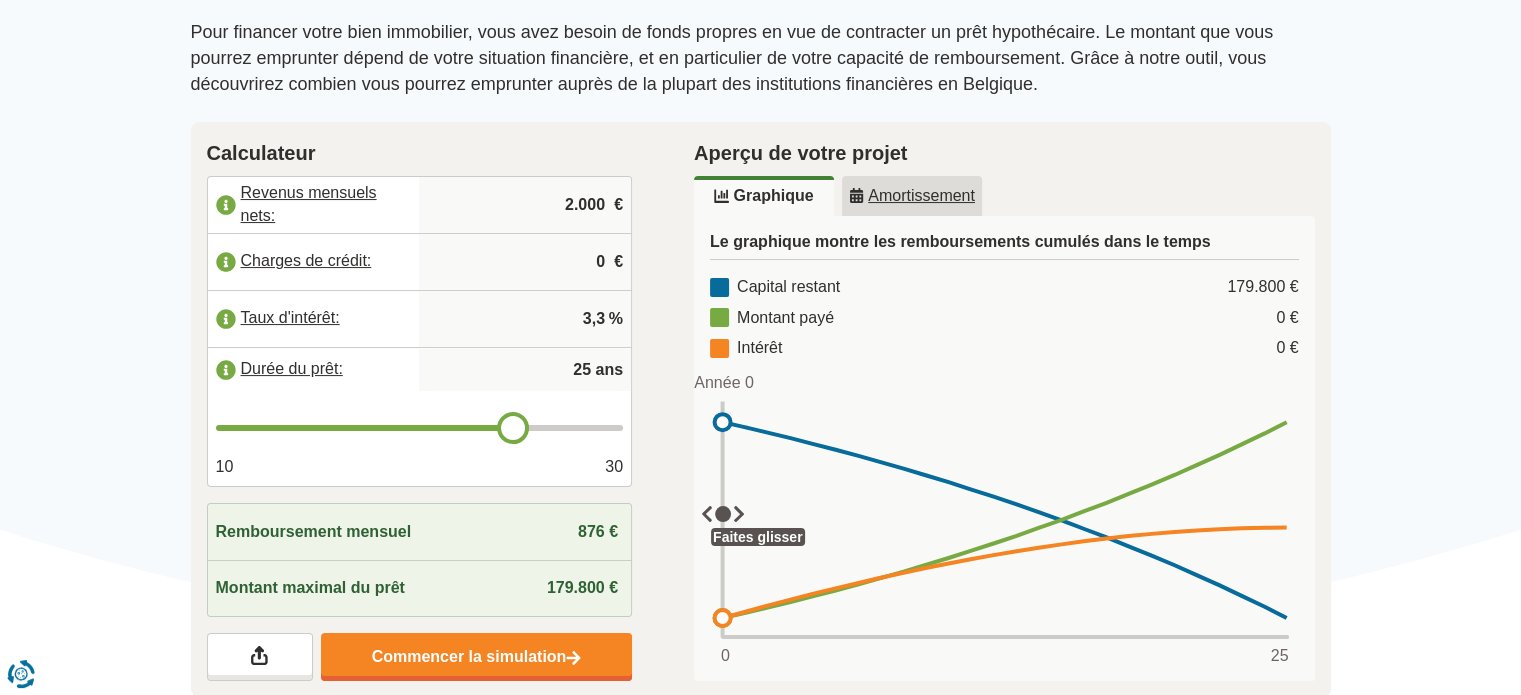 click on "2.000
€" at bounding box center (525, 205) 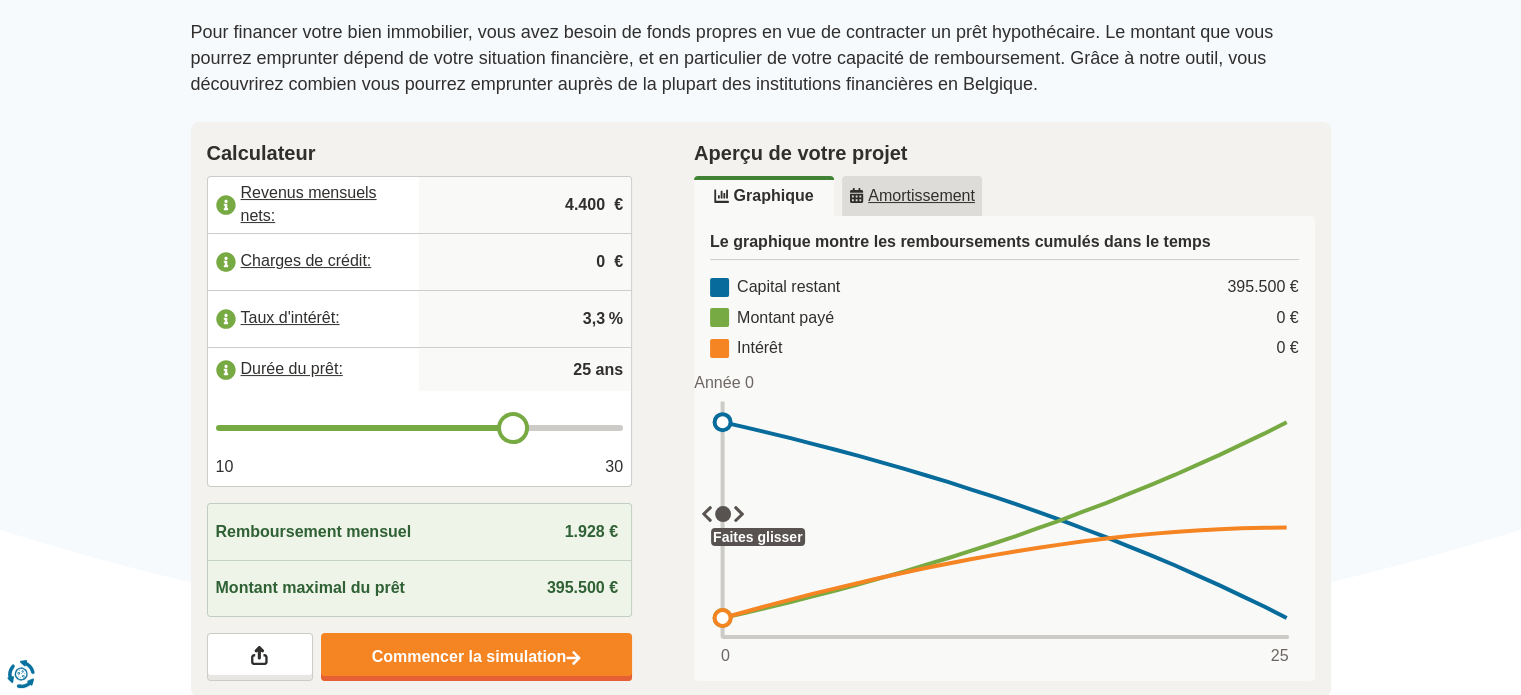 type on "4.400" 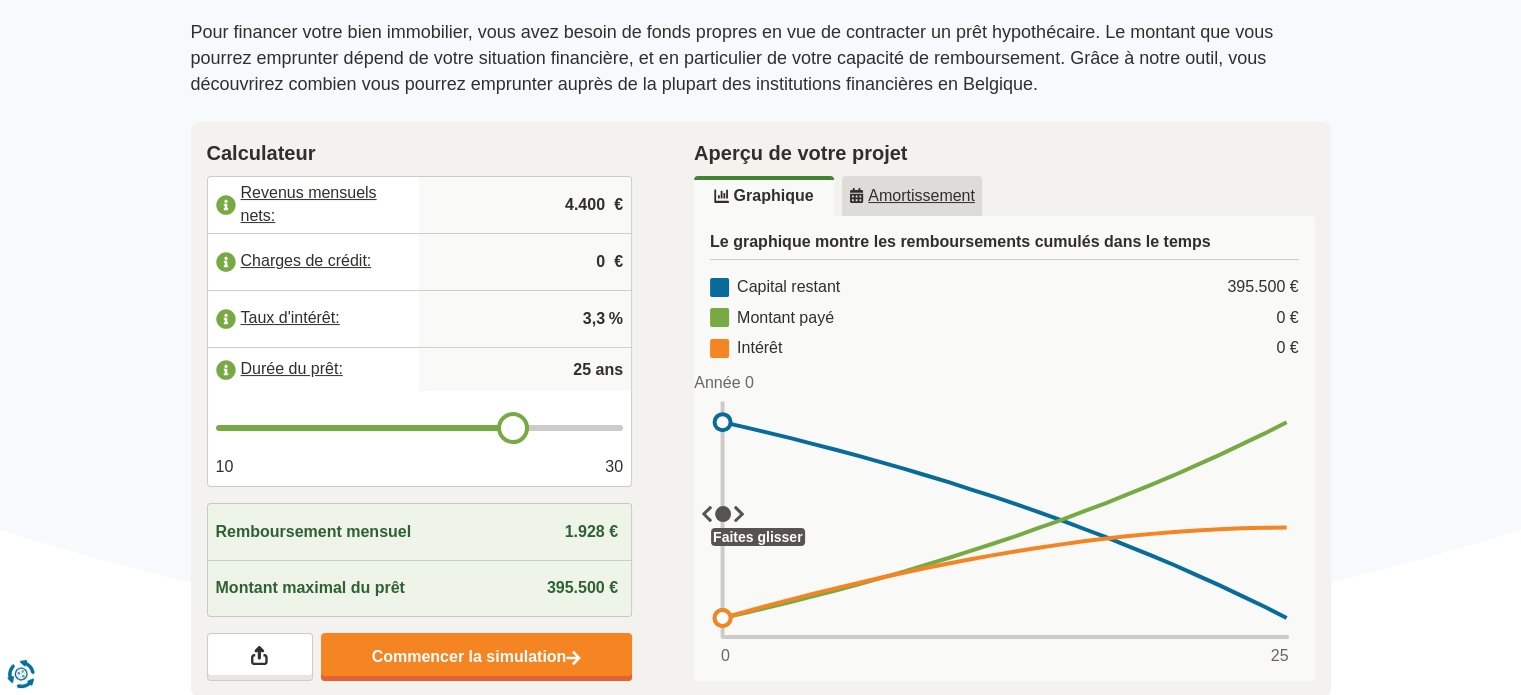 drag, startPoint x: 588, startPoint y: 250, endPoint x: 613, endPoint y: 257, distance: 25.96151 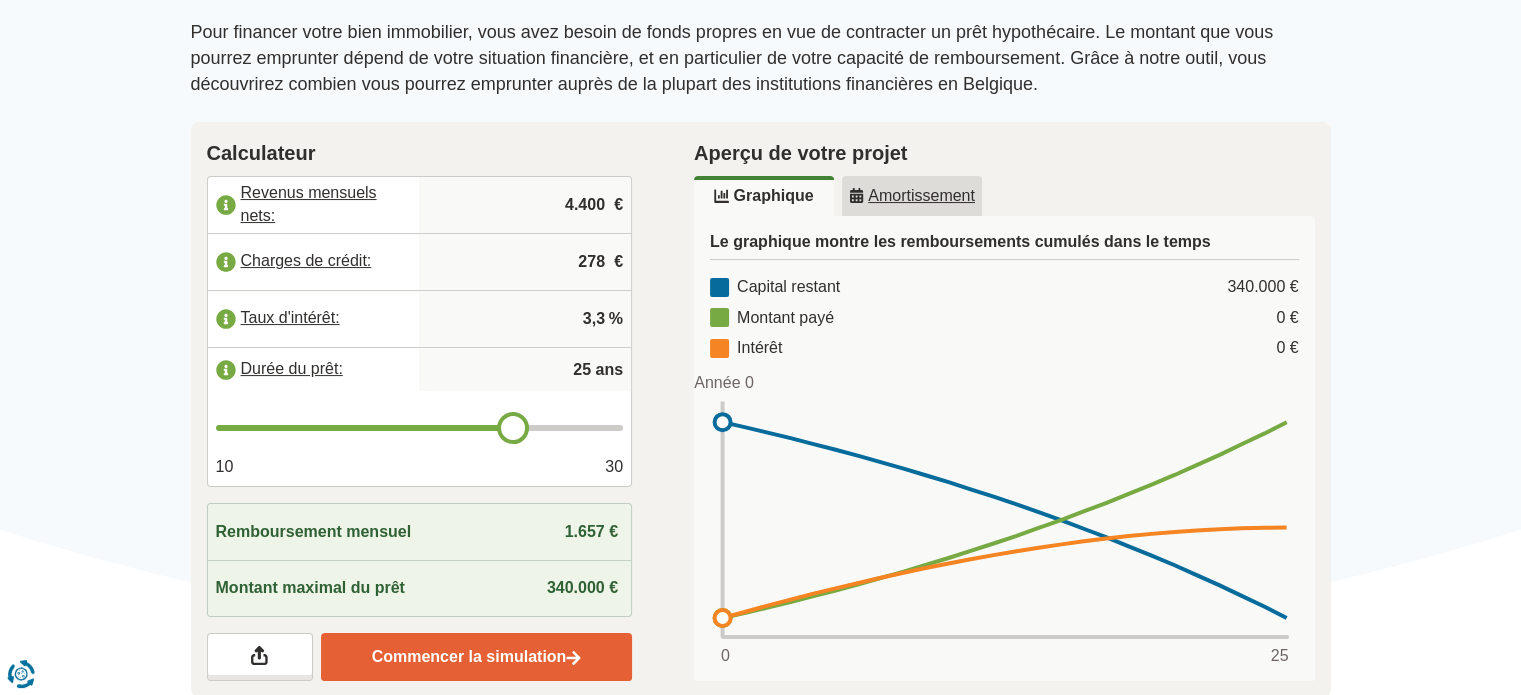 type on "278" 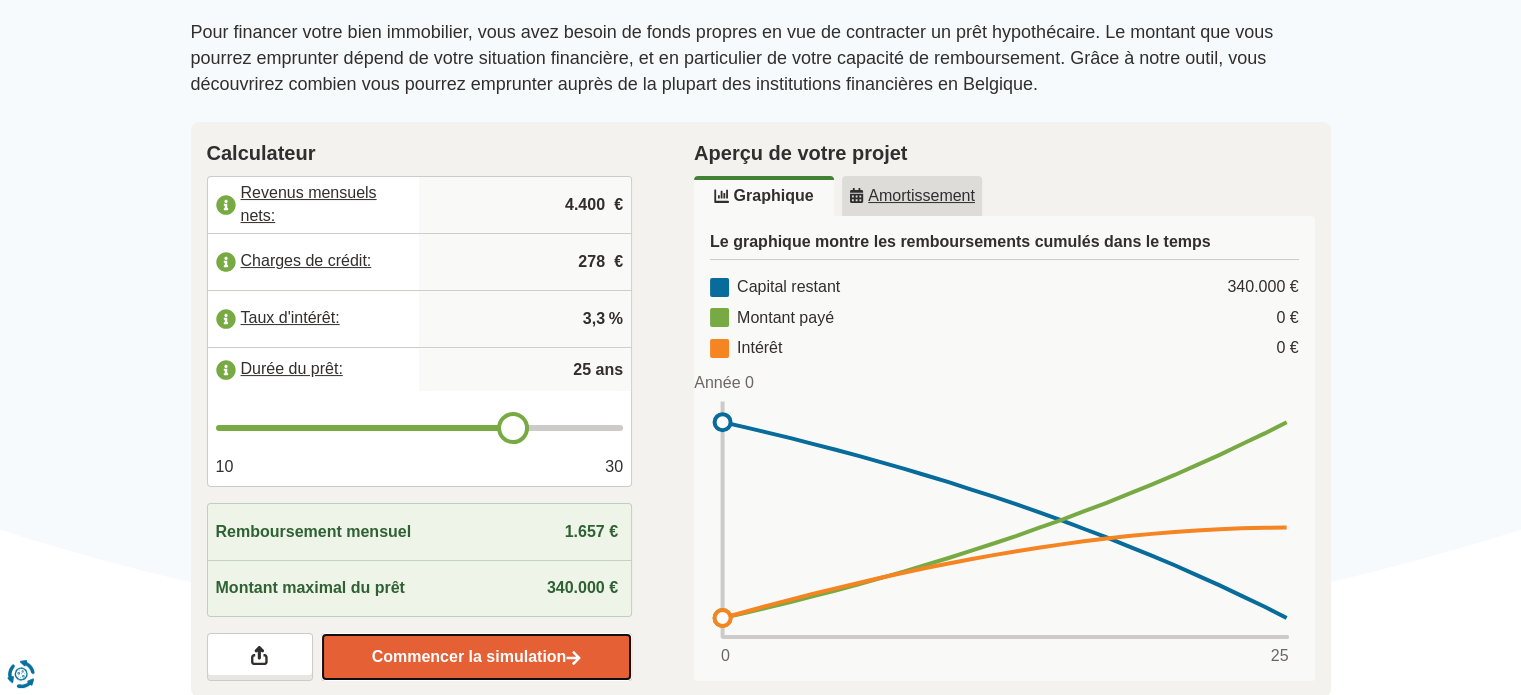 click on "Commencer la simulation" at bounding box center [476, 657] 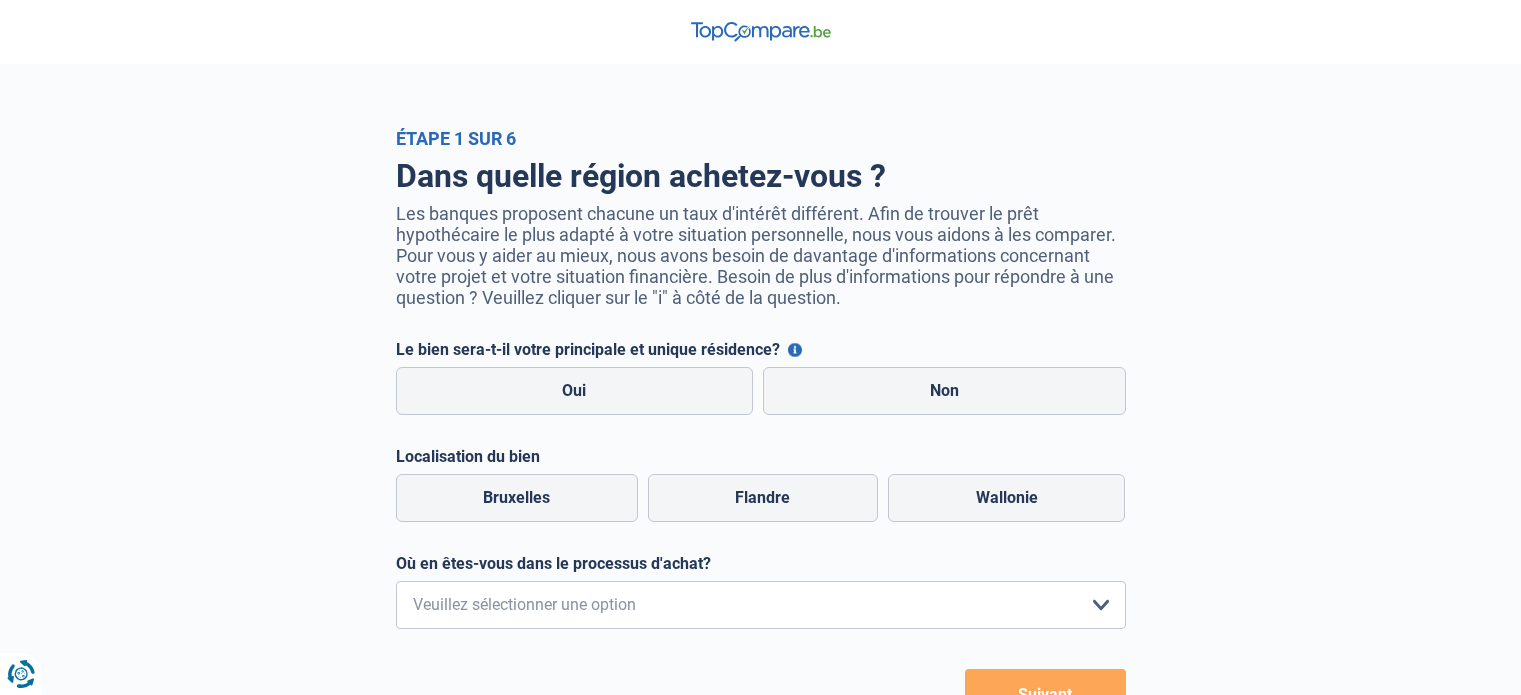 scroll, scrollTop: 0, scrollLeft: 0, axis: both 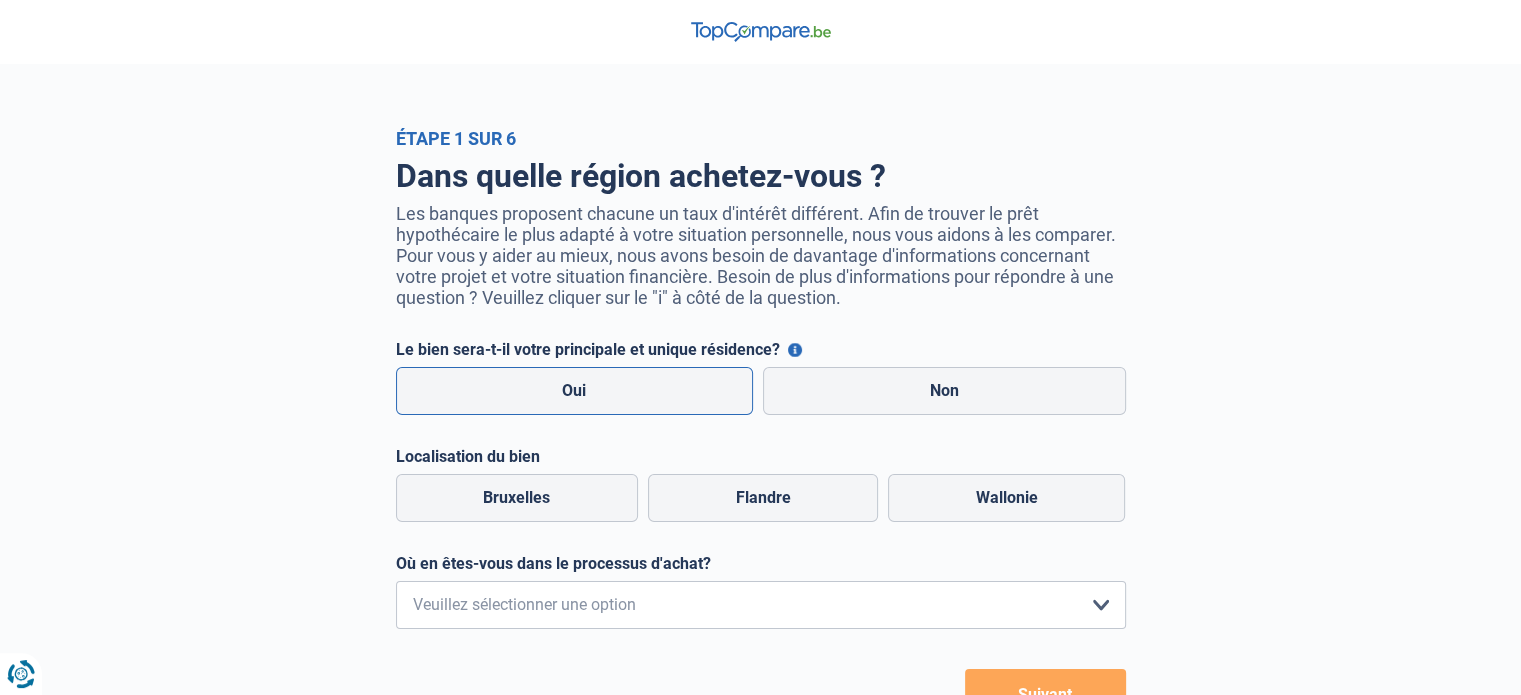 click on "Oui" at bounding box center [575, 391] 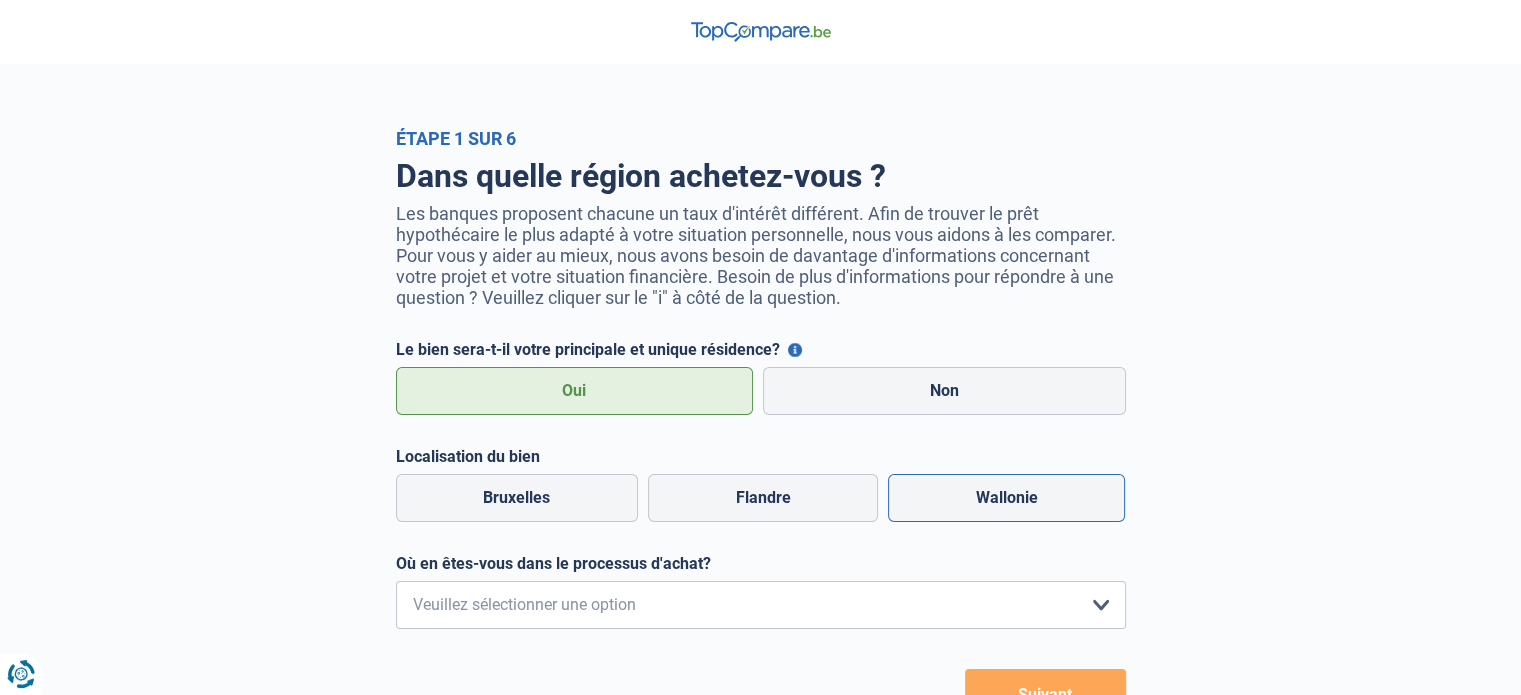 click on "Wallonie" at bounding box center (1006, 498) 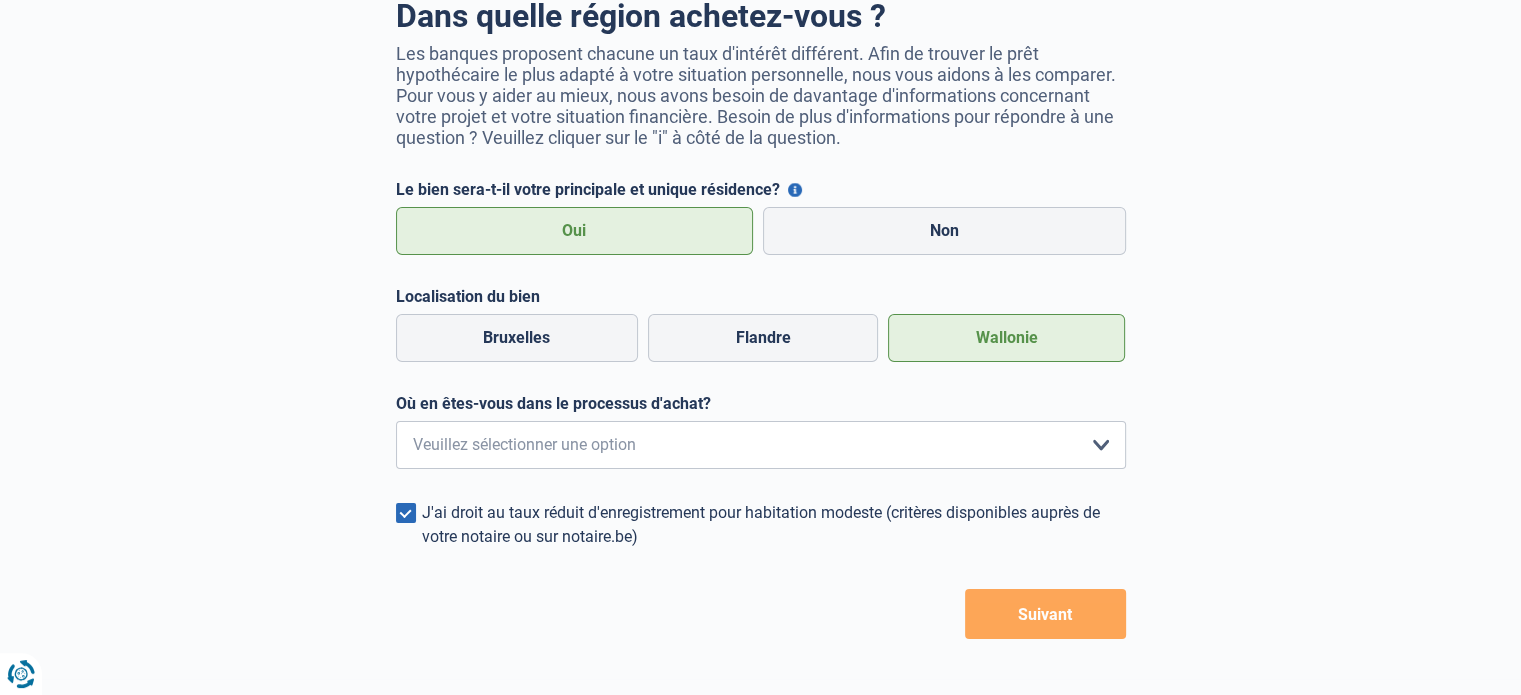 scroll, scrollTop: 333, scrollLeft: 0, axis: vertical 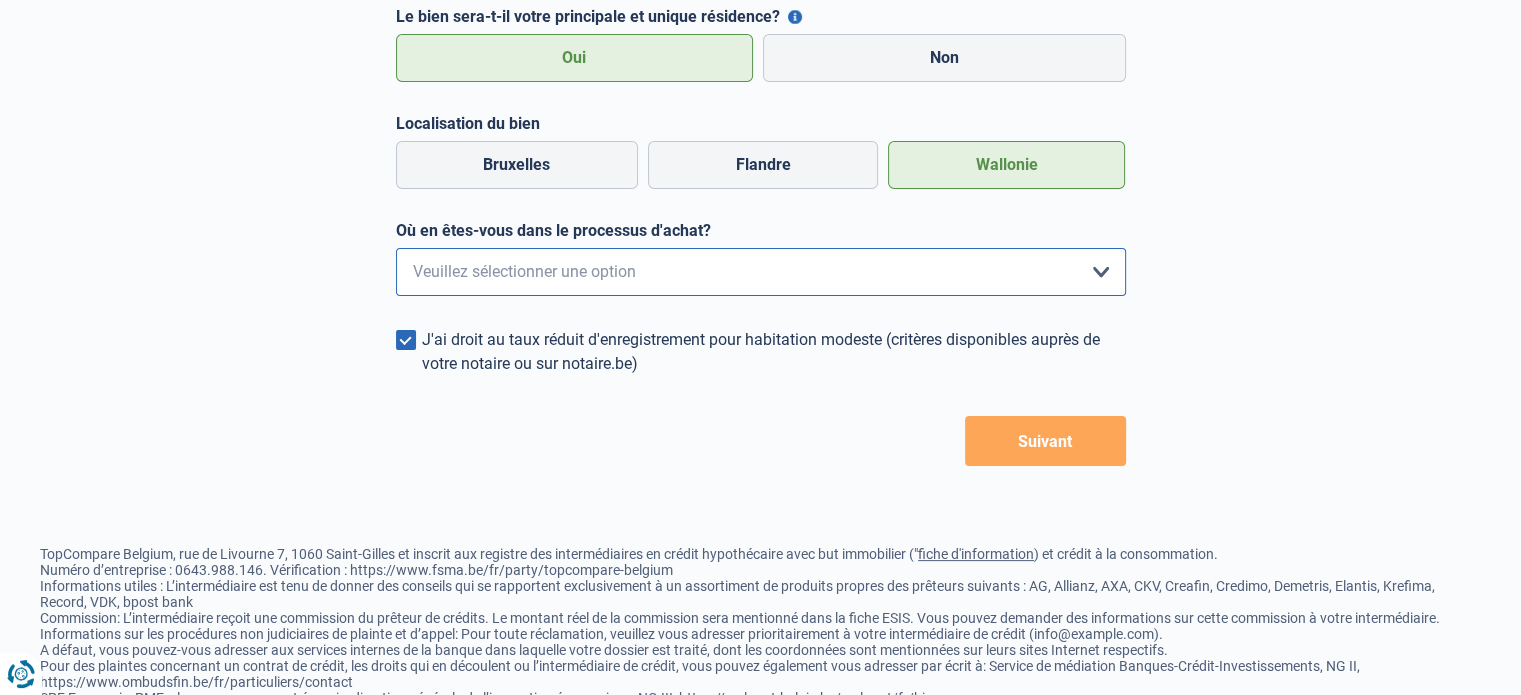 click on "Je me renseigne juste car je n'ai pas de projet d'achat concret actuellement Je visite activement mais je n'ai pas encore trouvé de bien J'ai trouvé une habitation et vais faire une offre dans les prochains jours J'ai trouvé un bien et mon offre a été acceptée
Veuillez sélectionner une option" at bounding box center [761, 272] 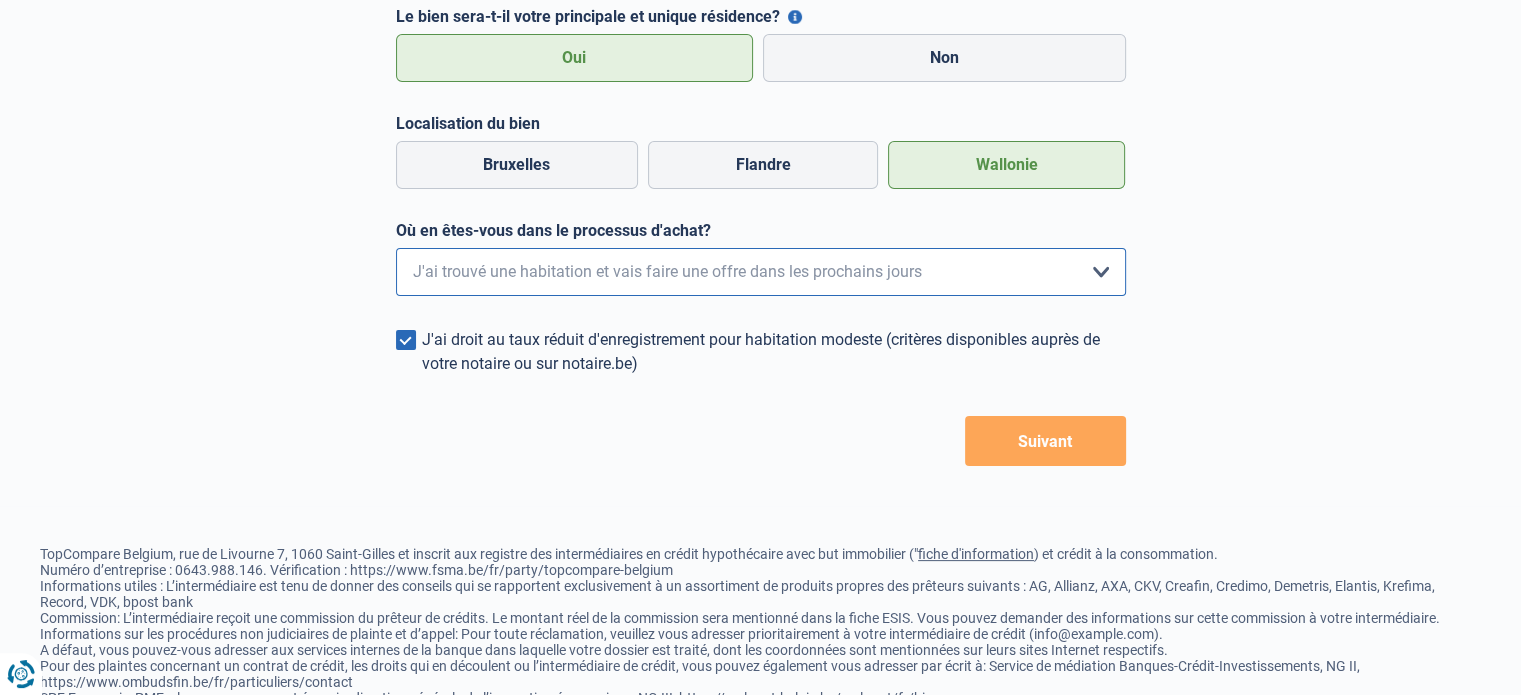 click on "Je me renseigne juste car je n'ai pas de projet d'achat concret actuellement Je visite activement mais je n'ai pas encore trouvé de bien J'ai trouvé une habitation et vais faire une offre dans les prochains jours J'ai trouvé un bien et mon offre a été acceptée
Veuillez sélectionner une option" at bounding box center [761, 272] 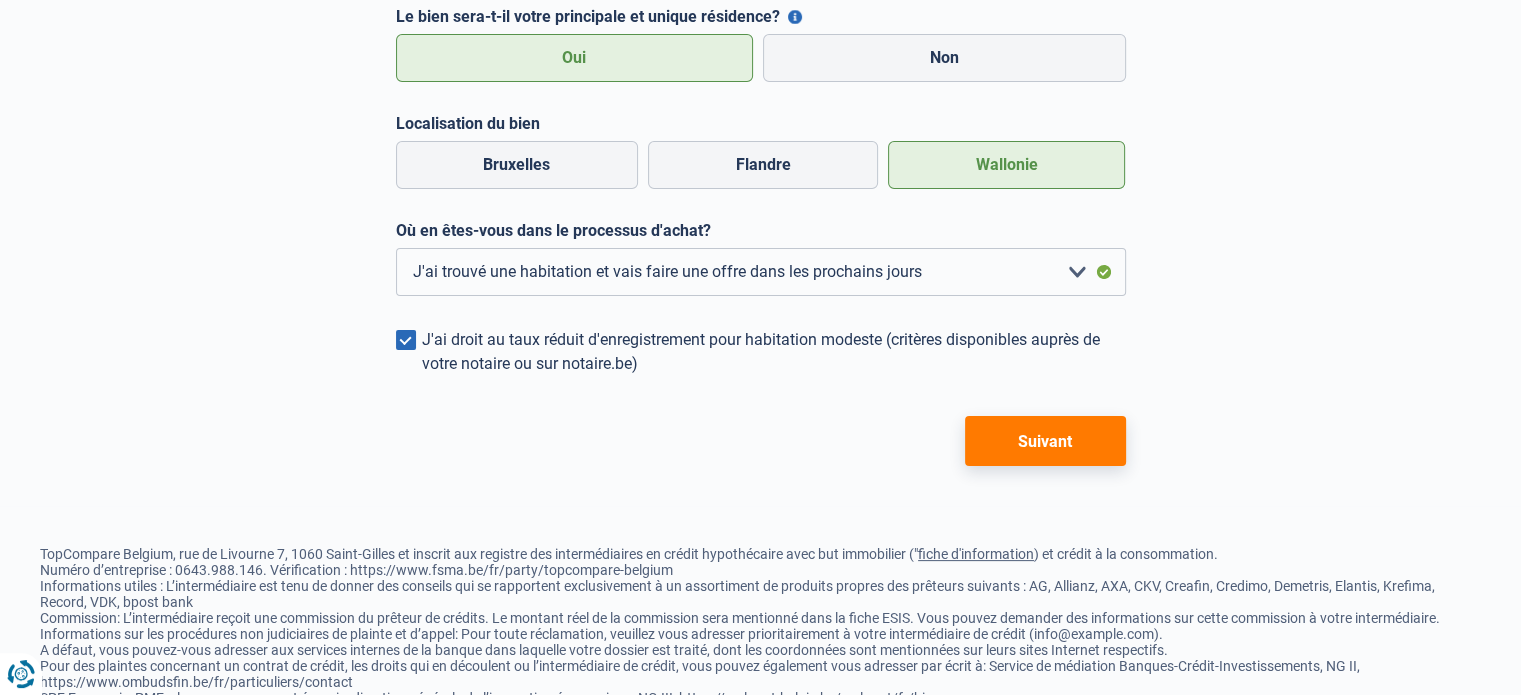 click on "Suivant" at bounding box center [1045, 441] 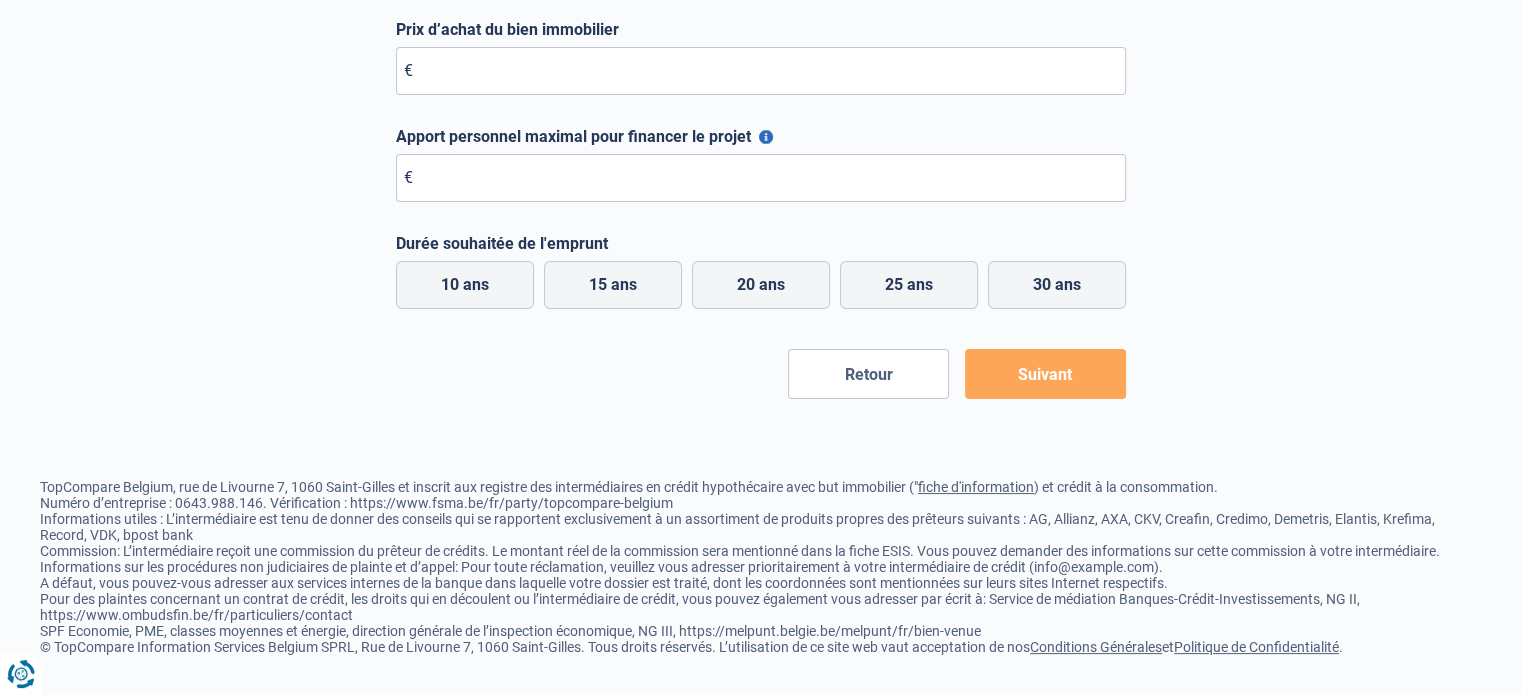 scroll, scrollTop: 0, scrollLeft: 0, axis: both 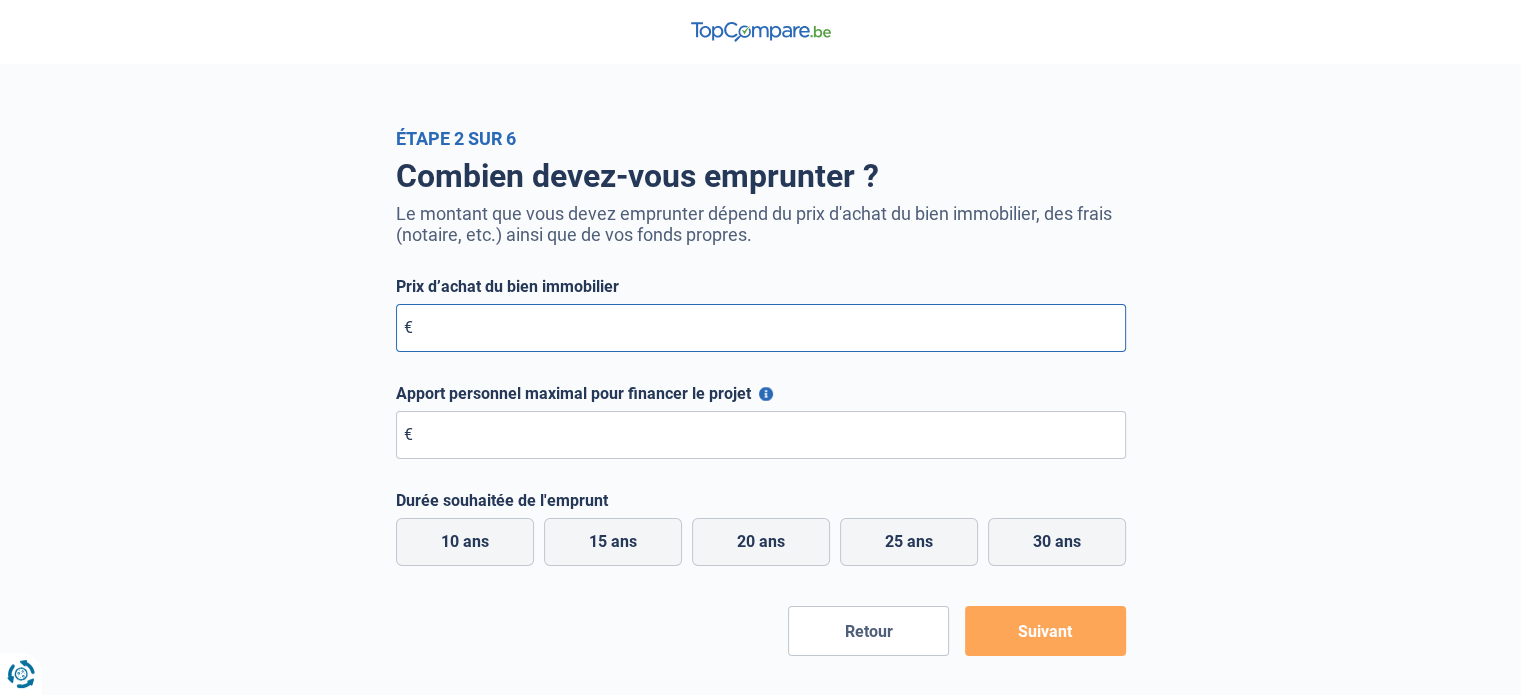 click on "Prix d’achat du bien immobilier" at bounding box center (761, 328) 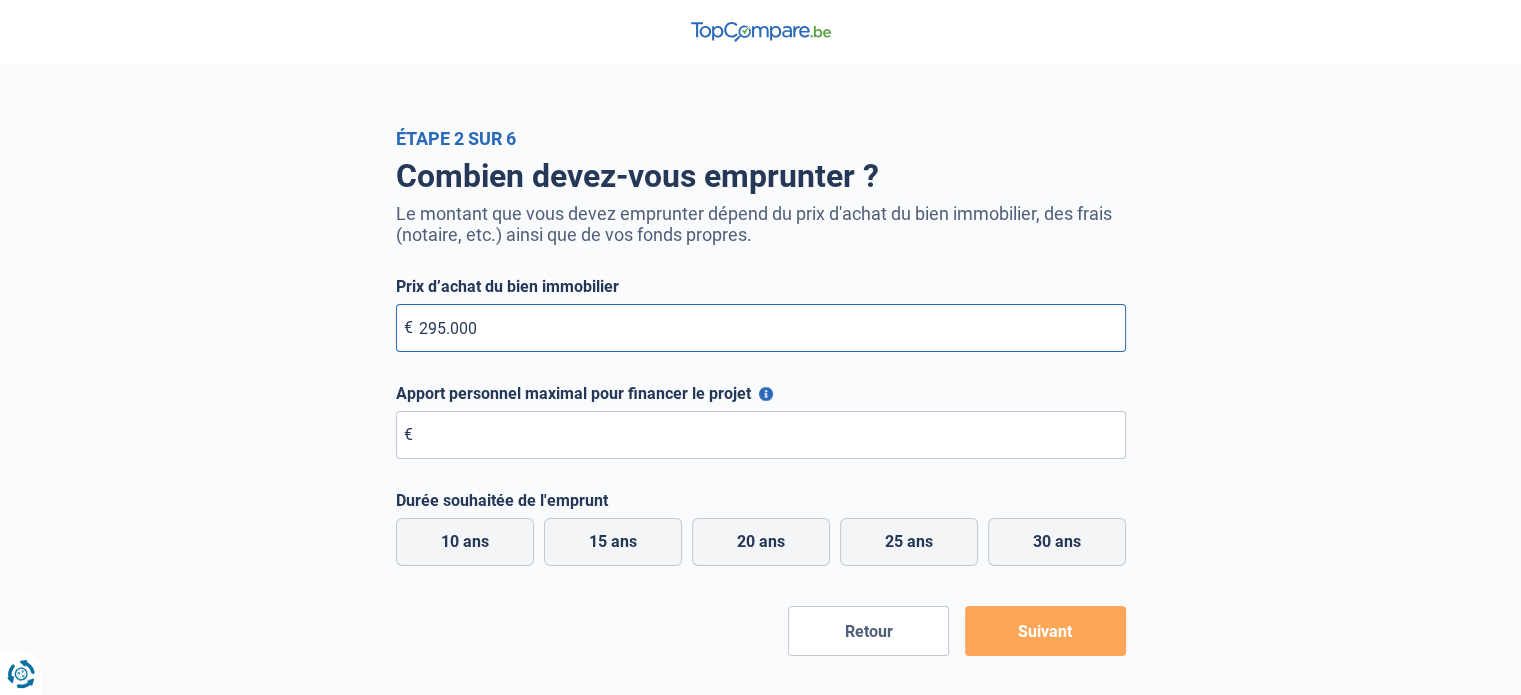 type on "295.000" 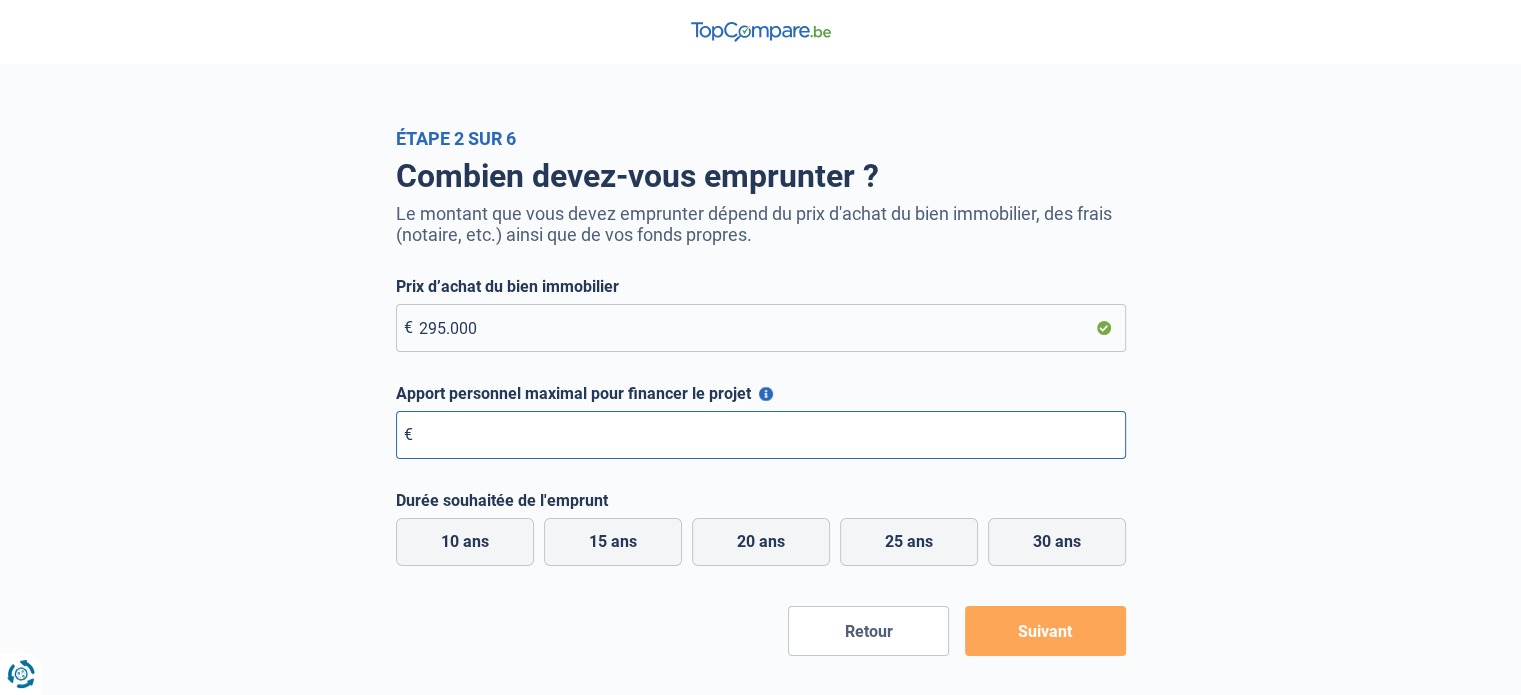 click on "Apport personnel maximal pour financer le projet" at bounding box center [761, 435] 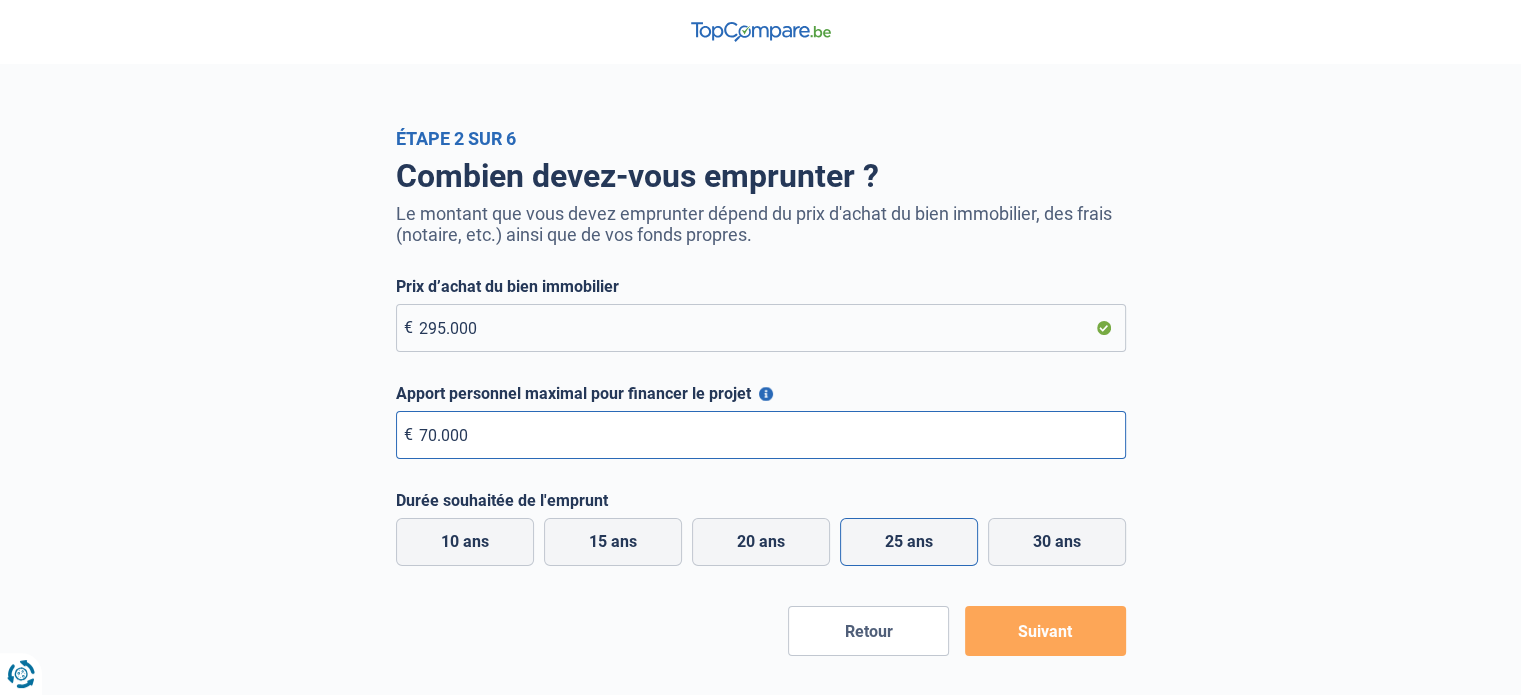 type on "70.000" 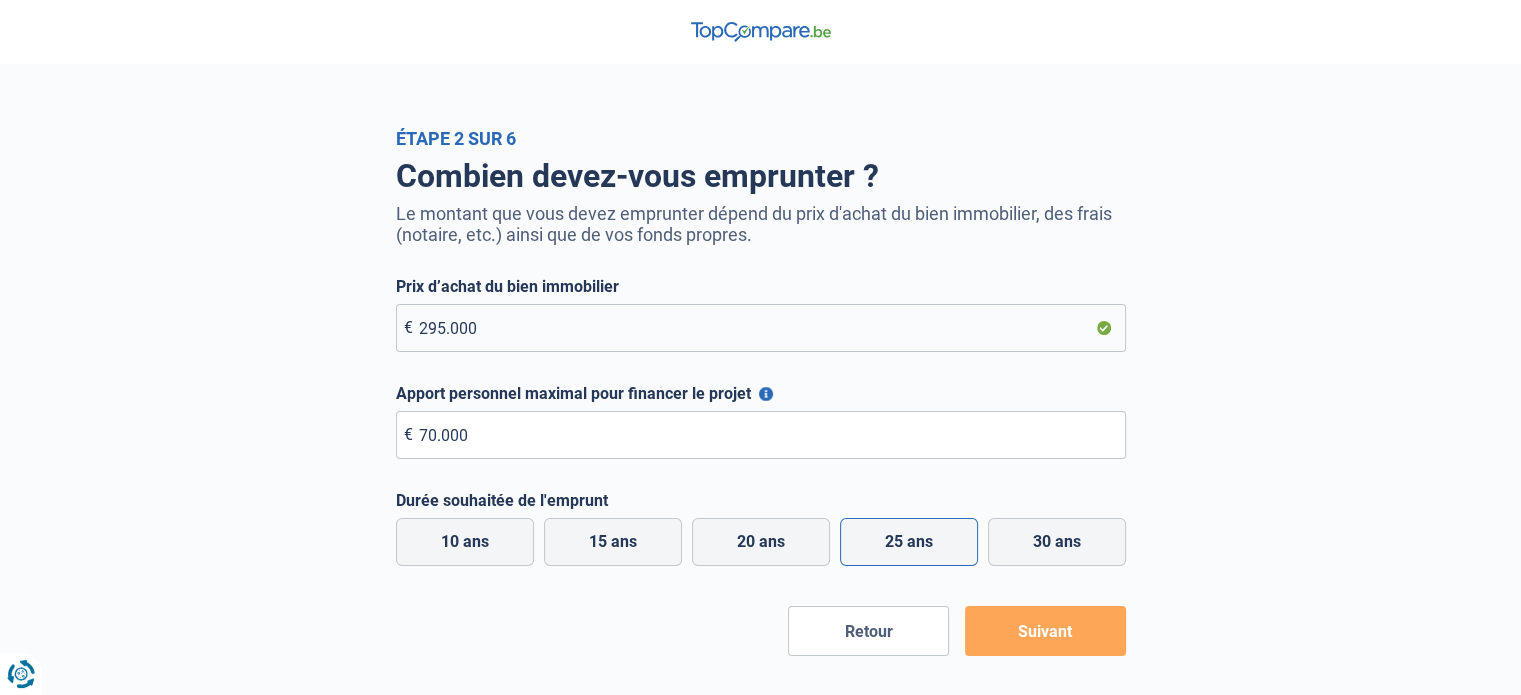 click on "25 ans" at bounding box center [909, 542] 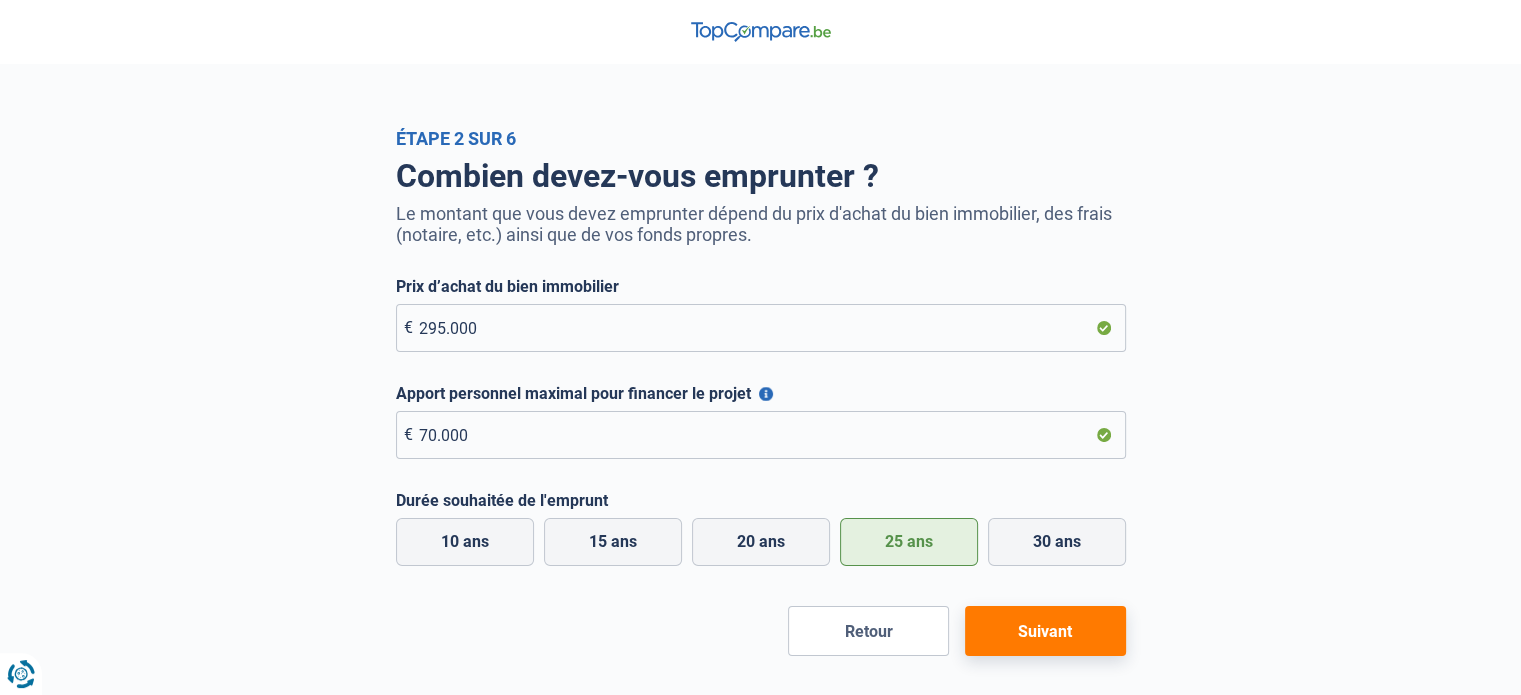 click on "Suivant" at bounding box center (1045, 631) 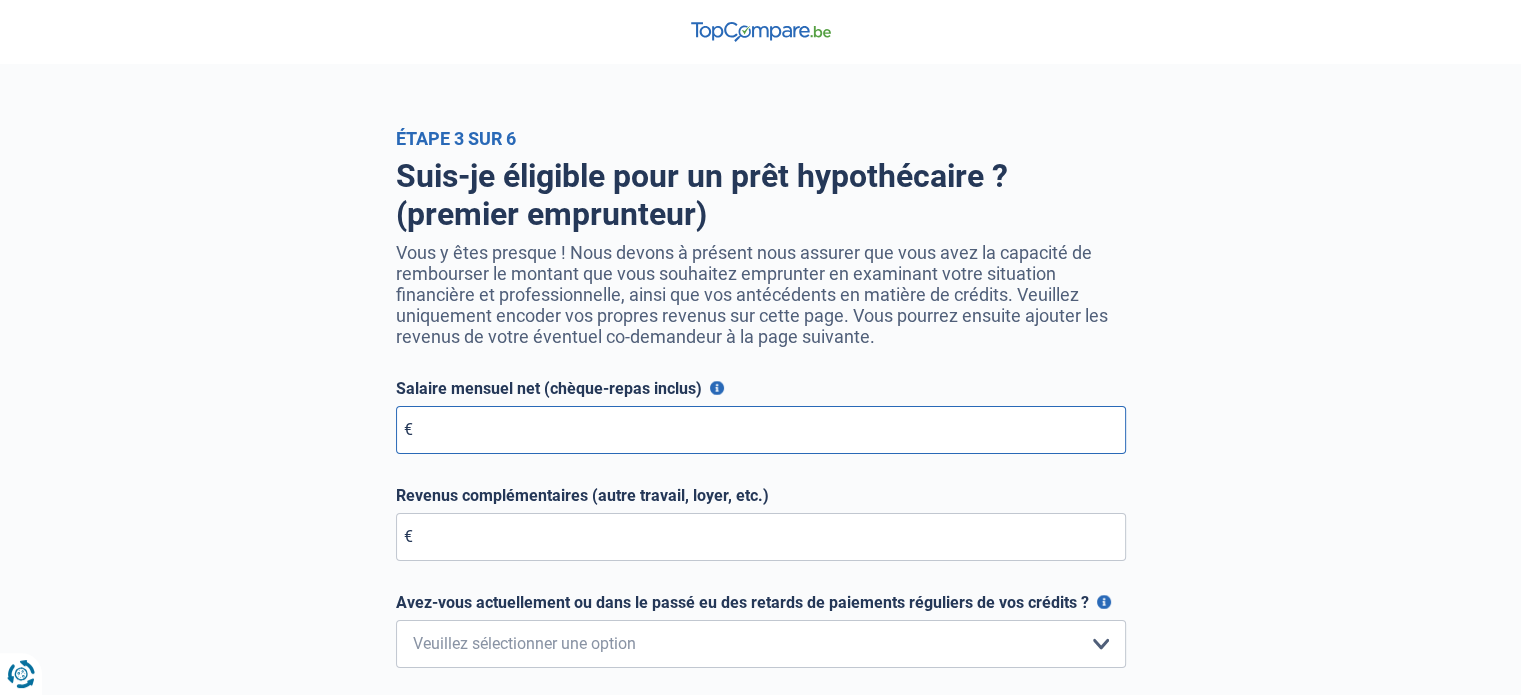 click on "Salaire mensuel net (chèque-repas inclus)" at bounding box center [761, 430] 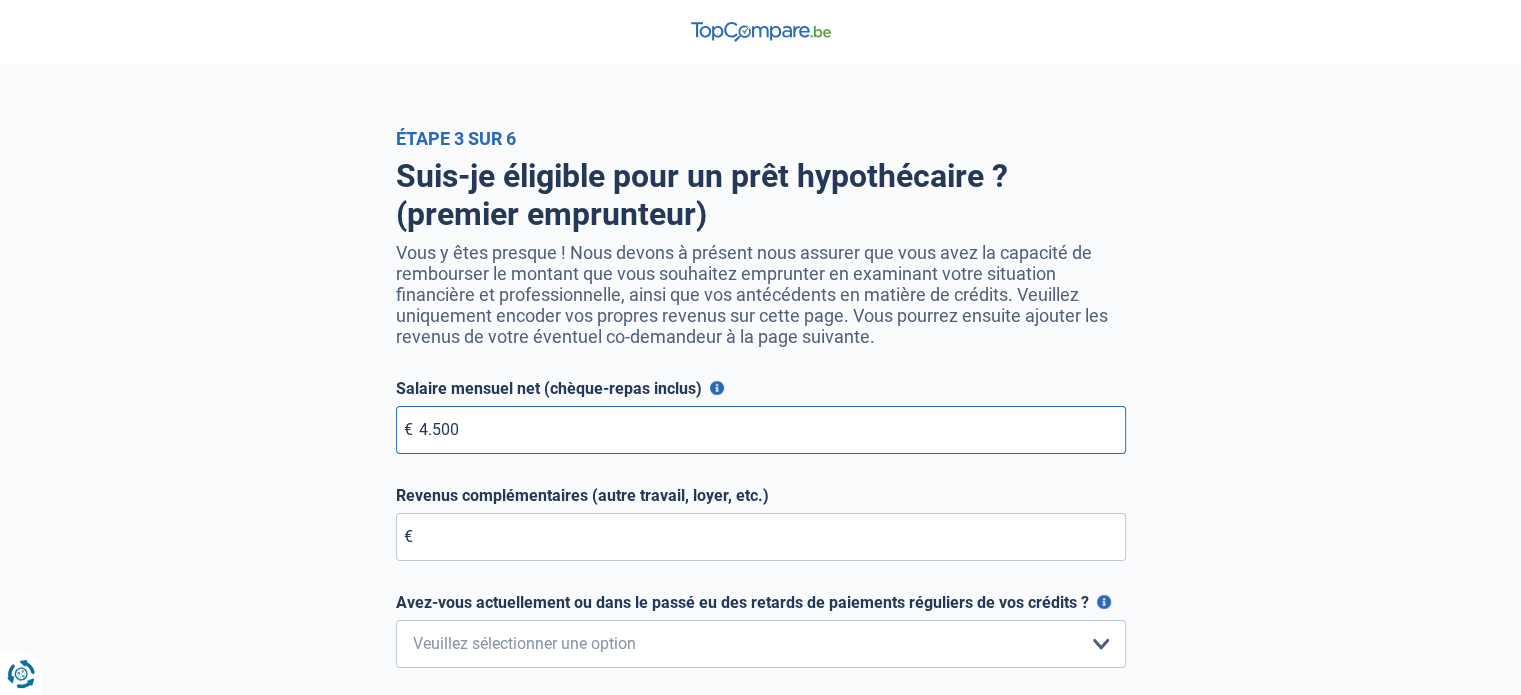 type on "4.500" 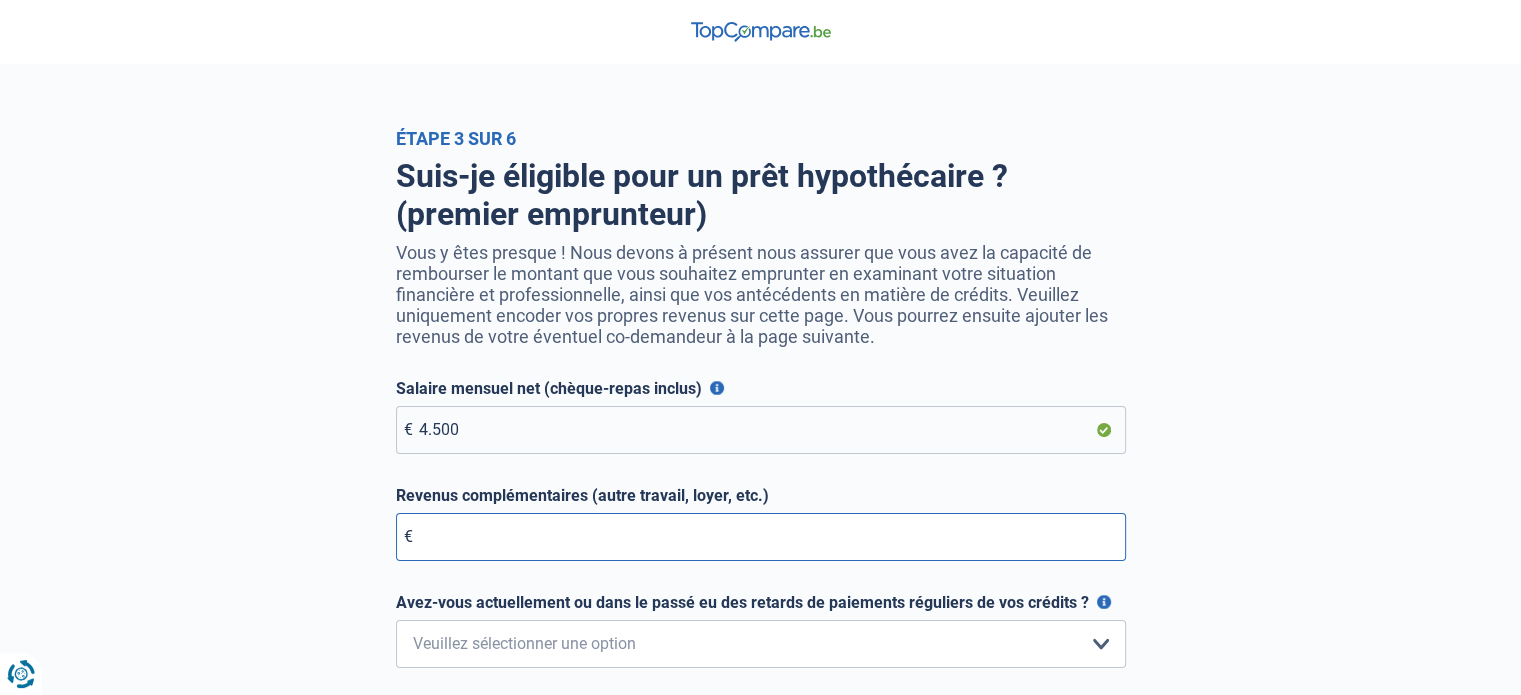 click on "Revenus complémentaires (autre travail, loyer, etc.)" at bounding box center (761, 537) 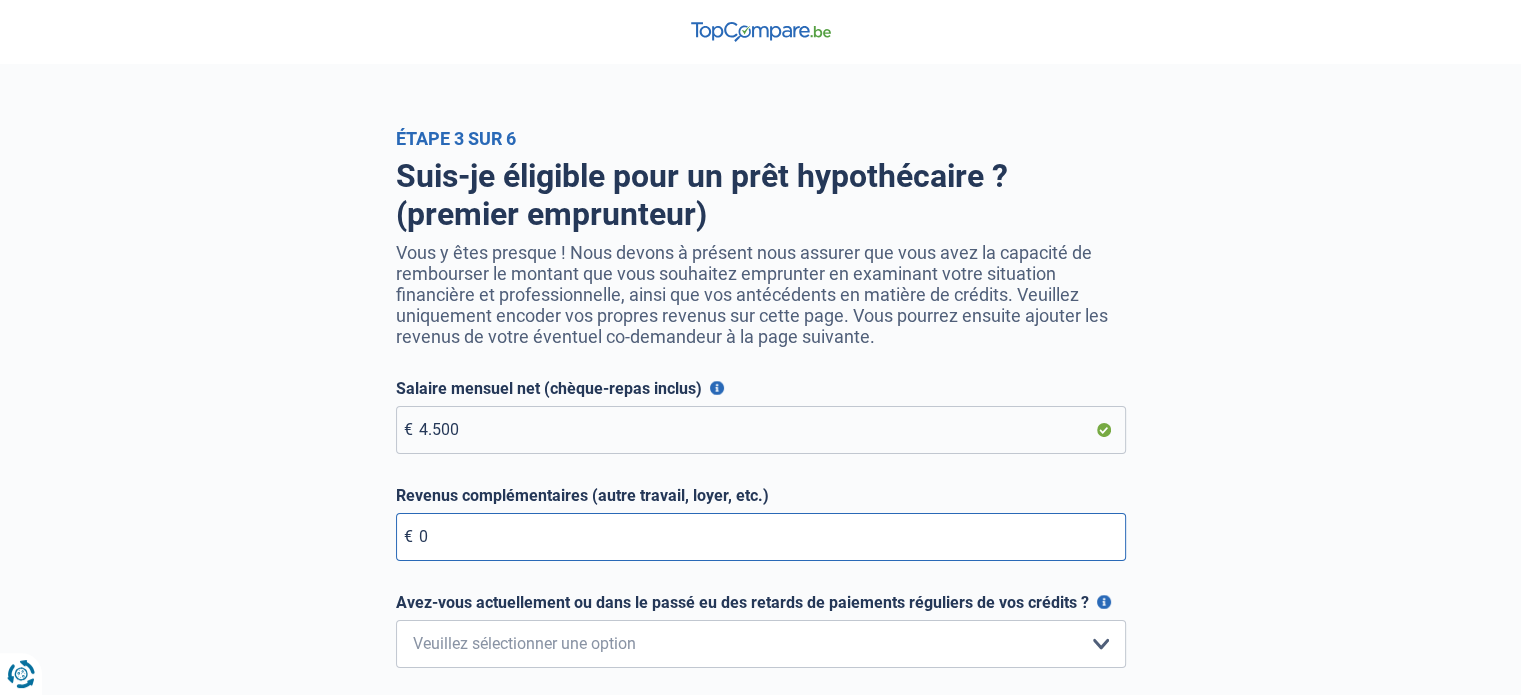 type on "0" 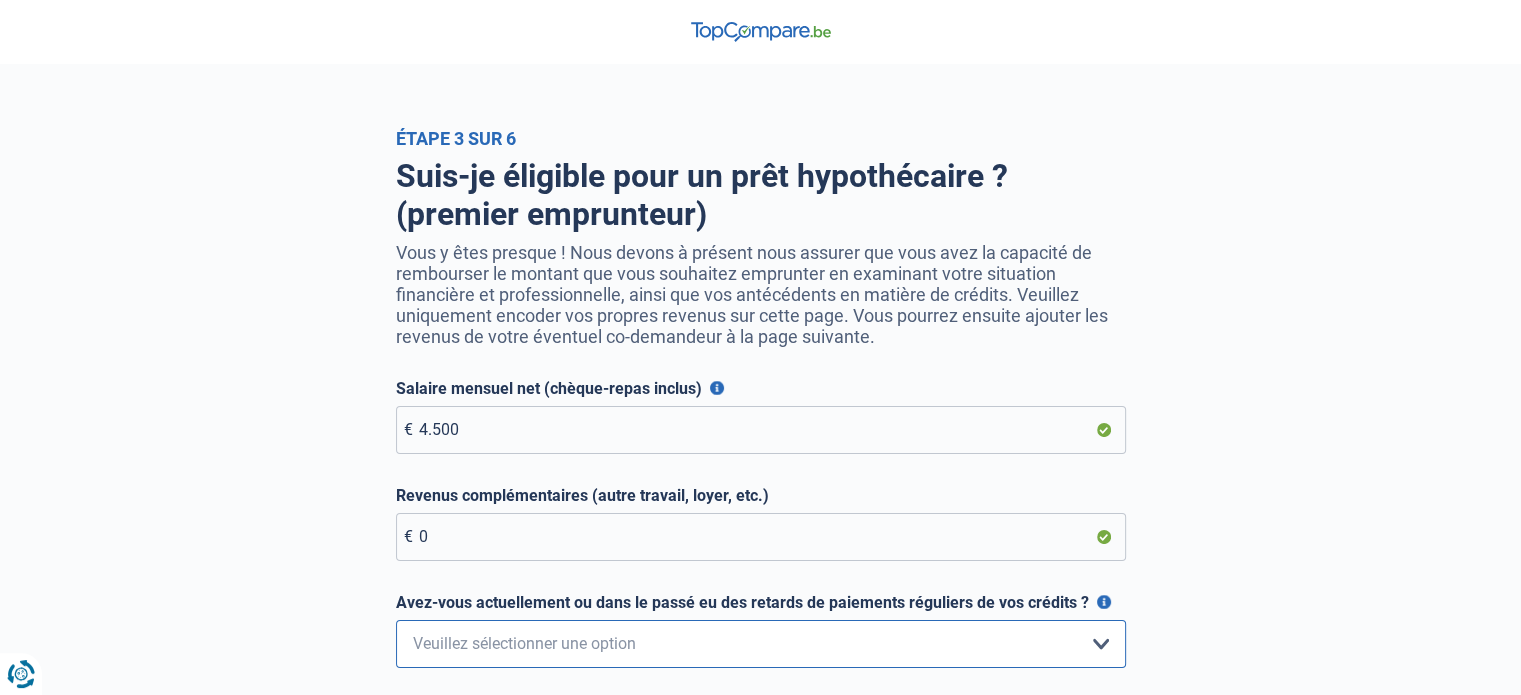 click on "Non, jamais Oui mais j'ai tout remboursé il y a moins d'un an Oui mais cela fait plus d'un an que j'ai remboursé mes retards de paiements Oui, je n'ai pas encore effectué de remboursements
Veuillez sélectionner une option" at bounding box center [761, 644] 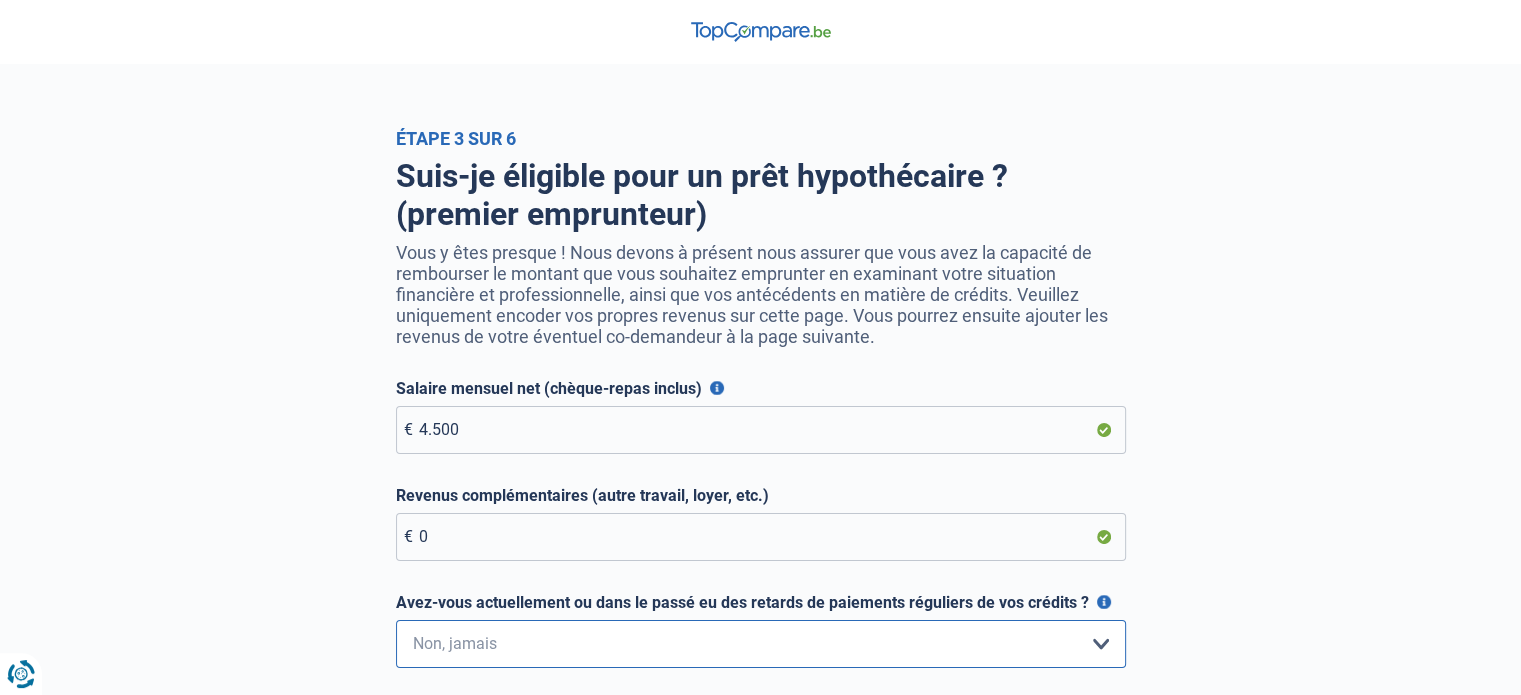 click on "Non, jamais Oui mais j'ai tout remboursé il y a moins d'un an Oui mais cela fait plus d'un an que j'ai remboursé mes retards de paiements Oui, je n'ai pas encore effectué de remboursements
Veuillez sélectionner une option" at bounding box center (761, 644) 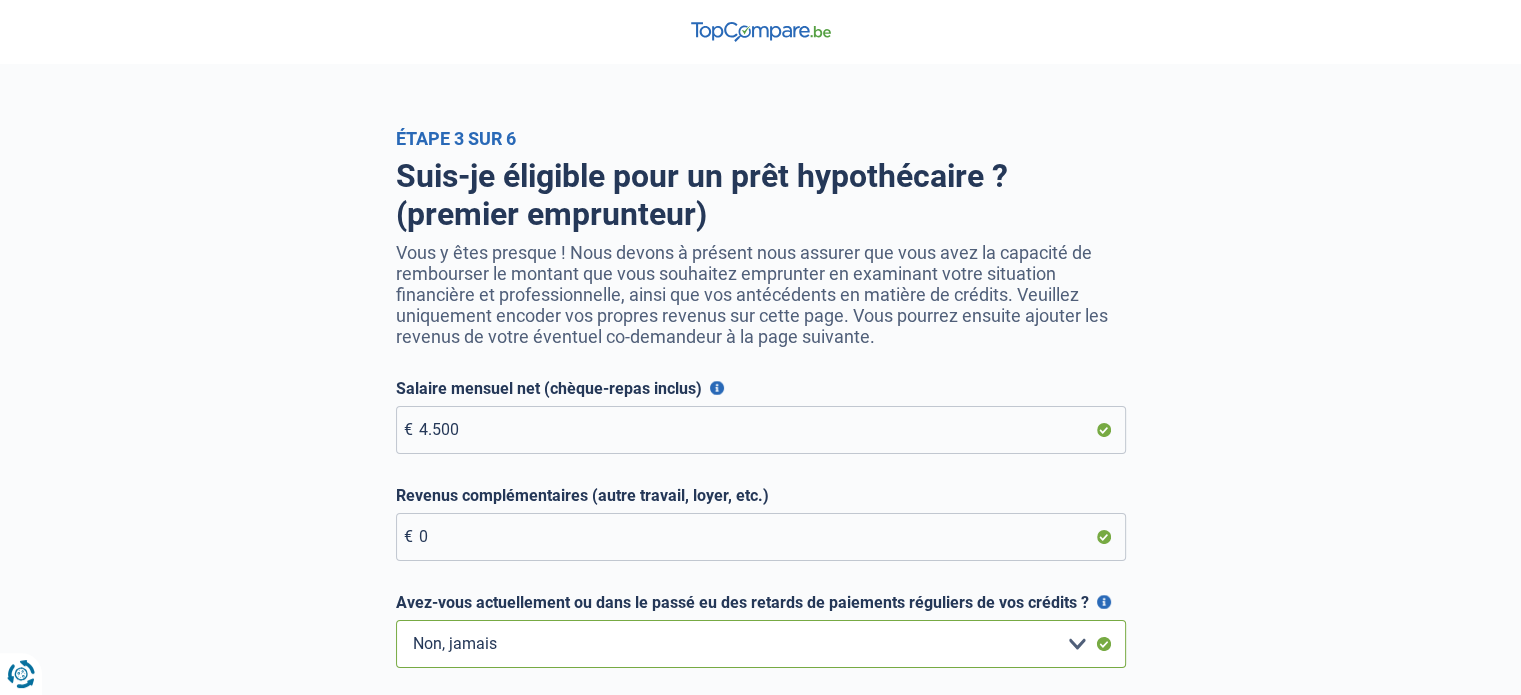 scroll, scrollTop: 608, scrollLeft: 0, axis: vertical 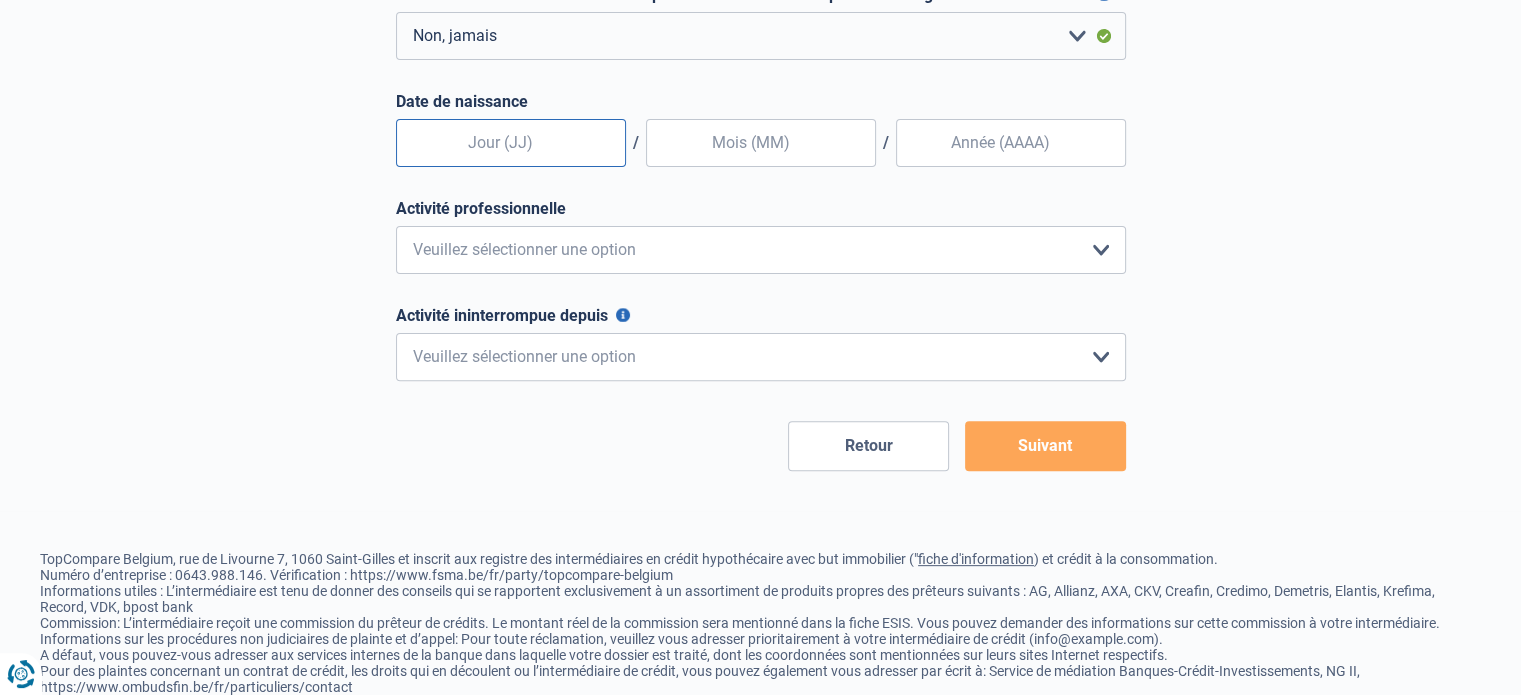 click at bounding box center [511, 143] 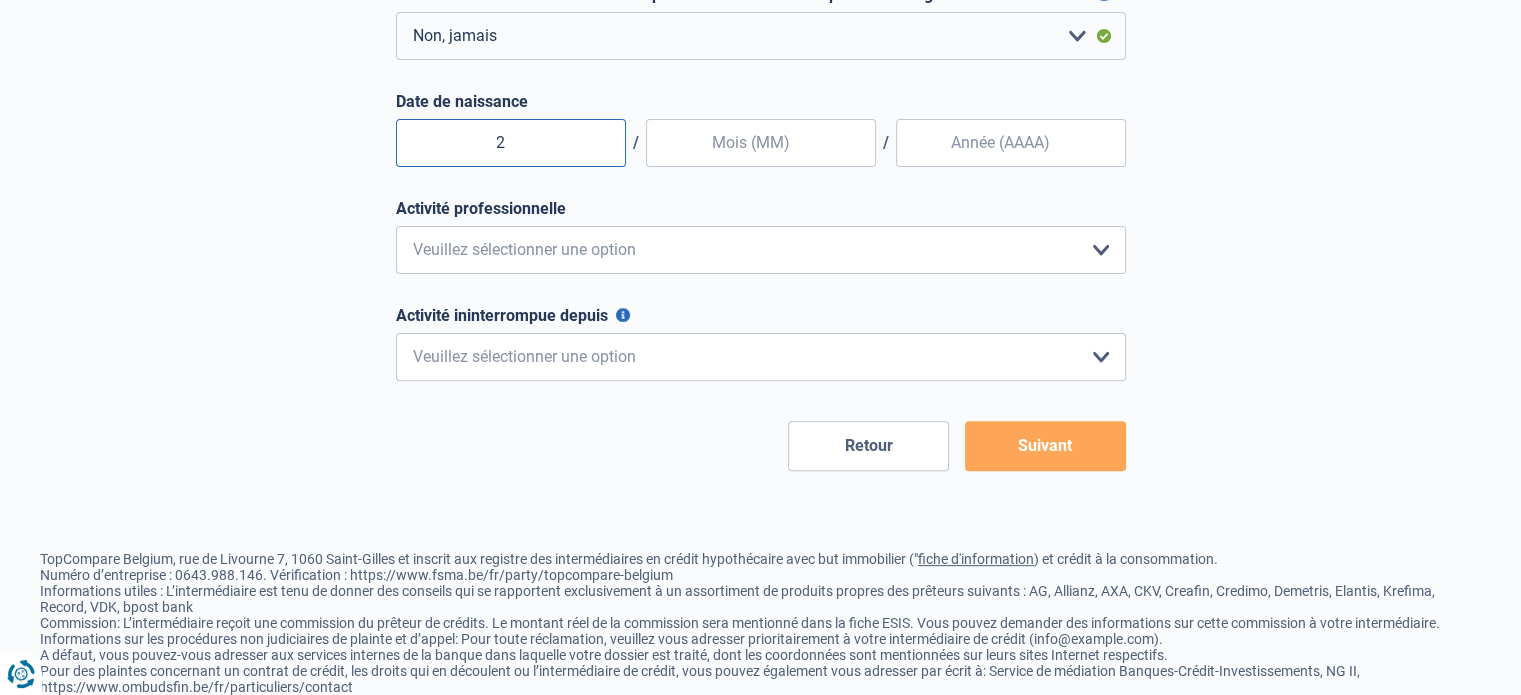 type on "21" 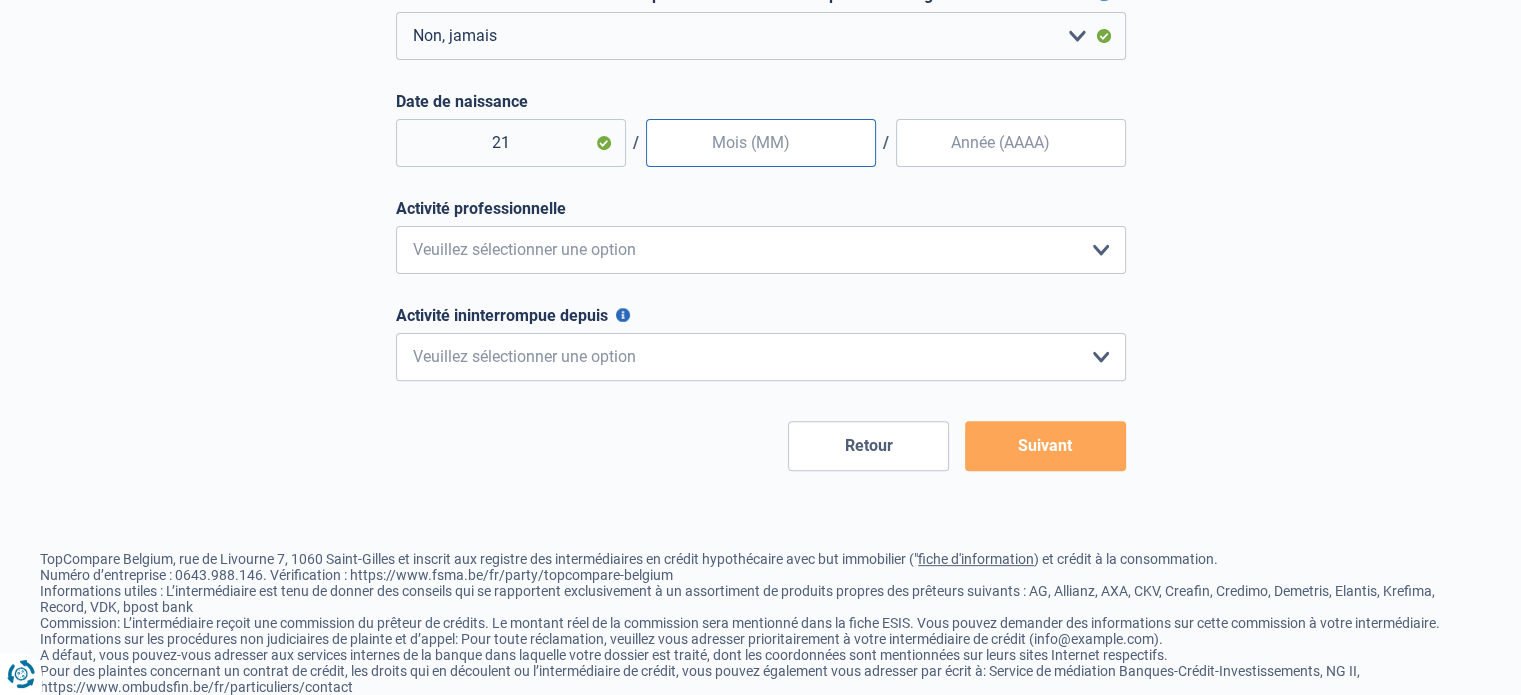 click at bounding box center (761, 143) 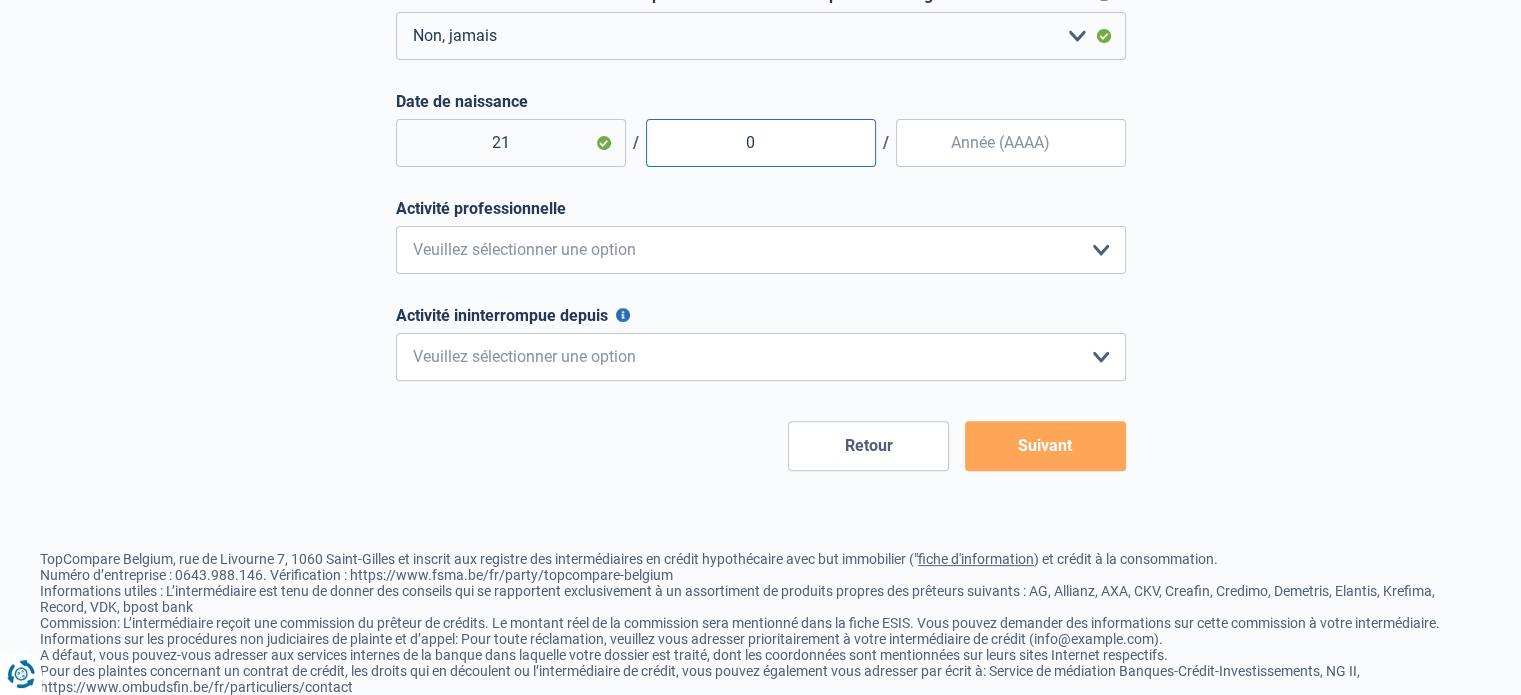 type on "02" 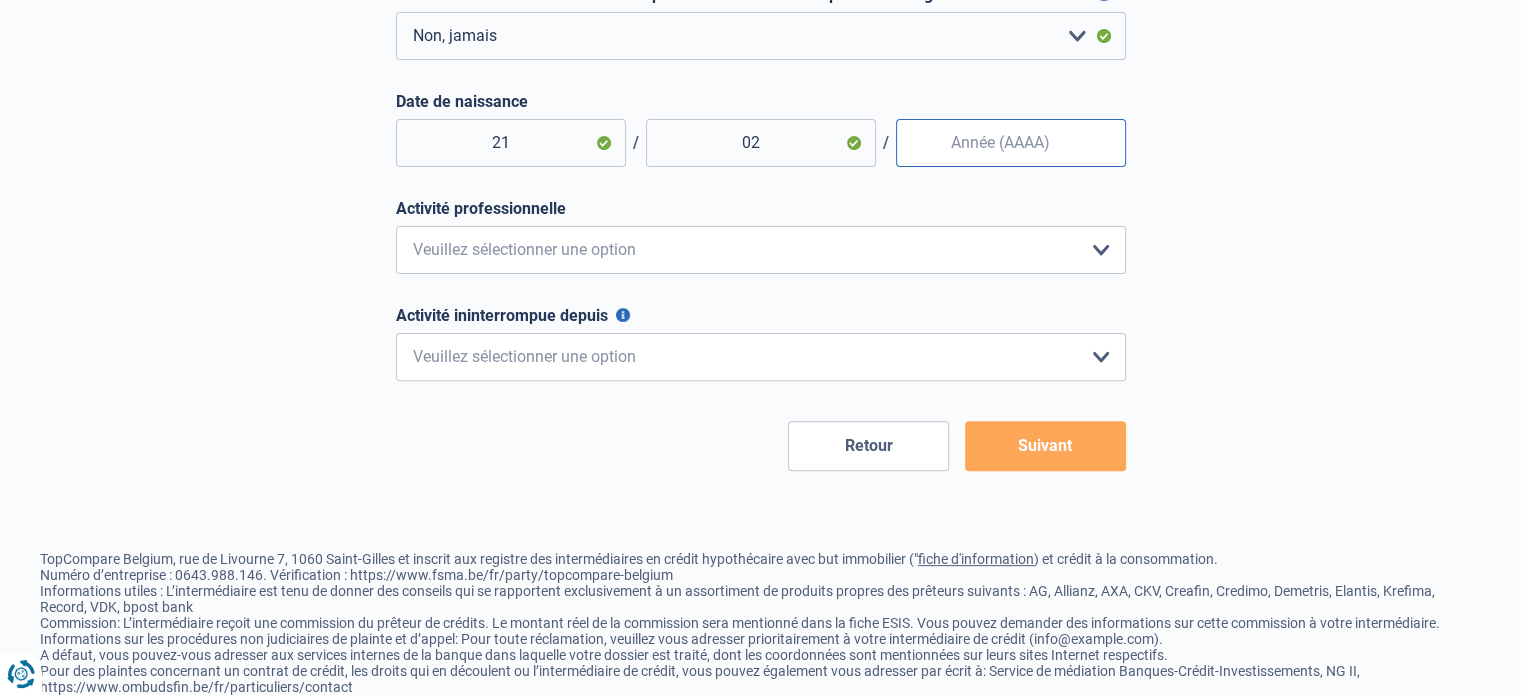 click on "Date de naissance" at bounding box center [1011, 143] 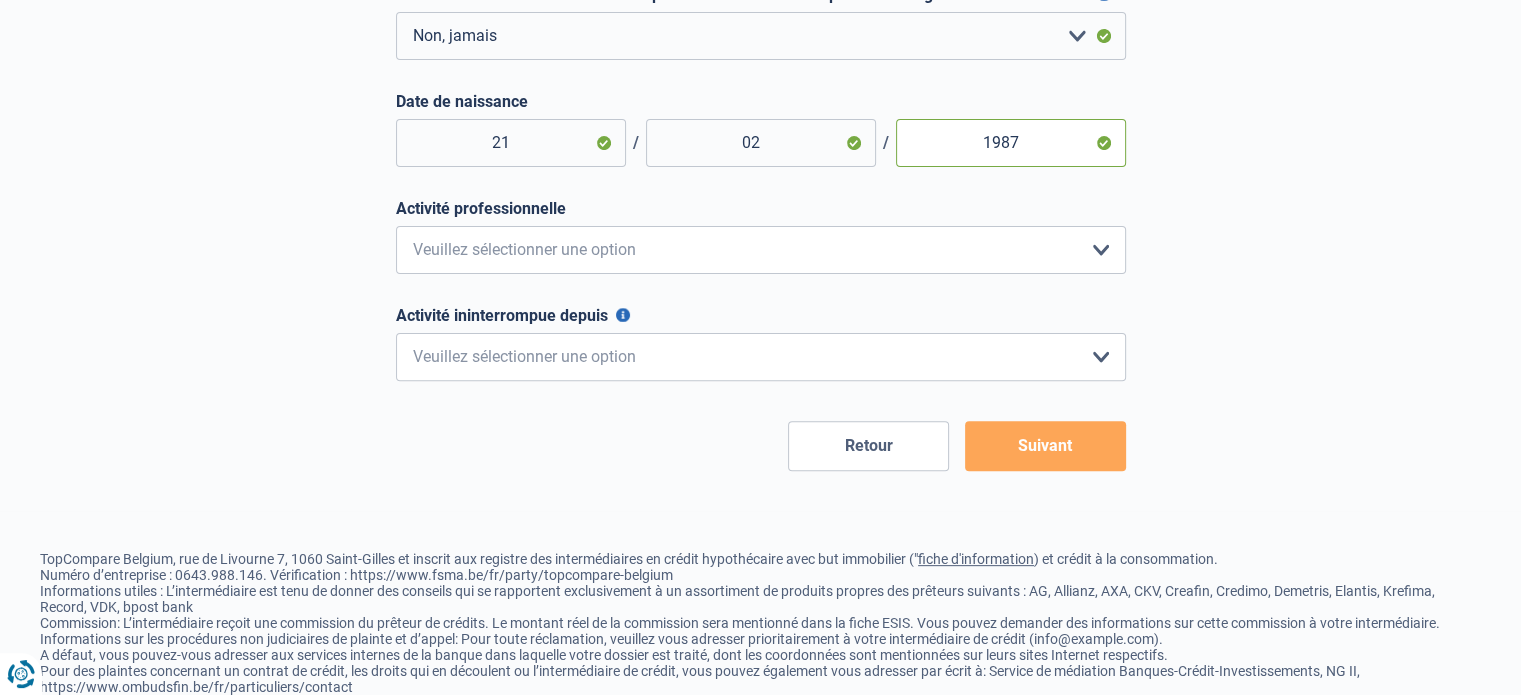 type on "1987" 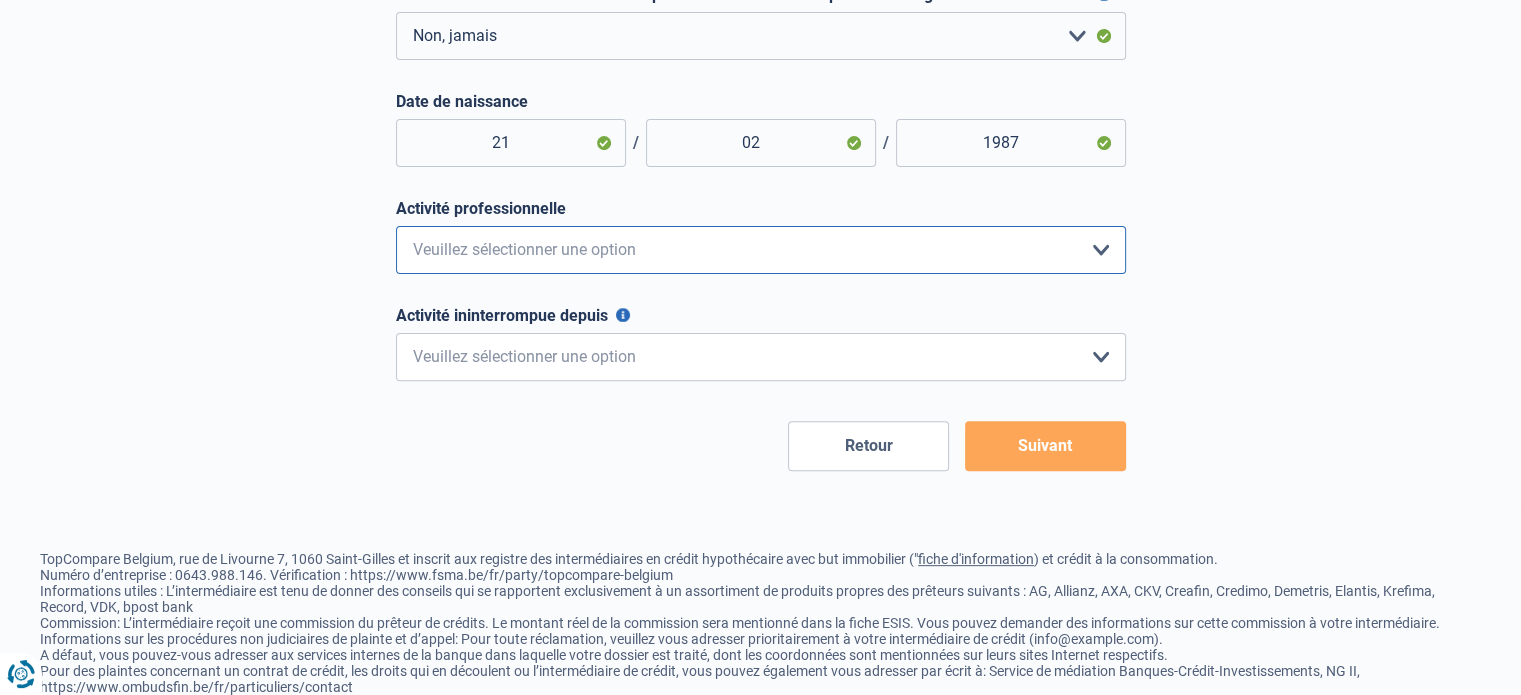 click on "Employé privé Ouvrier Fonctionnaire Indépendant Dirigeant d'entreprise Pensionné Profession libérale Chômeur Invalide permanent Intérimaire Mutuelle Société Etudiant Rentier Sans profession
Veuillez sélectionner une option" at bounding box center [761, 250] 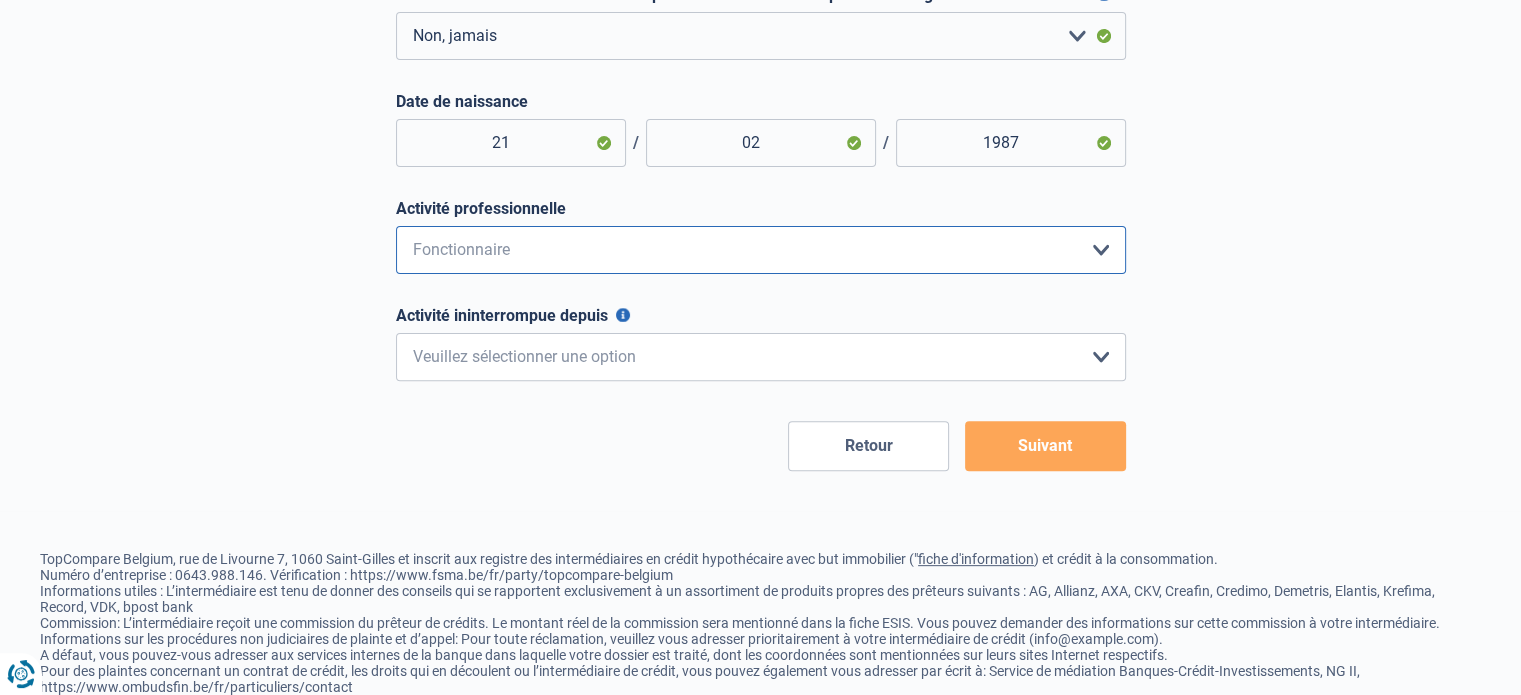 click on "Employé privé Ouvrier Fonctionnaire Indépendant Dirigeant d'entreprise Pensionné Profession libérale Chômeur Invalide permanent Intérimaire Mutuelle Société Etudiant Rentier Sans profession
Veuillez sélectionner une option" at bounding box center [761, 250] 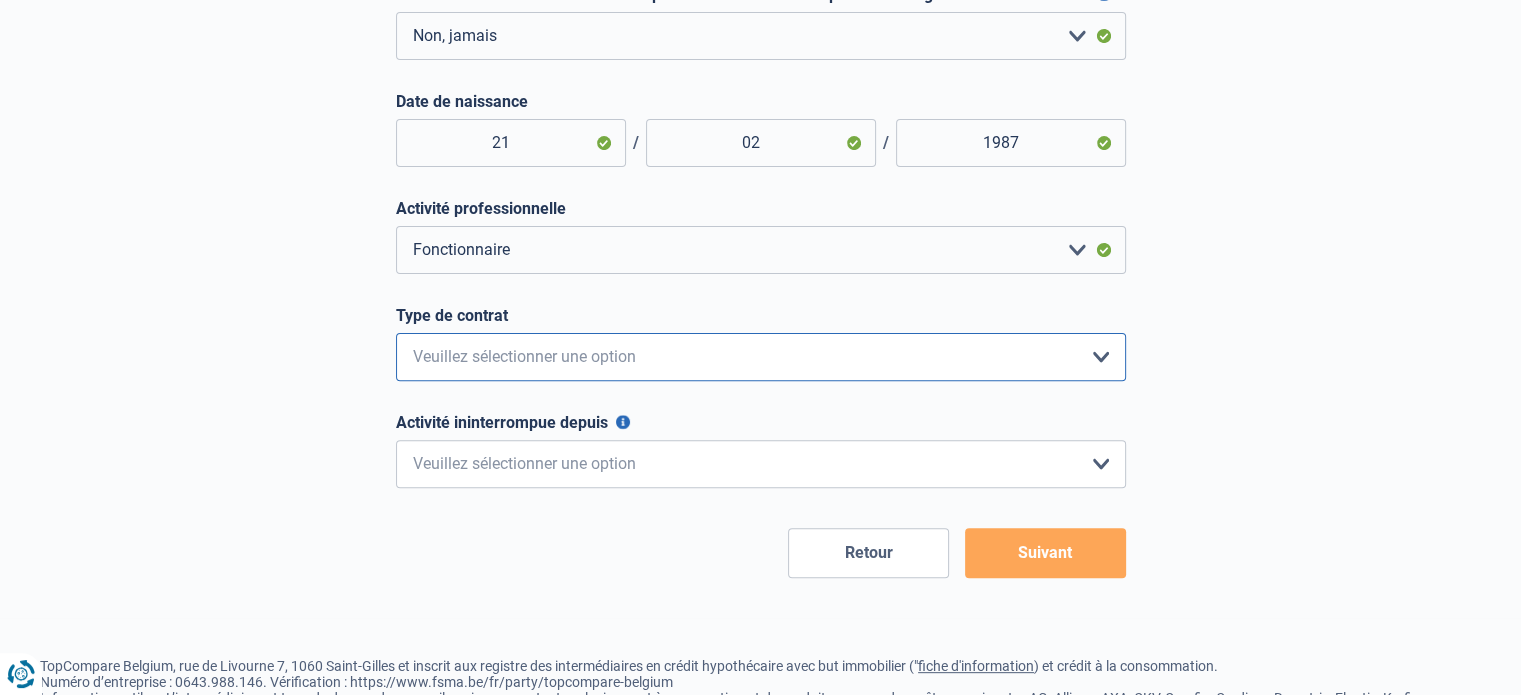 click on "Intérimaire Contrat à Durée Indéterminée Contrat à Durée Déterminée
Veuillez sélectionner une option" at bounding box center (761, 357) 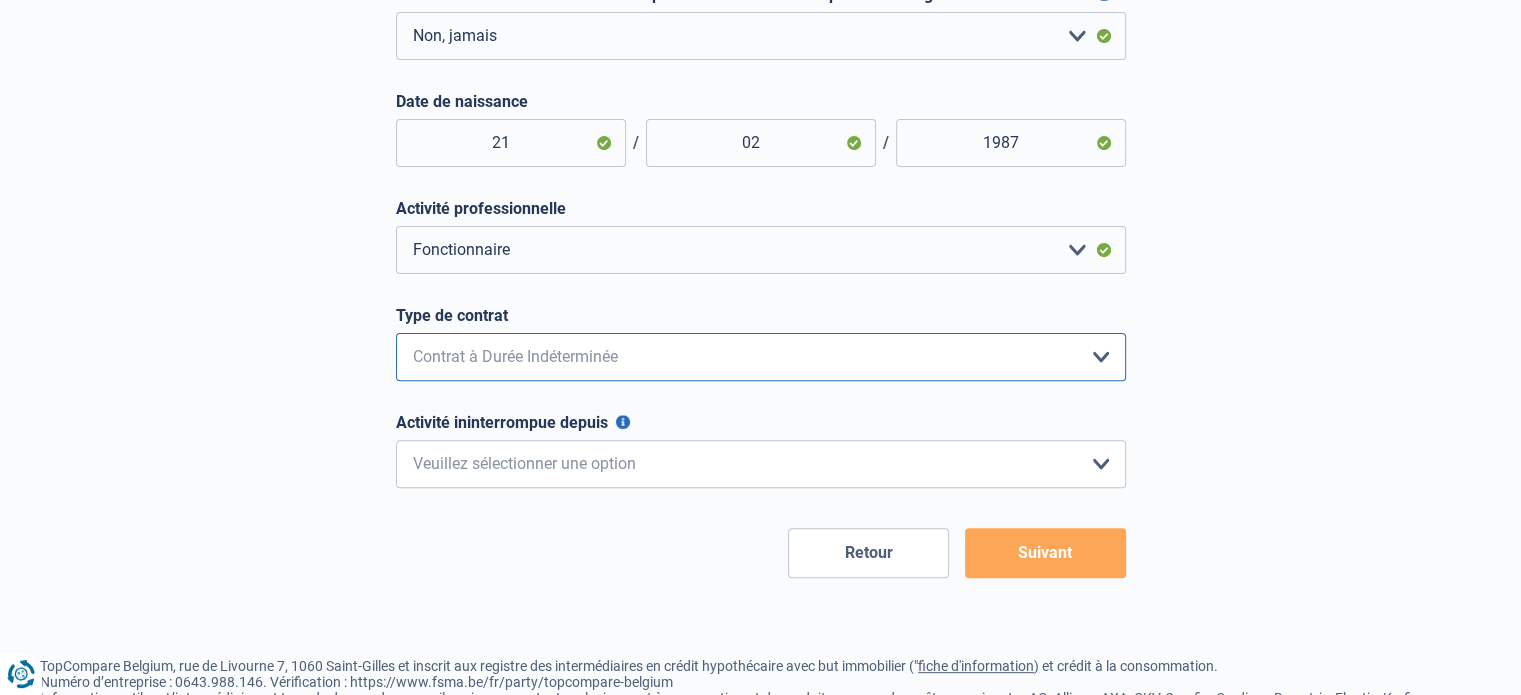 click on "Intérimaire Contrat à Durée Indéterminée Contrat à Durée Déterminée
Veuillez sélectionner une option" at bounding box center (761, 357) 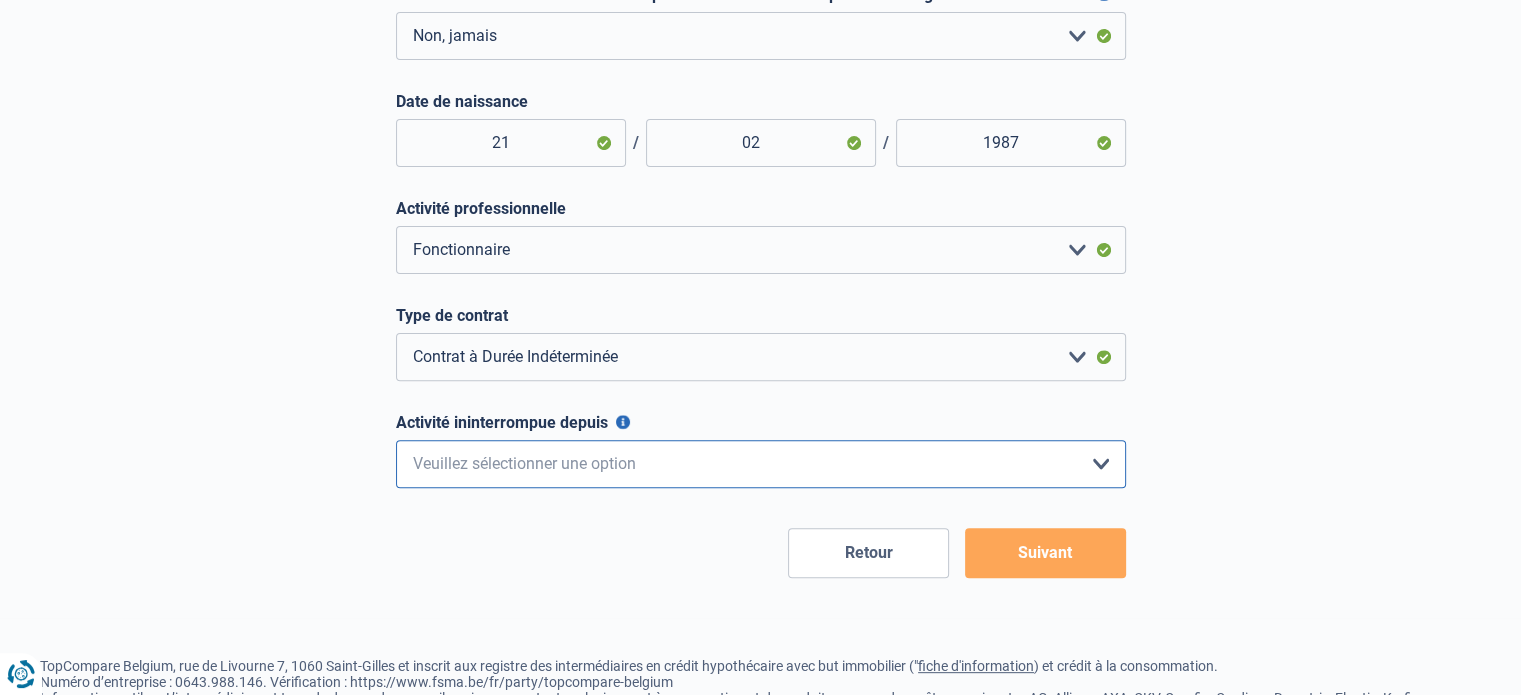 click on "< 6 mois 6 - 12 mois 12 - 24 mois 24 - 36 mois > 36 mois
Veuillez sélectionner une option" at bounding box center [761, 464] 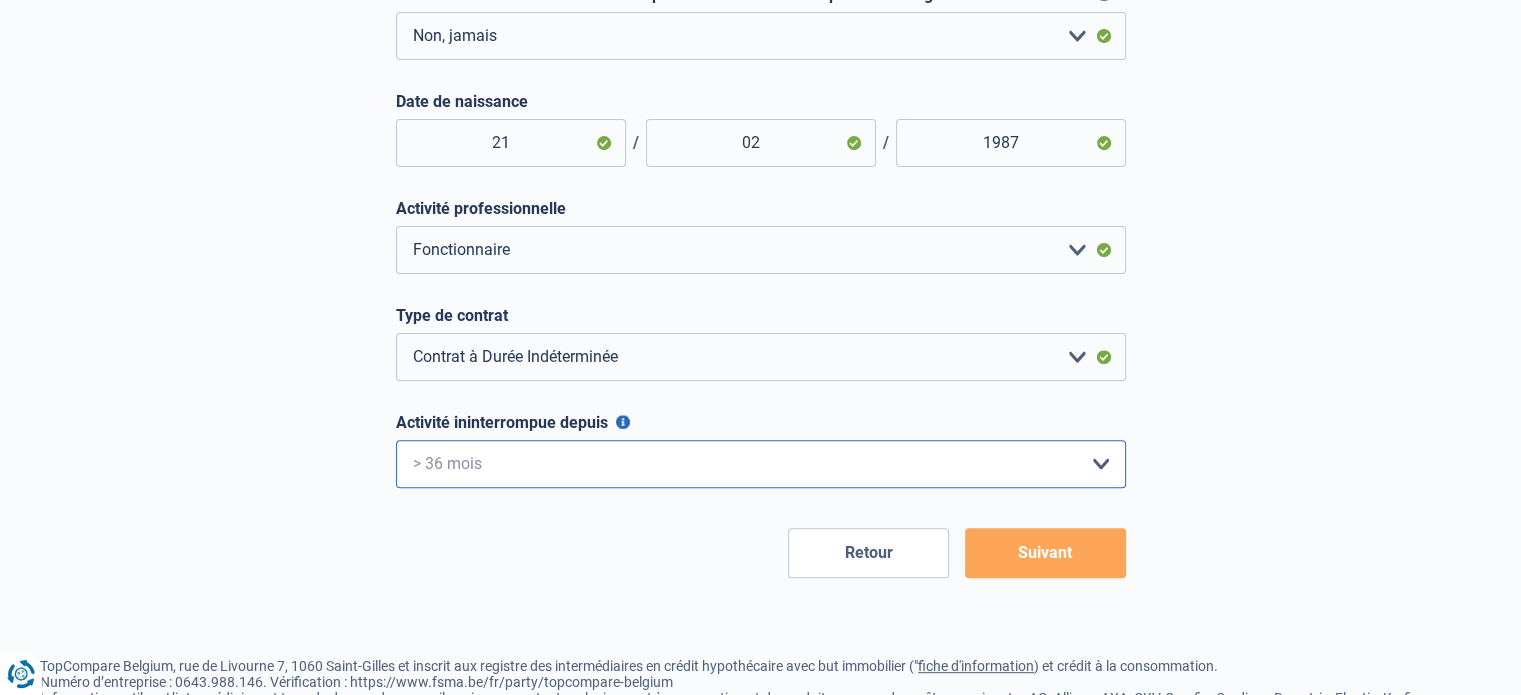 click on "< 6 mois 6 - 12 mois 12 - 24 mois 24 - 36 mois > 36 mois
Veuillez sélectionner une option" at bounding box center [761, 464] 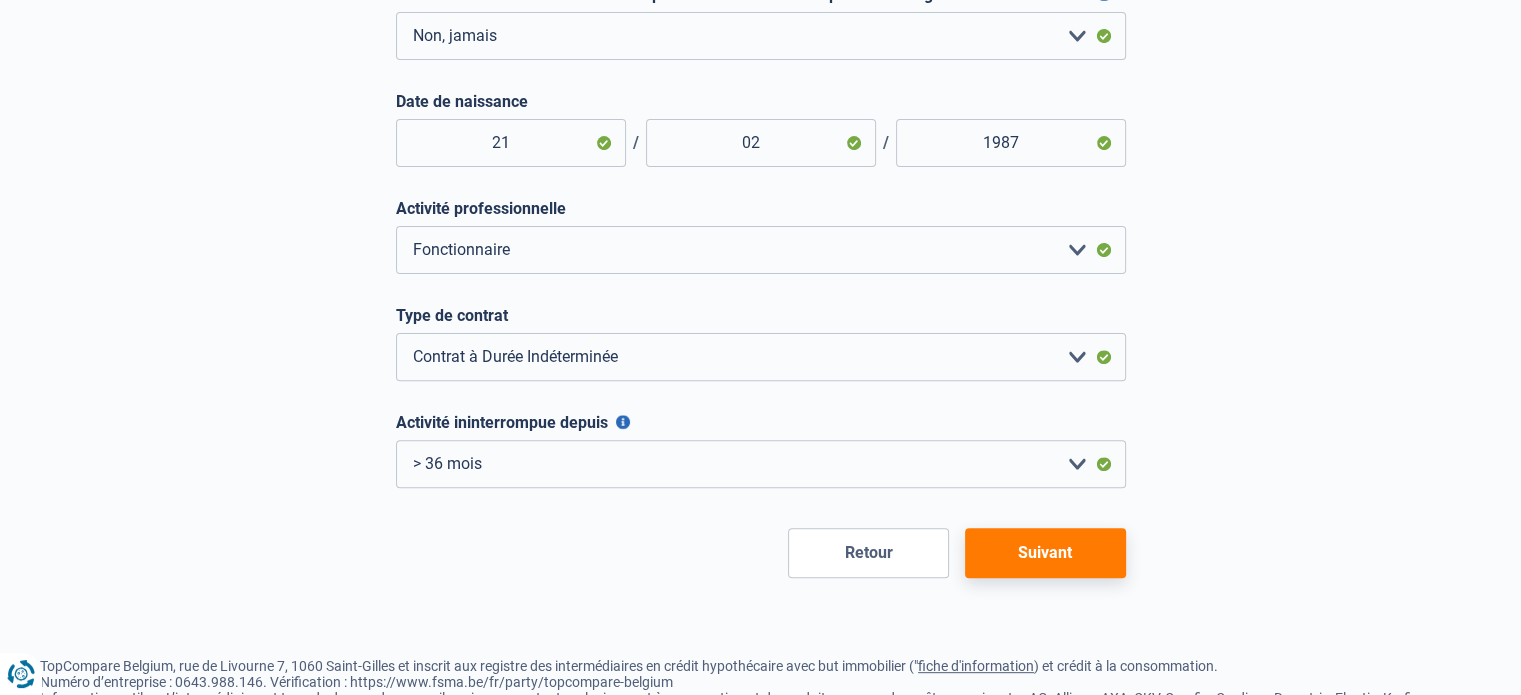 click on "Suivant" at bounding box center (1045, 553) 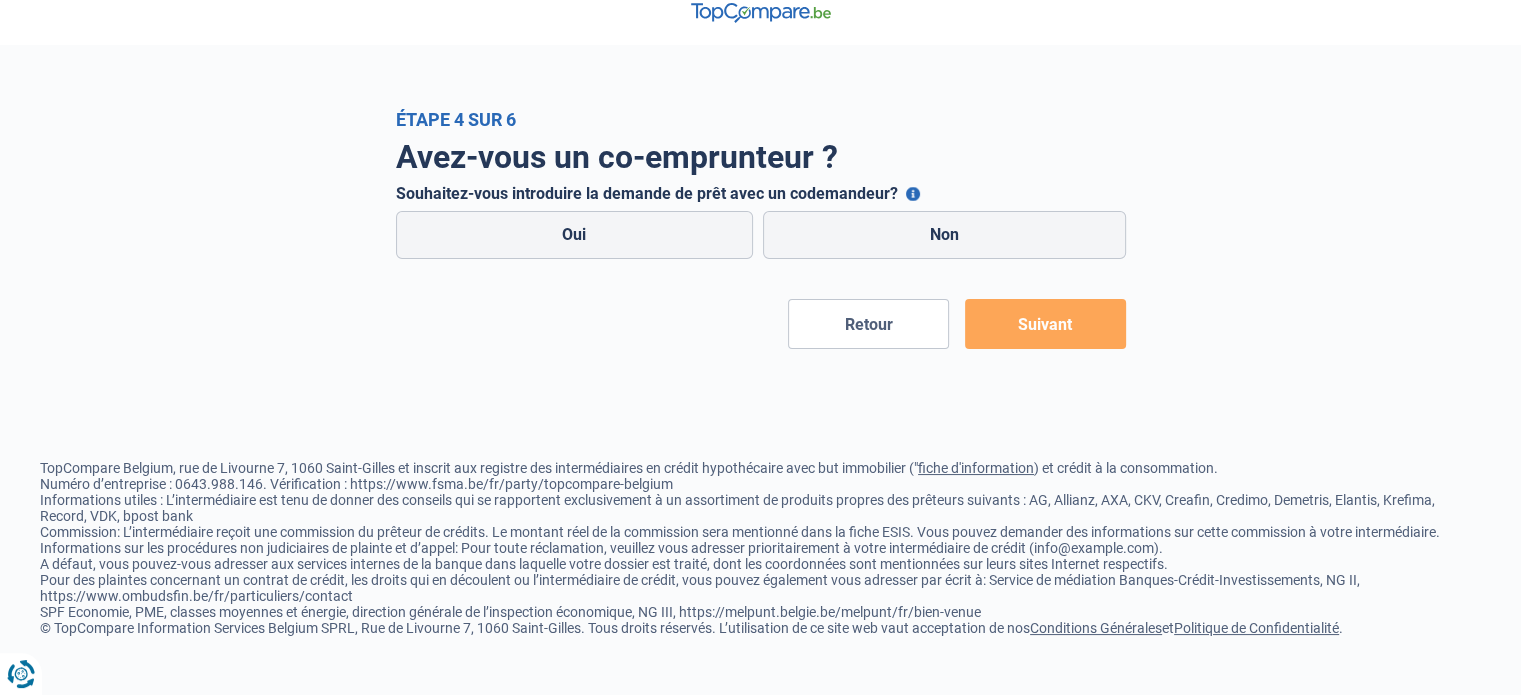 scroll, scrollTop: 0, scrollLeft: 0, axis: both 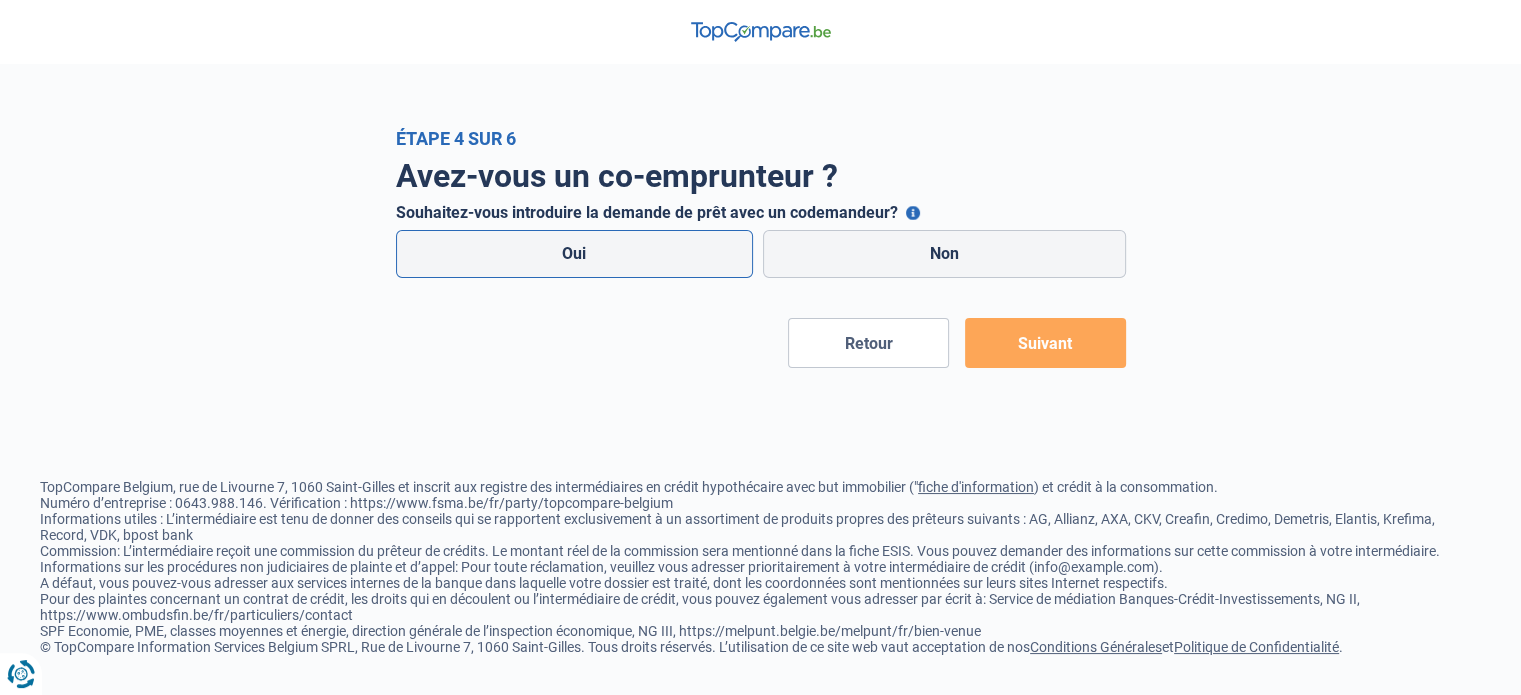 click on "Oui" at bounding box center [575, 254] 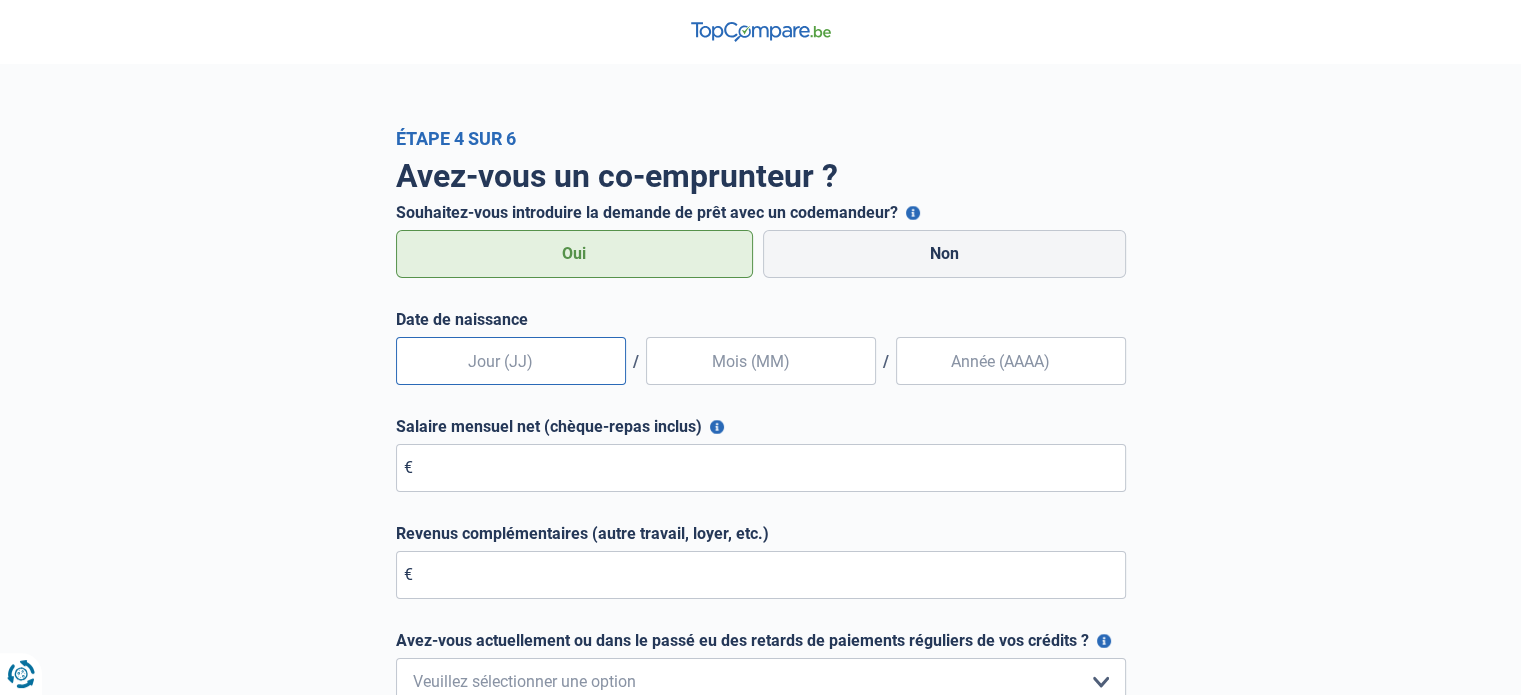click at bounding box center (511, 361) 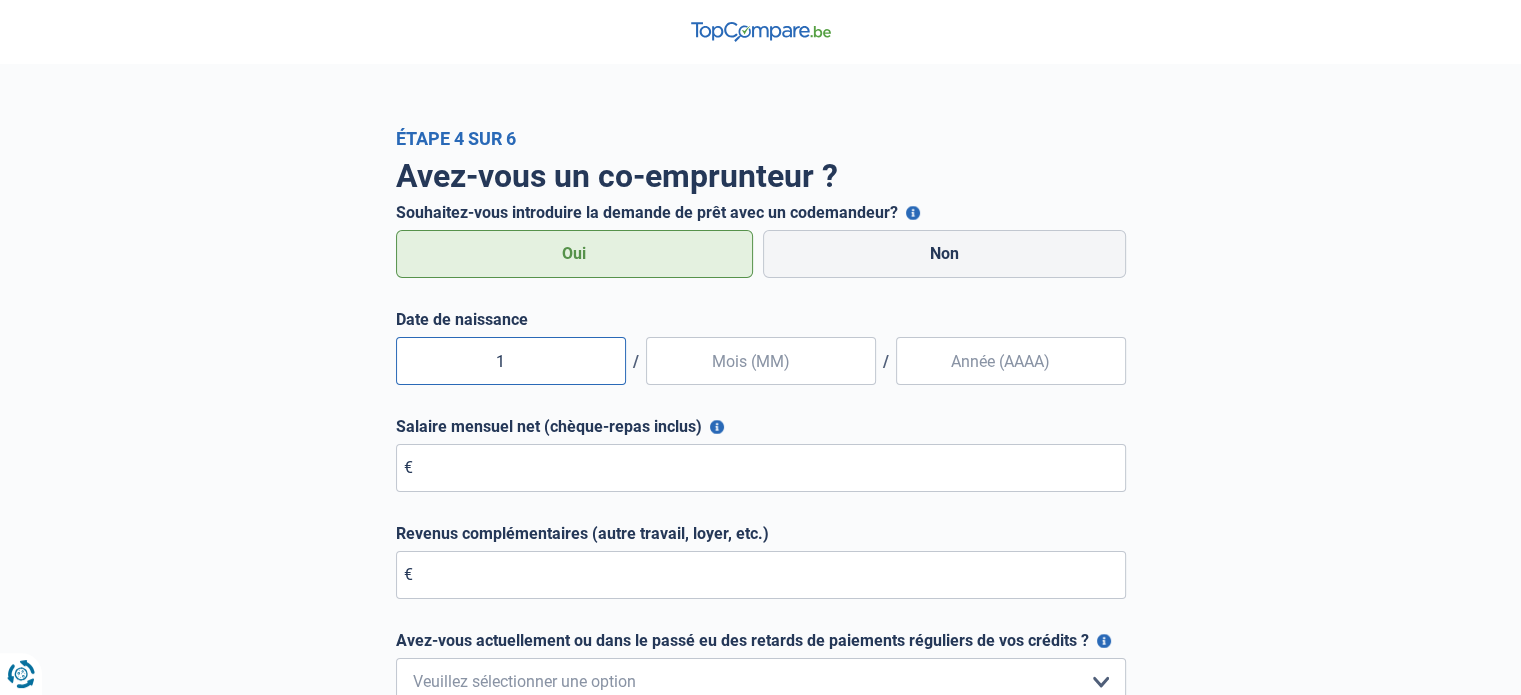 type on "15" 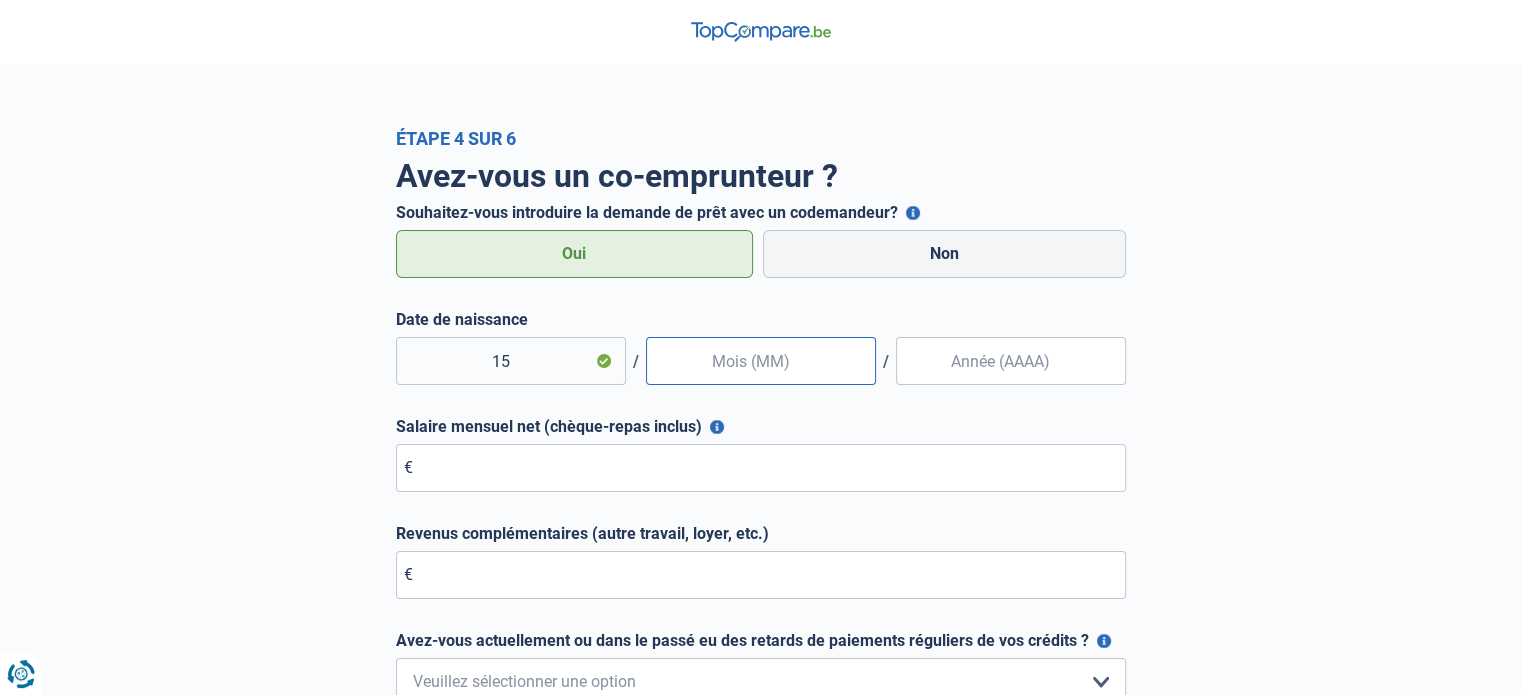 click at bounding box center [761, 361] 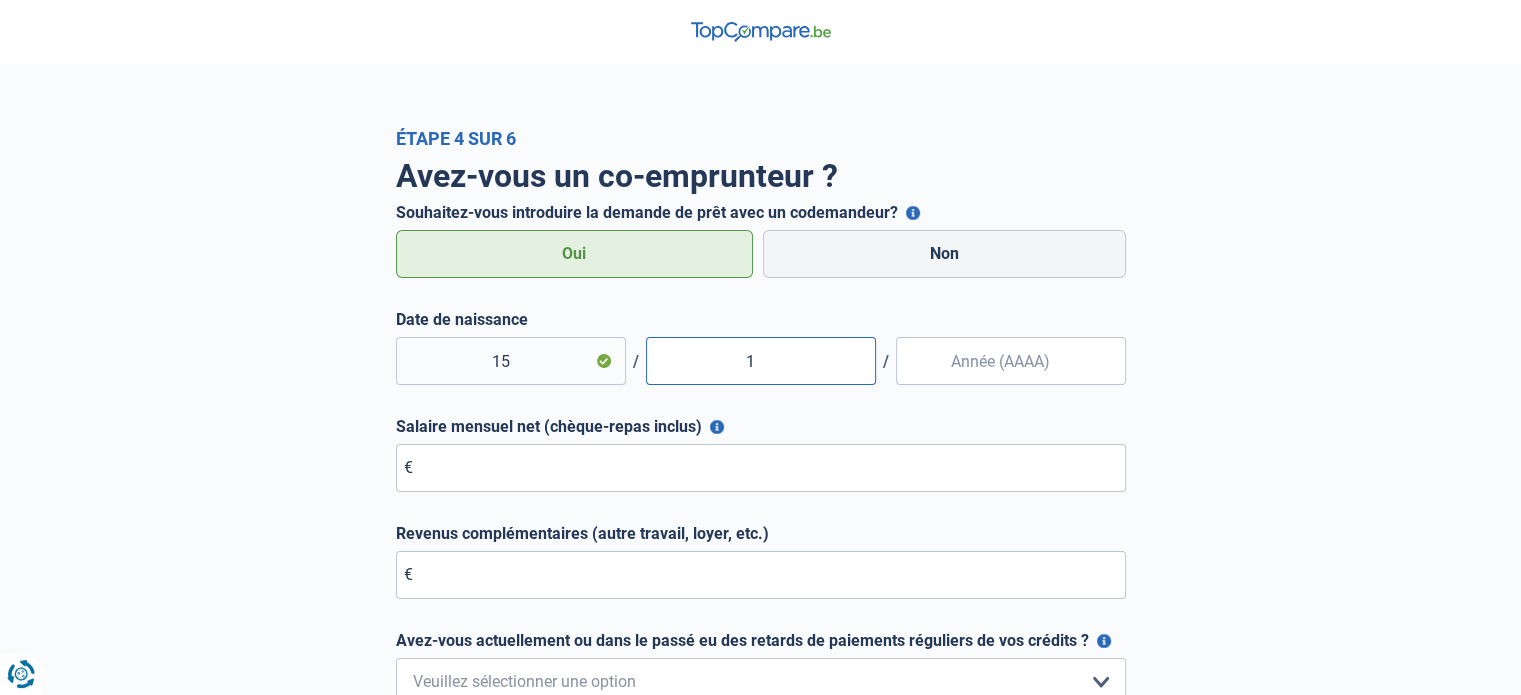 type on "12" 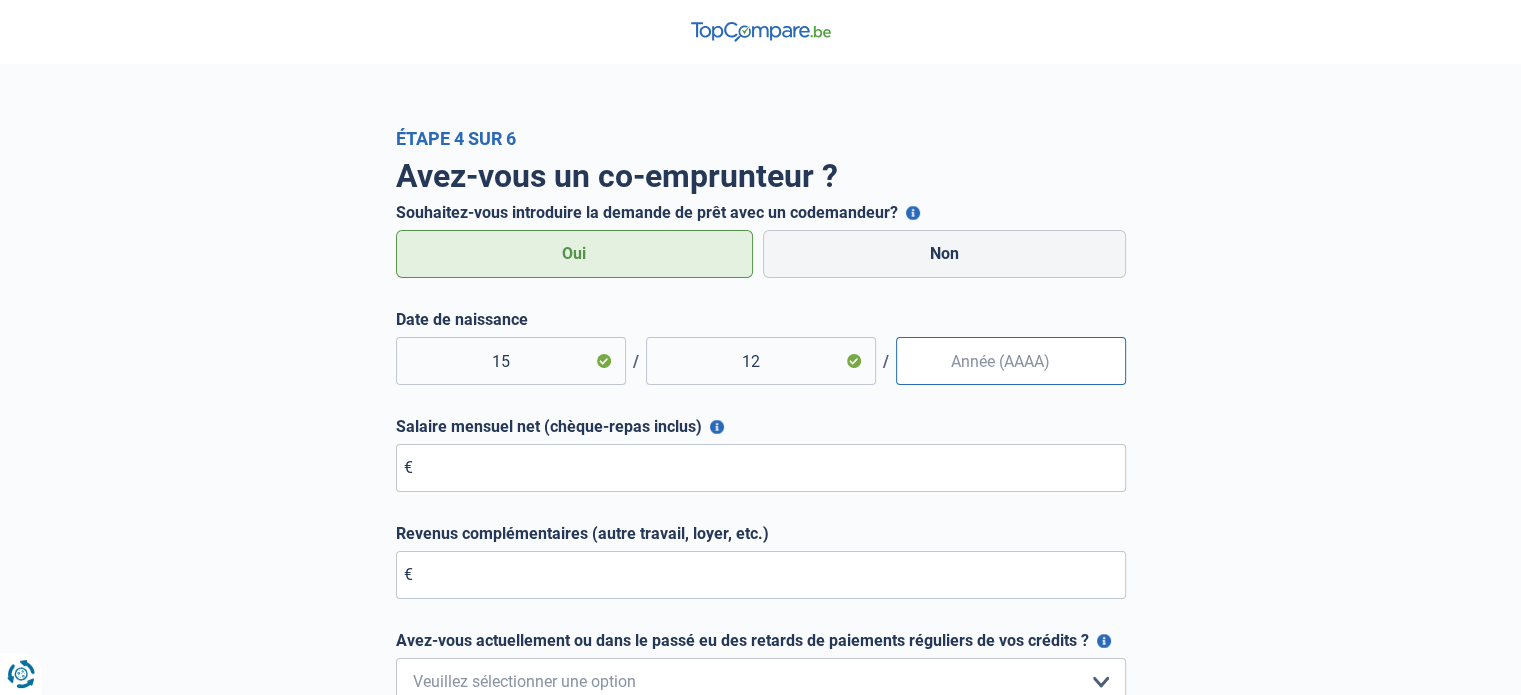 click on "Date de naissance" at bounding box center (1011, 361) 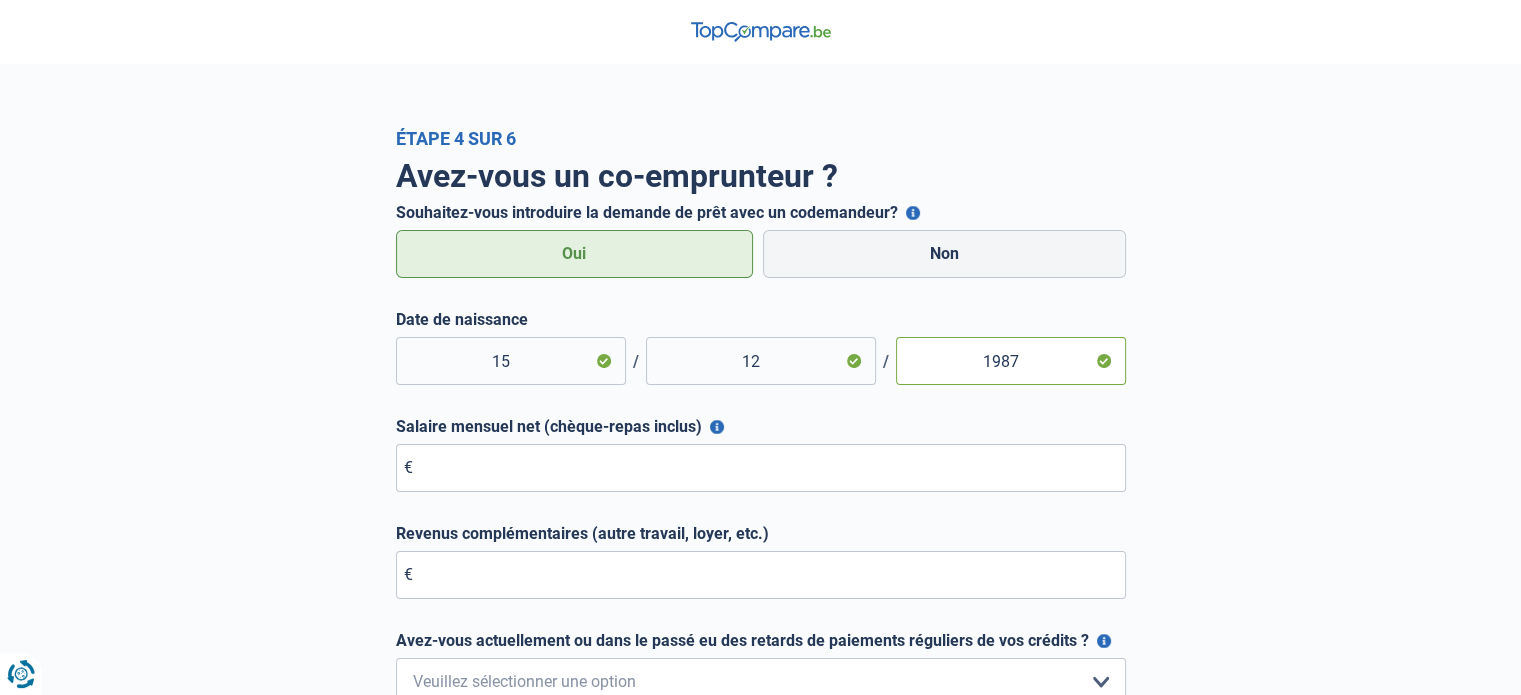type on "1987" 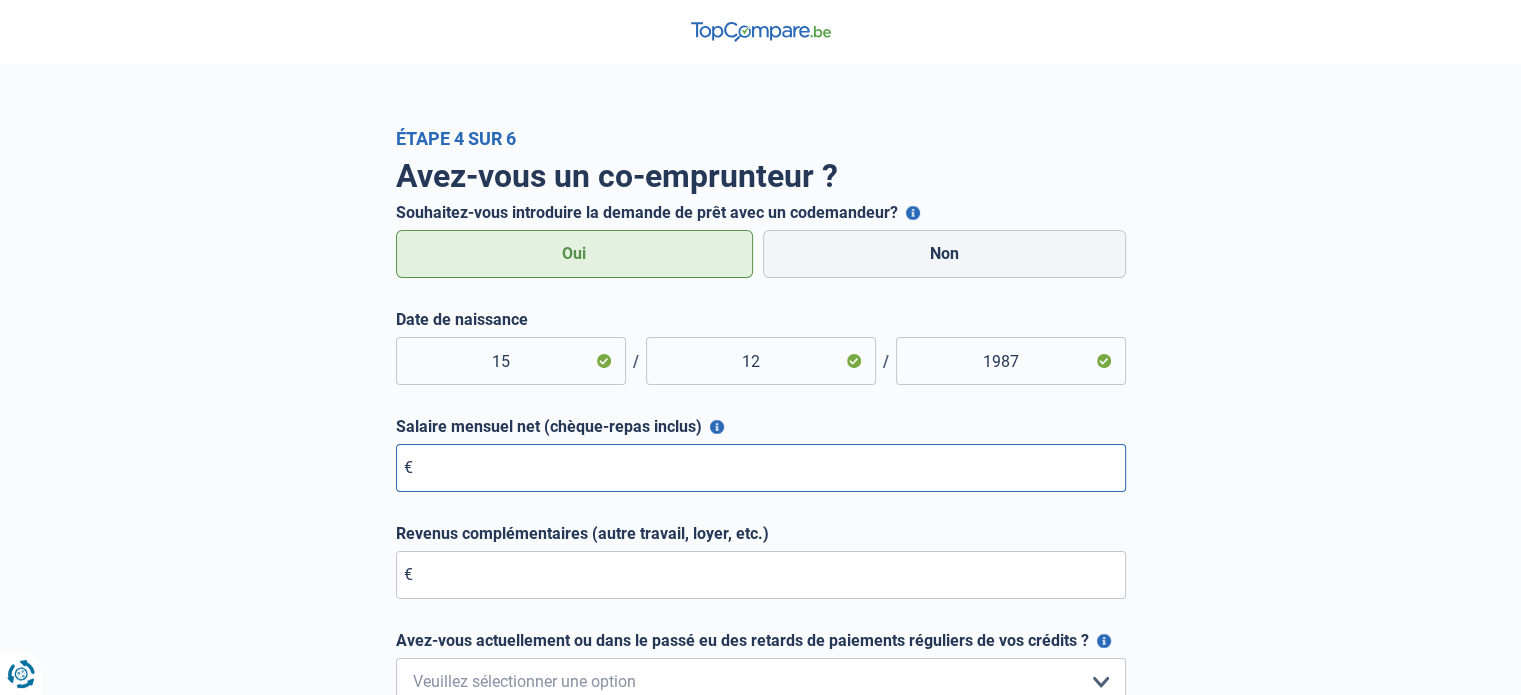 click on "Salaire mensuel net (chèque-repas inclus)" at bounding box center [761, 468] 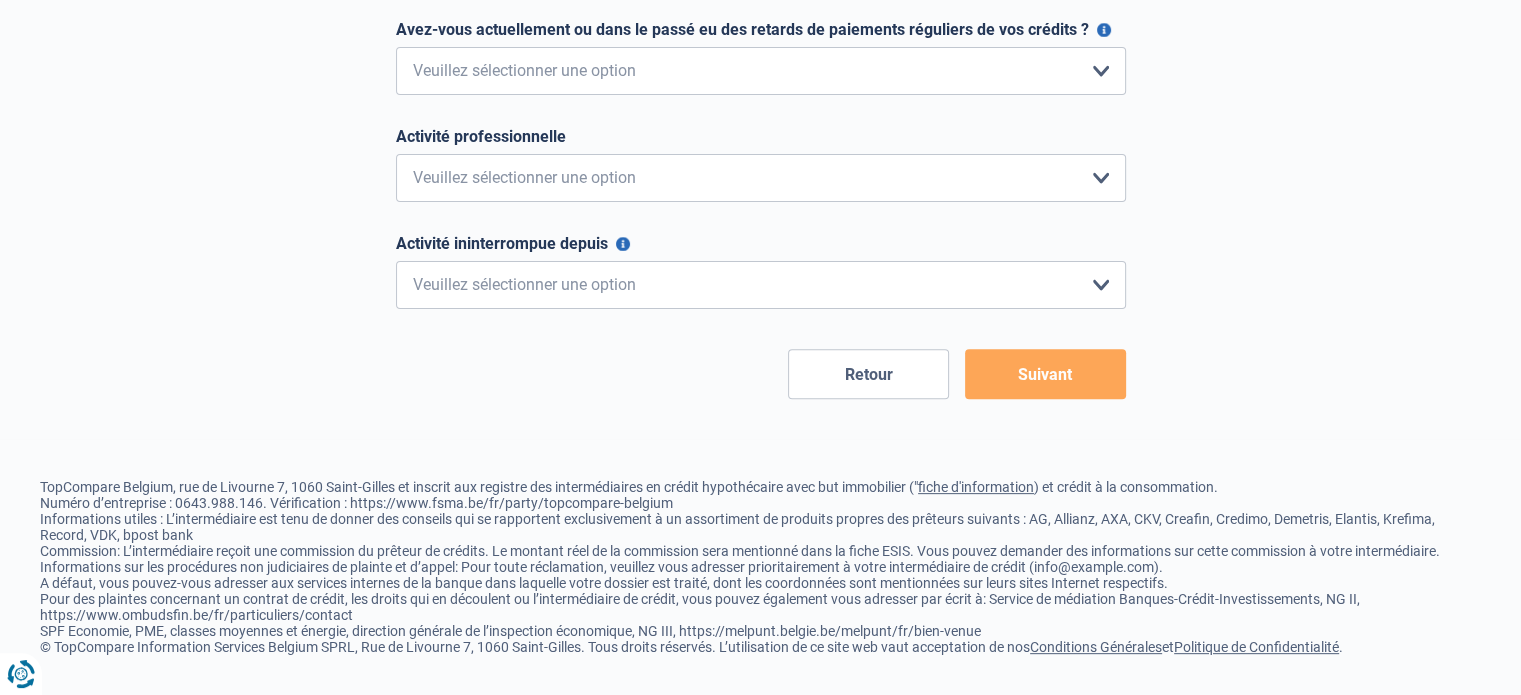 scroll, scrollTop: 622, scrollLeft: 0, axis: vertical 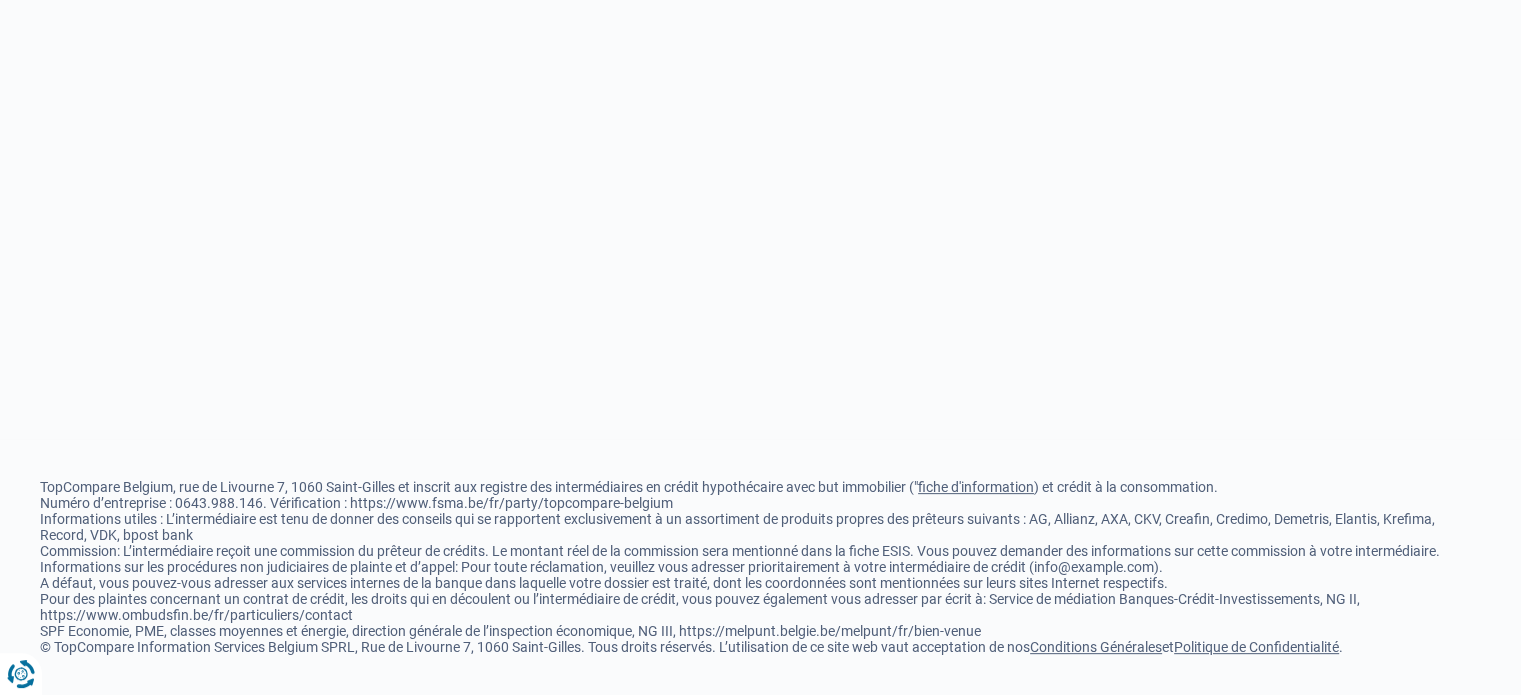 select on "0" 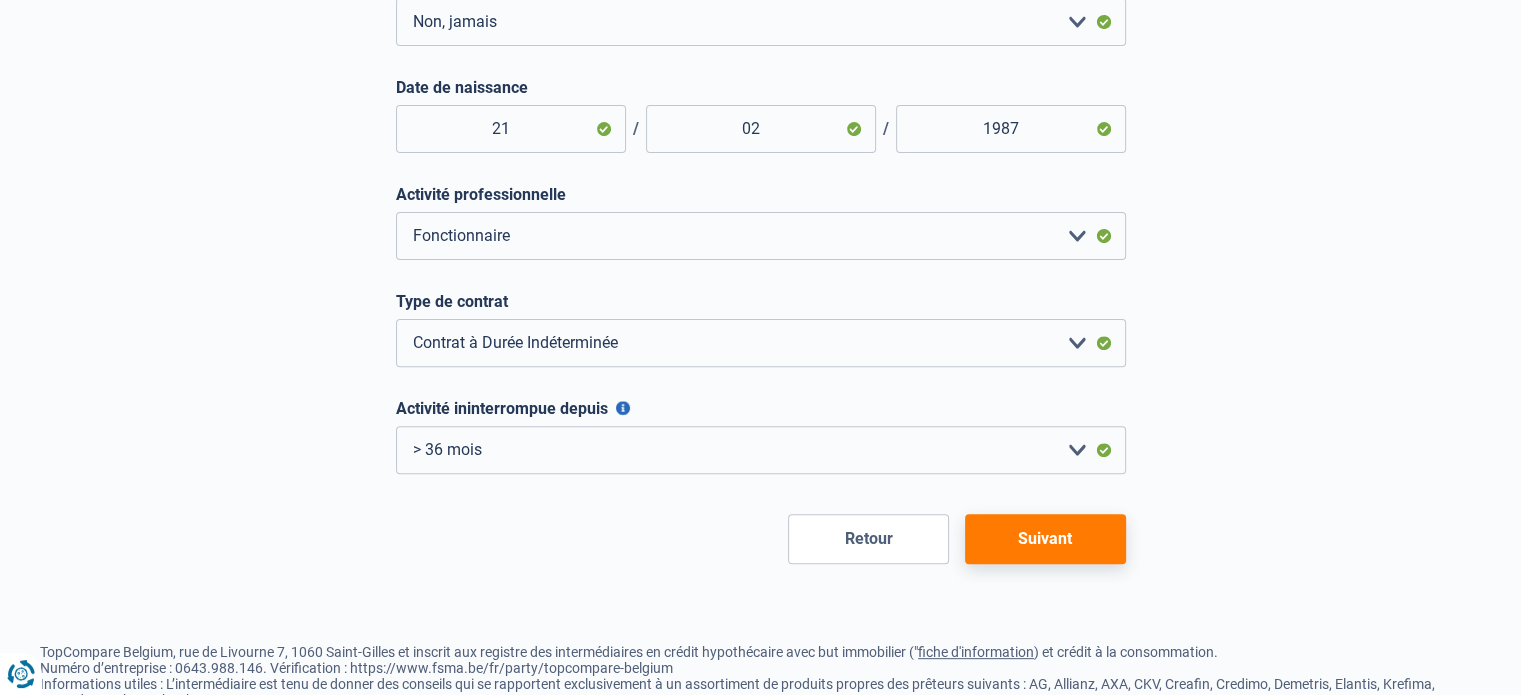 scroll, scrollTop: 0, scrollLeft: 0, axis: both 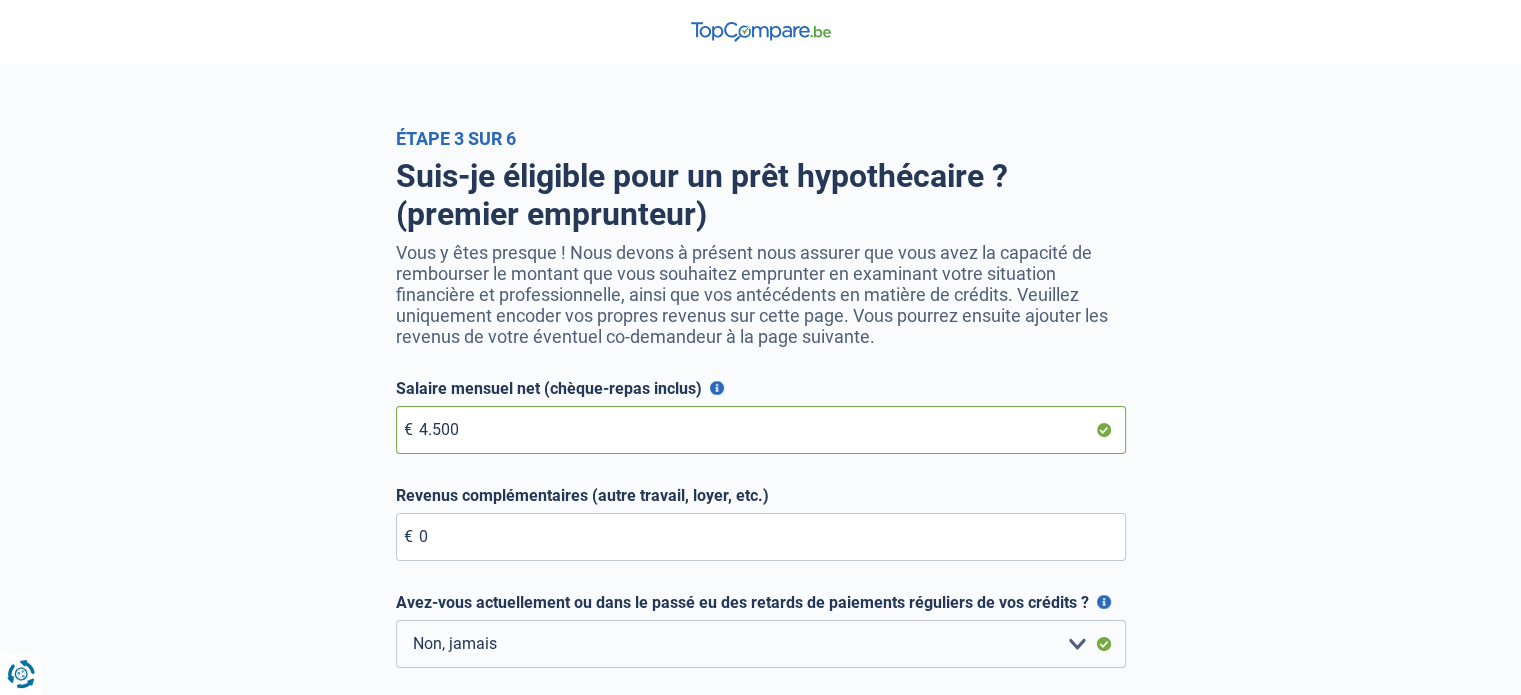 click on "4.500" at bounding box center [761, 430] 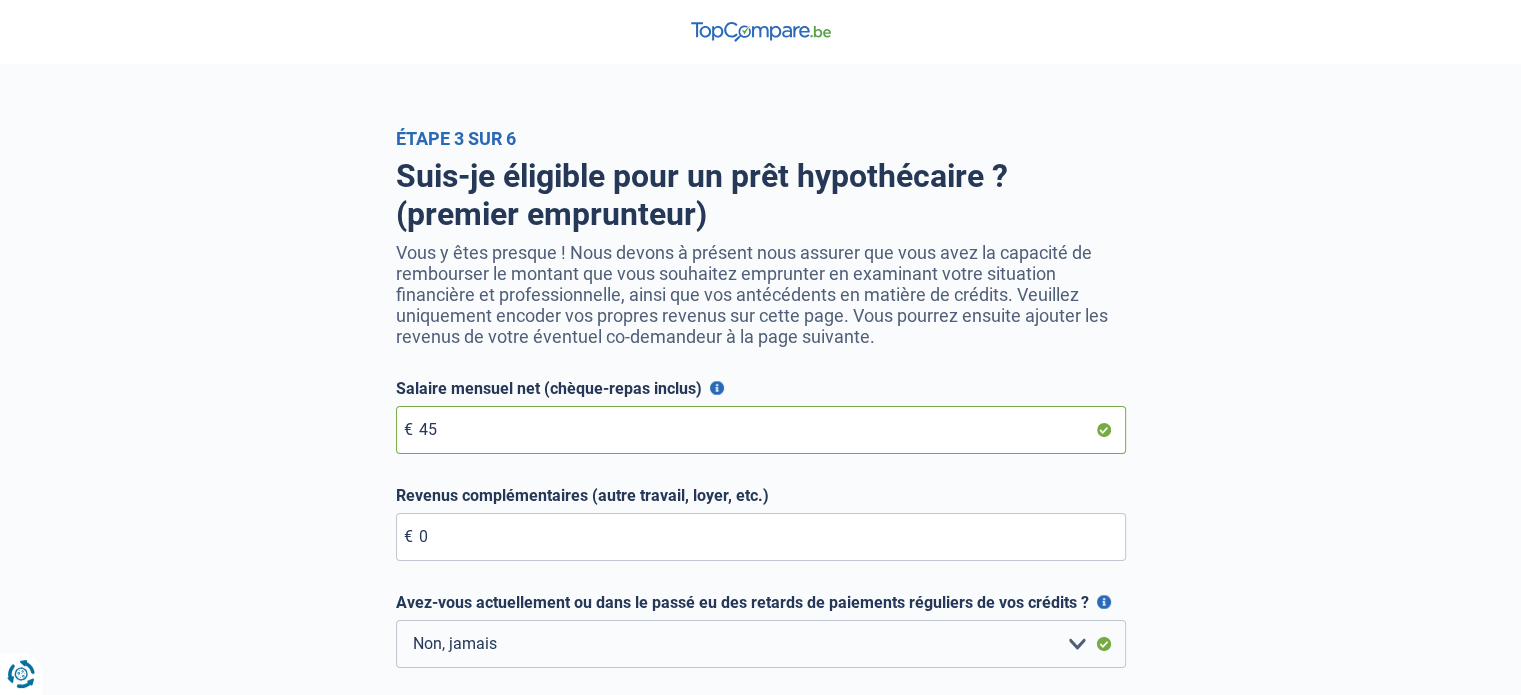 type on "4" 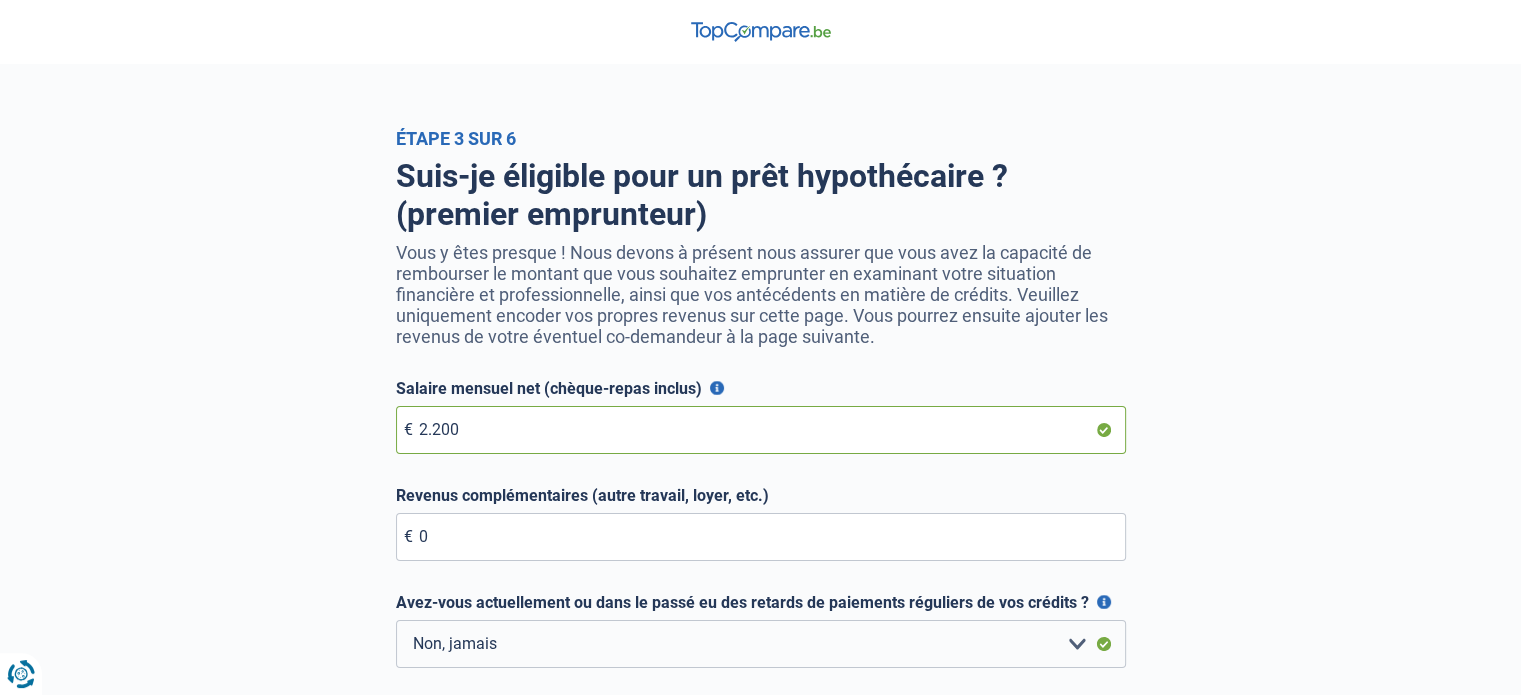 scroll, scrollTop: 608, scrollLeft: 0, axis: vertical 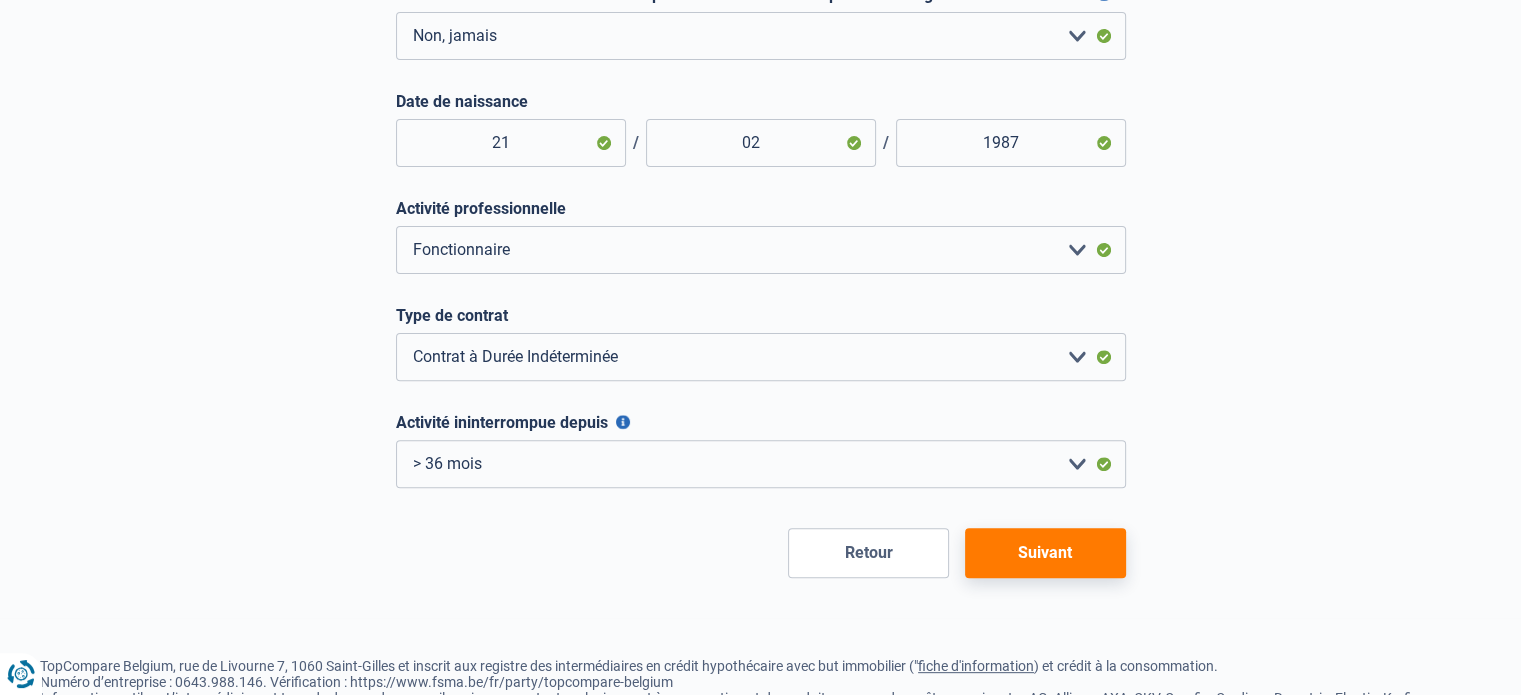 type on "2.200" 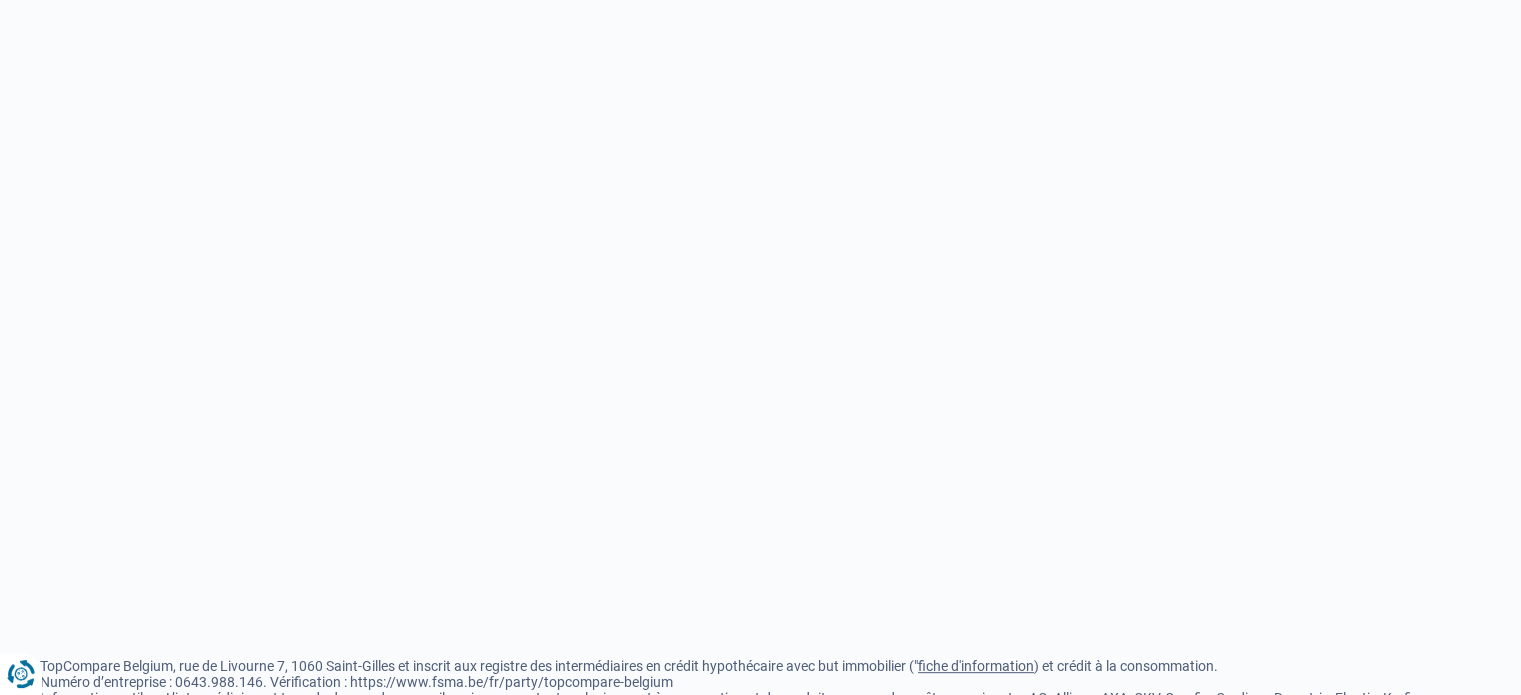 scroll, scrollTop: 0, scrollLeft: 0, axis: both 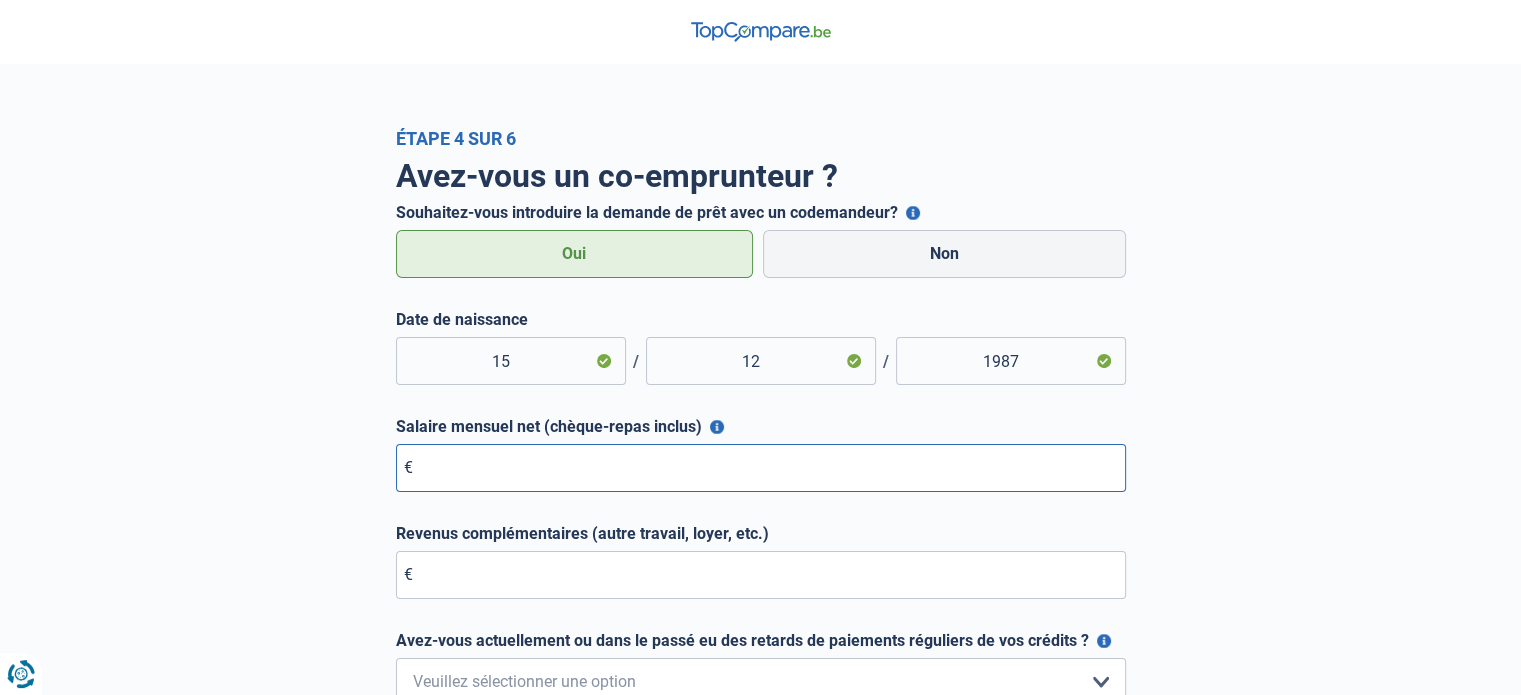 click on "Salaire mensuel net (chèque-repas inclus)" at bounding box center [761, 468] 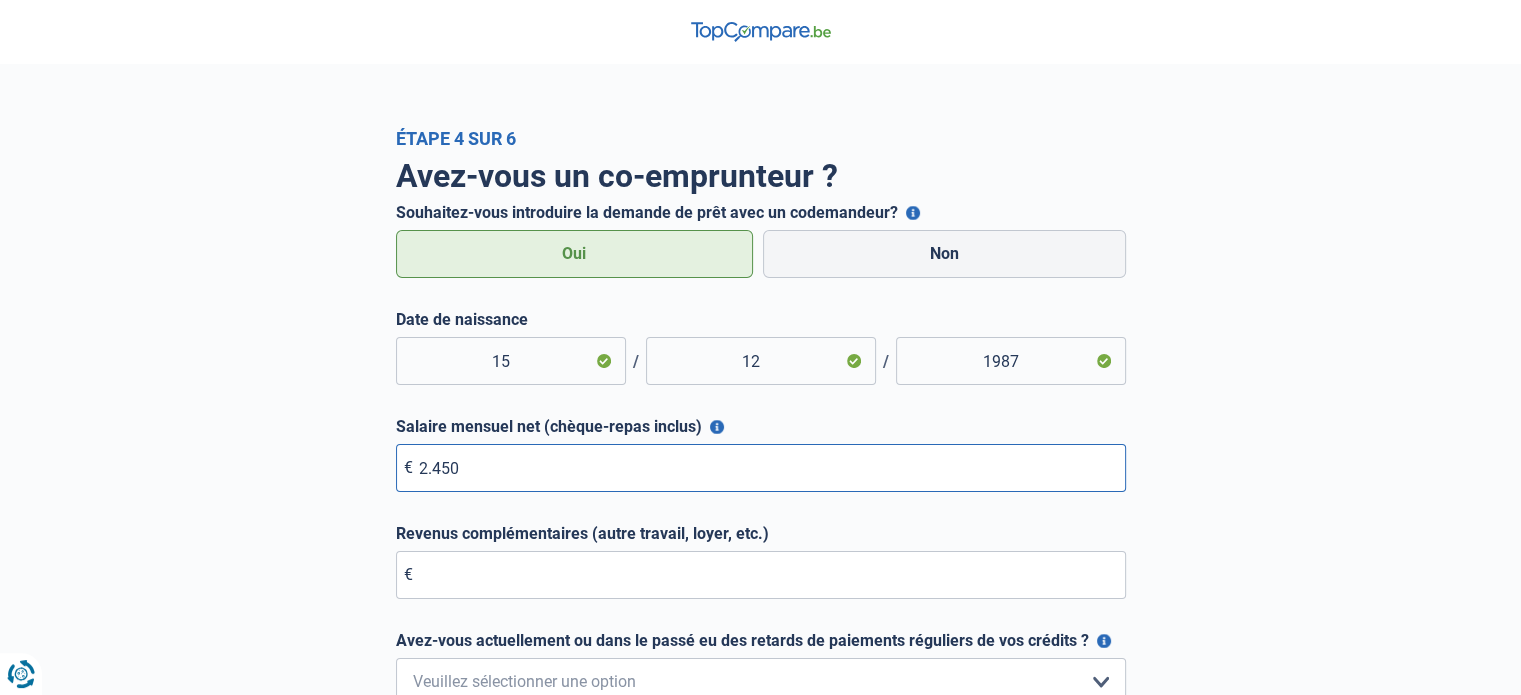 type on "2.450" 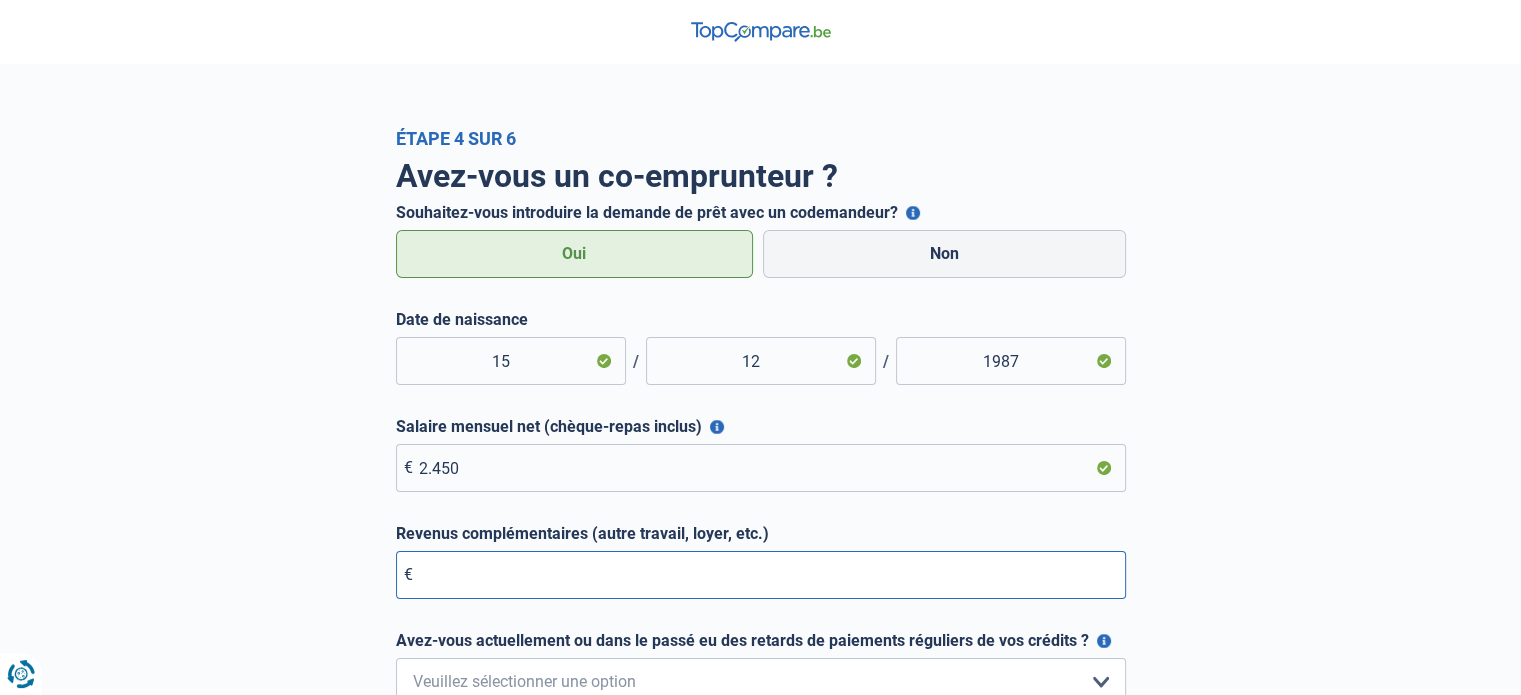 click on "Revenus complémentaires (autre travail, loyer, etc.)" at bounding box center (761, 575) 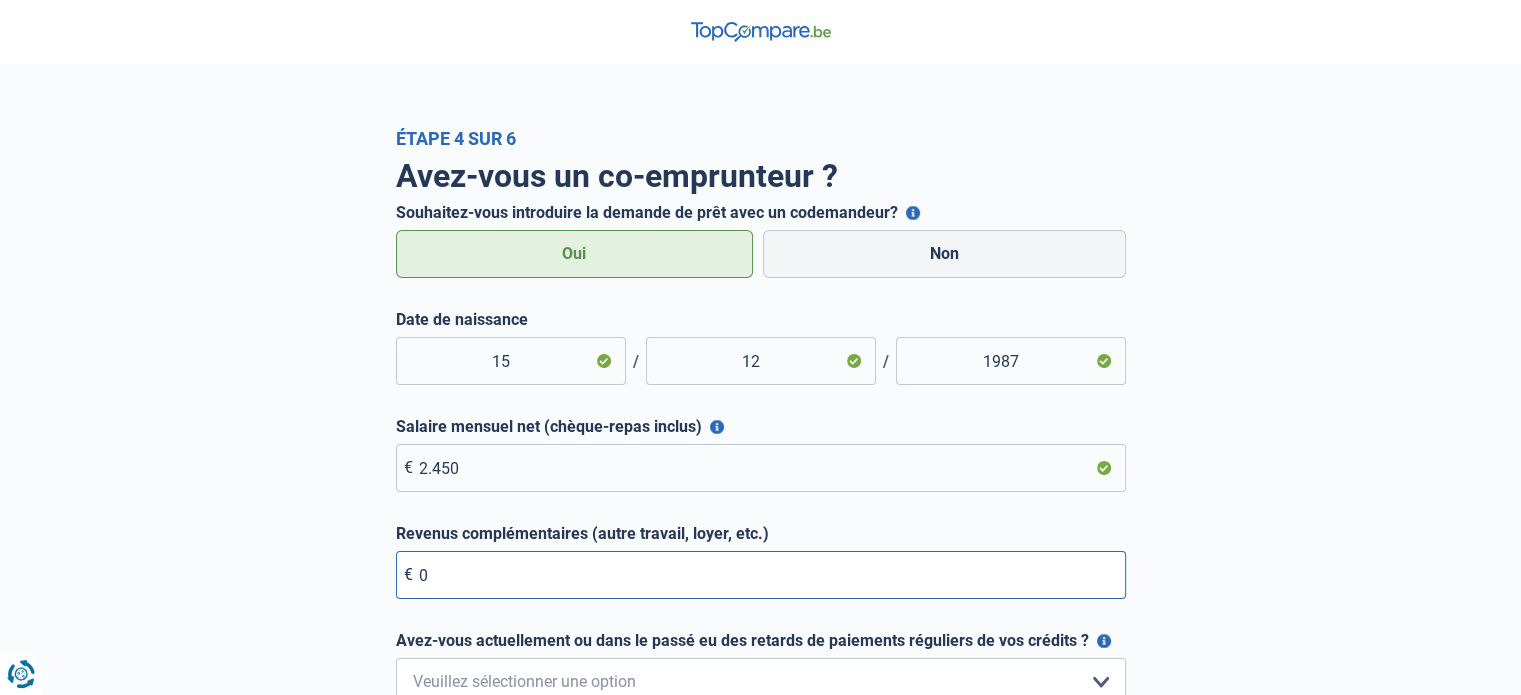 type on "0" 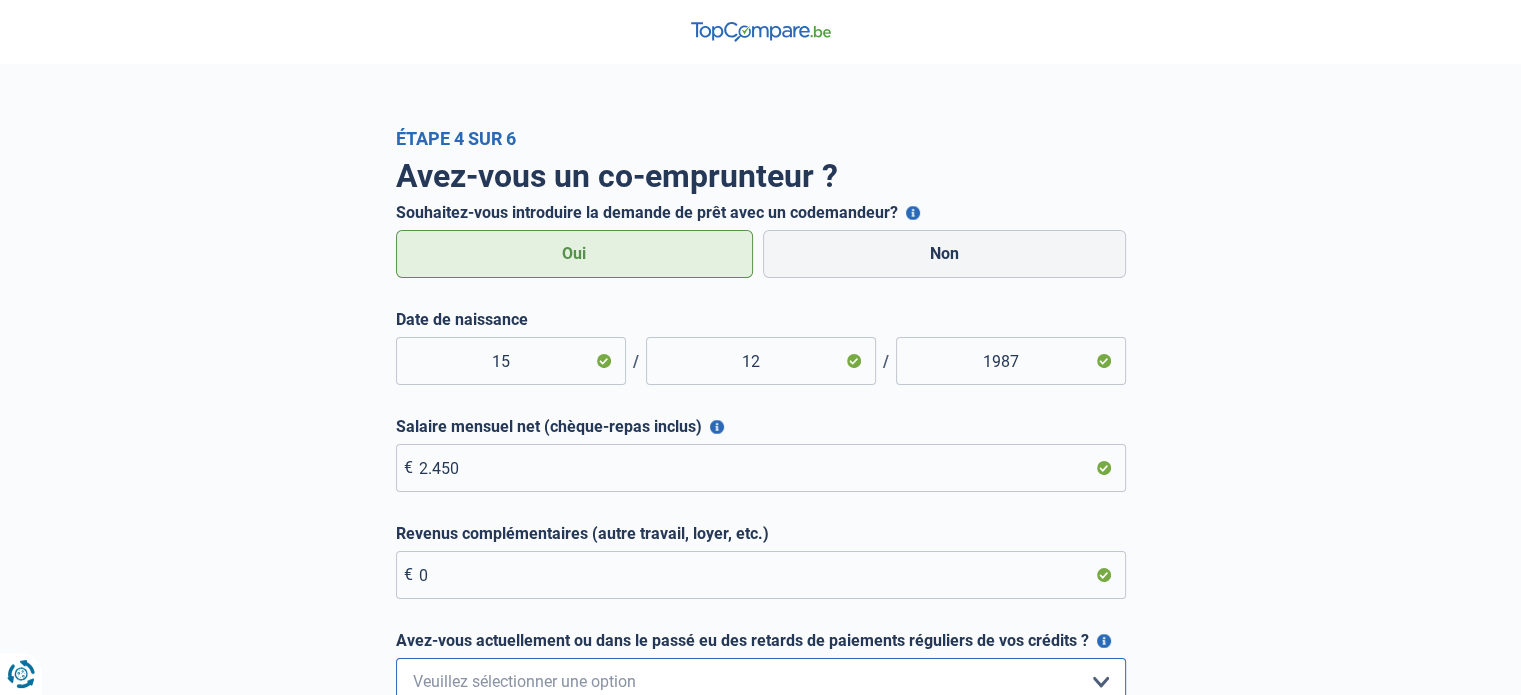 scroll, scrollTop: 12, scrollLeft: 0, axis: vertical 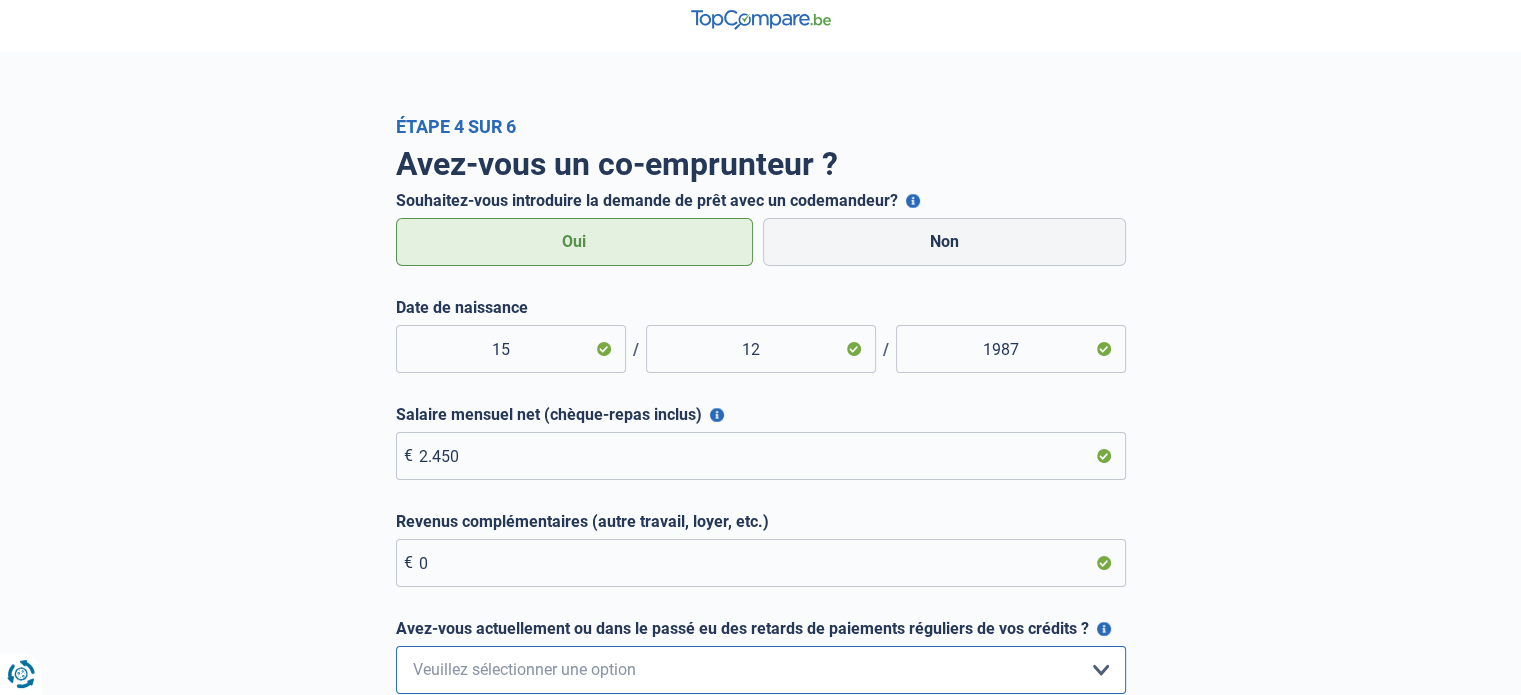 click on "Non, jamais Oui mais j'ai tout remboursé il y a moins d'un an Oui mais cela fait plus d'un an que j'ai remboursé mes retards de paiements Oui, je n'ai pas encore effectué de remboursements
Veuillez sélectionner une option" at bounding box center [761, 670] 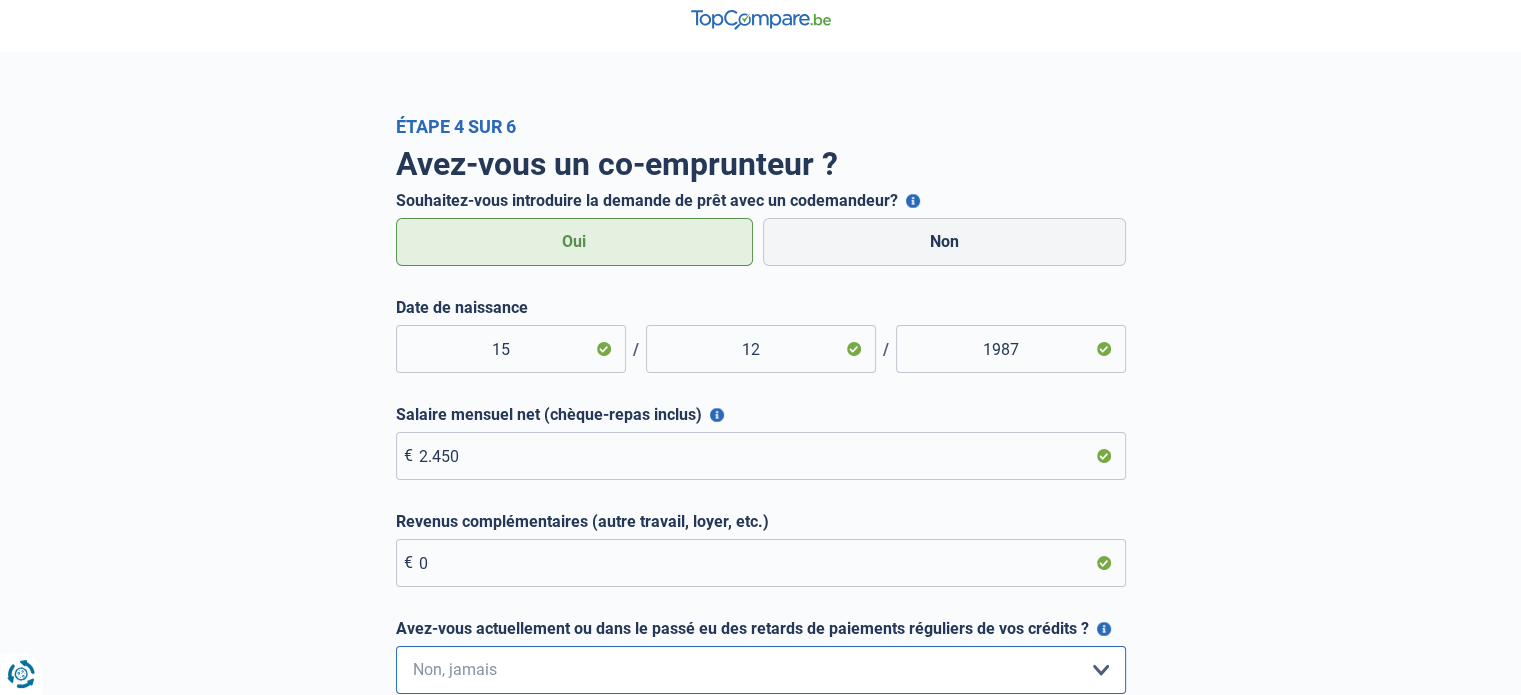 click on "Non, jamais Oui mais j'ai tout remboursé il y a moins d'un an Oui mais cela fait plus d'un an que j'ai remboursé mes retards de paiements Oui, je n'ai pas encore effectué de remboursements
Veuillez sélectionner une option" at bounding box center [761, 670] 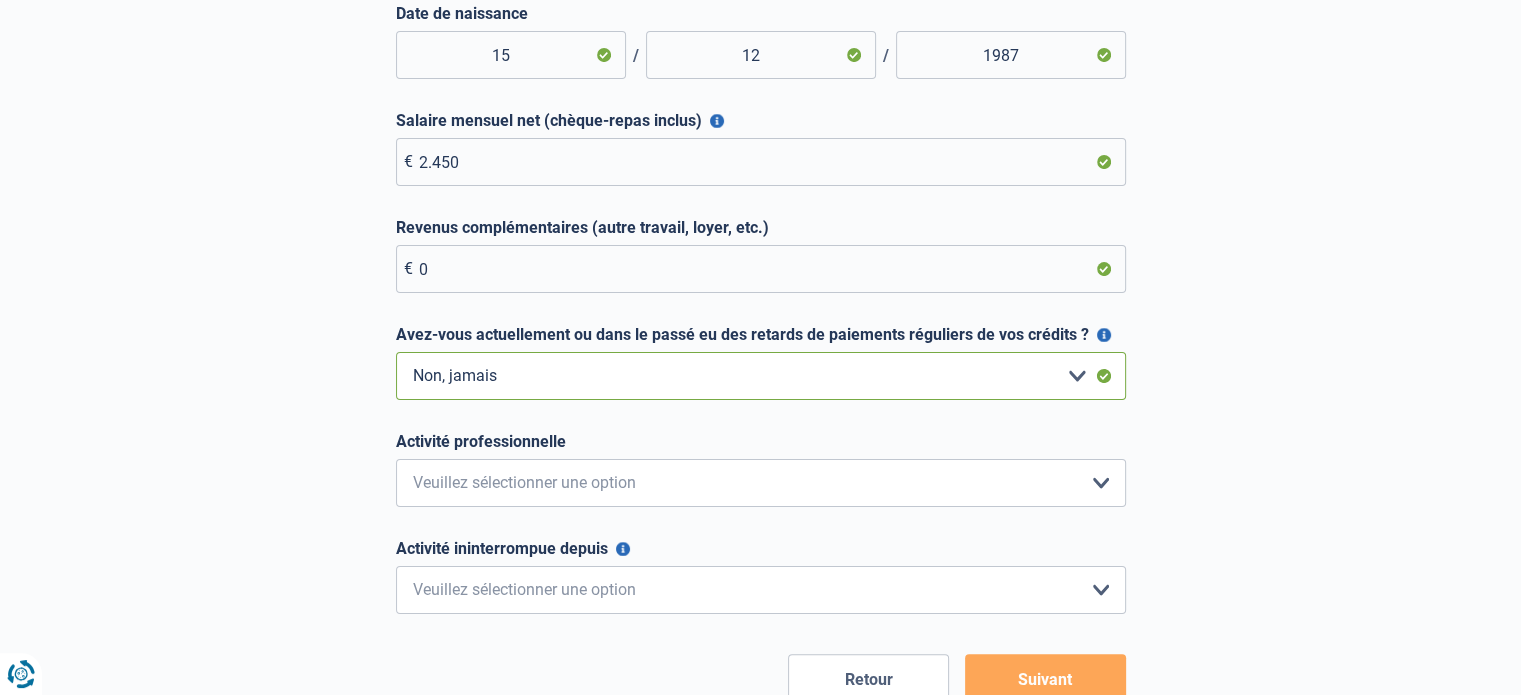 scroll, scrollTop: 386, scrollLeft: 0, axis: vertical 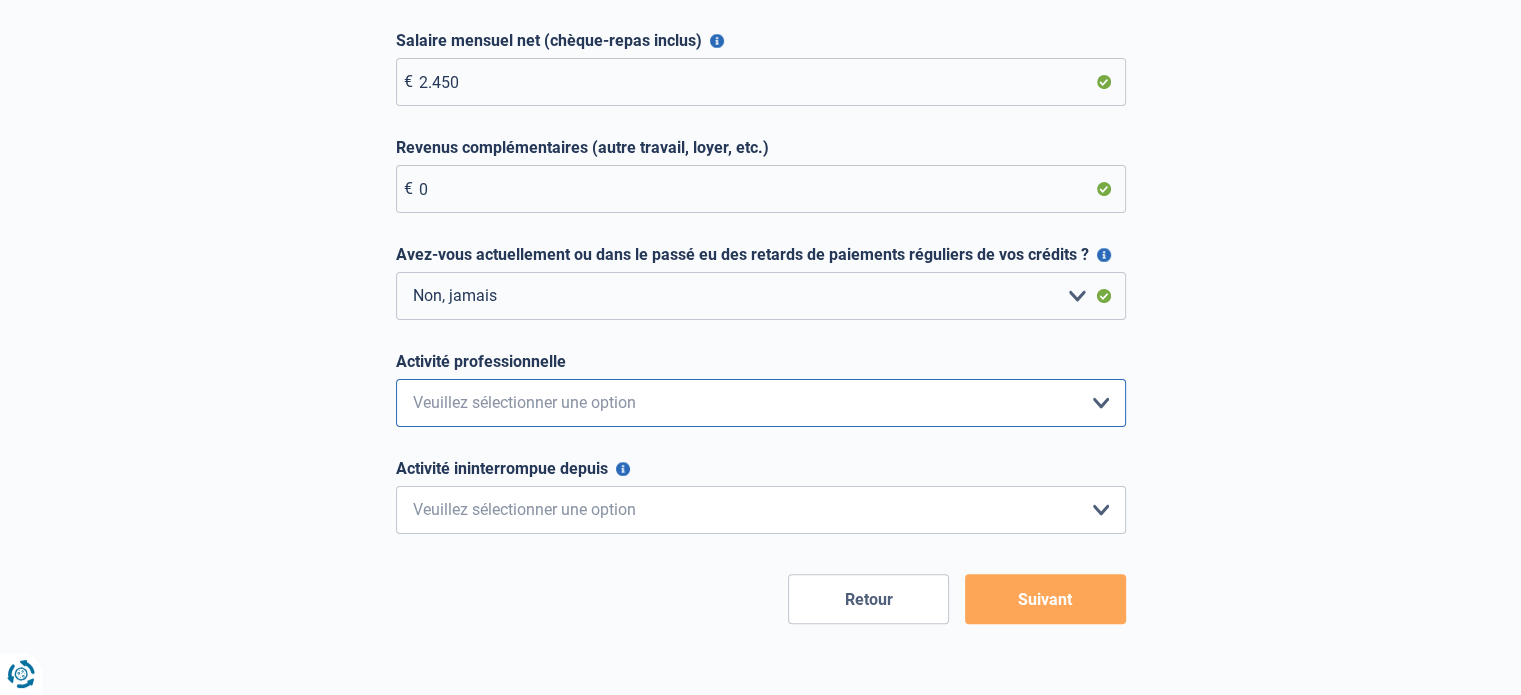 click on "Employé privé Ouvrier Fonctionnaire Indépendant Dirigeant d'entreprise Pensionné Profession libérale Chômeur Invalide permanent Intérimaire Mutuelle Société Etudiant Rentier Sans profession
Veuillez sélectionner une option" at bounding box center [761, 403] 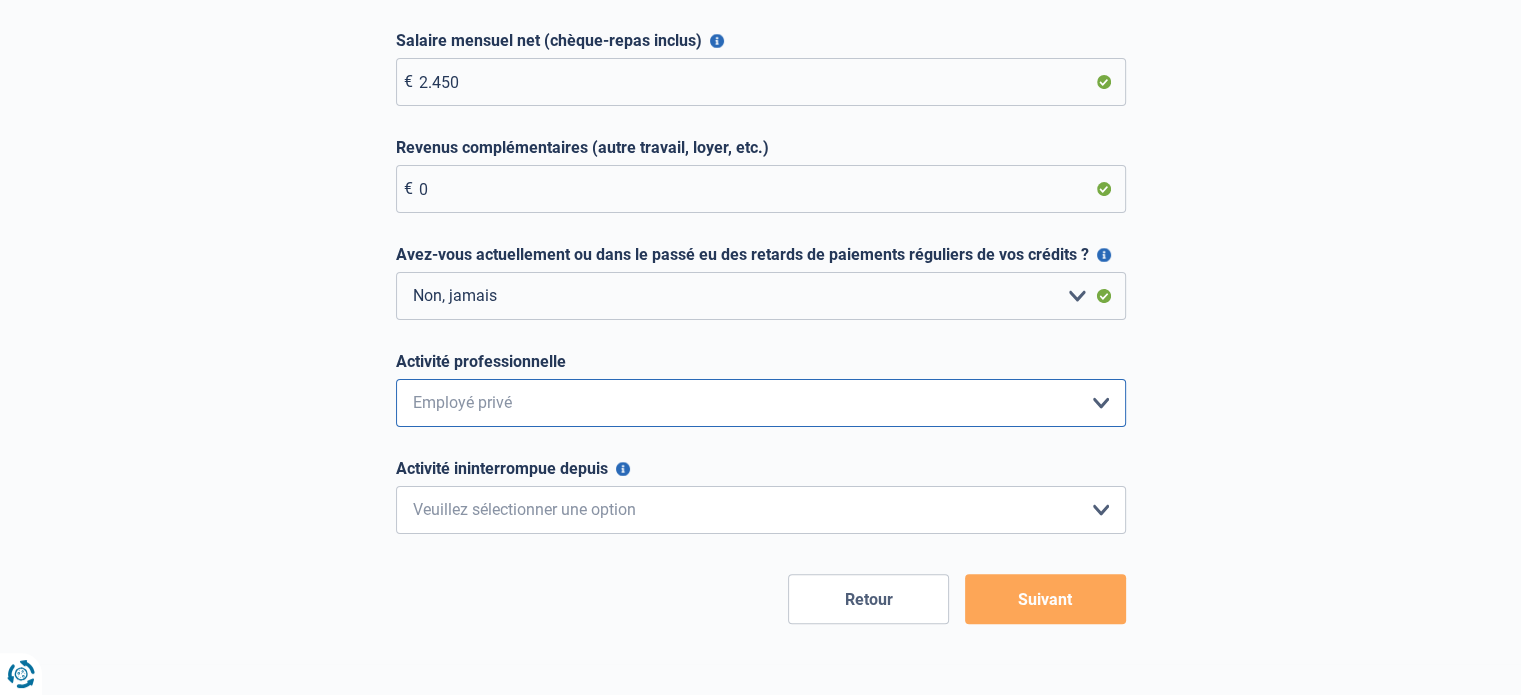 click on "Employé privé Ouvrier Fonctionnaire Indépendant Dirigeant d'entreprise Pensionné Profession libérale Chômeur Invalide permanent Intérimaire Mutuelle Société Etudiant Rentier Sans profession
Veuillez sélectionner une option" at bounding box center [761, 403] 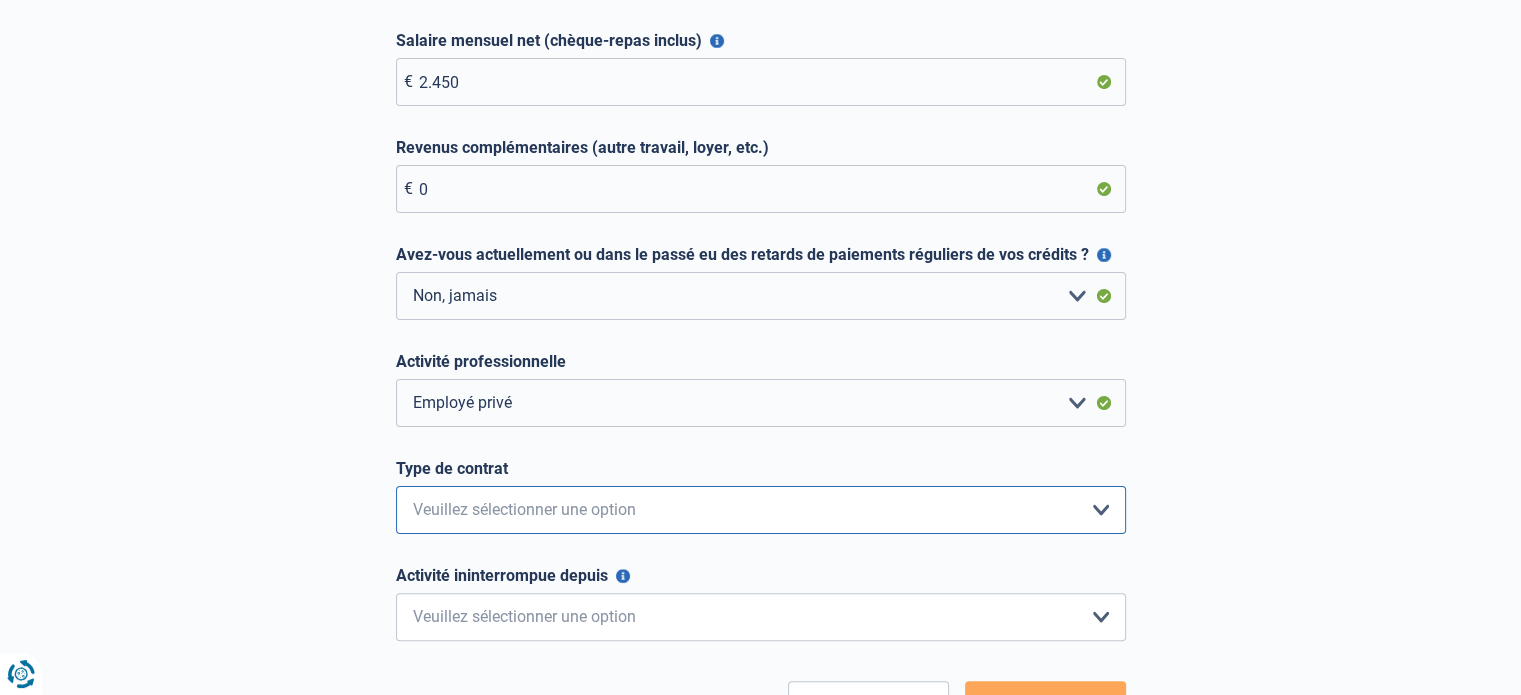 click on "Intérimaire Contrat à Durée Indéterminée Contrat à Durée Déterminée
Veuillez sélectionner une option" at bounding box center (761, 510) 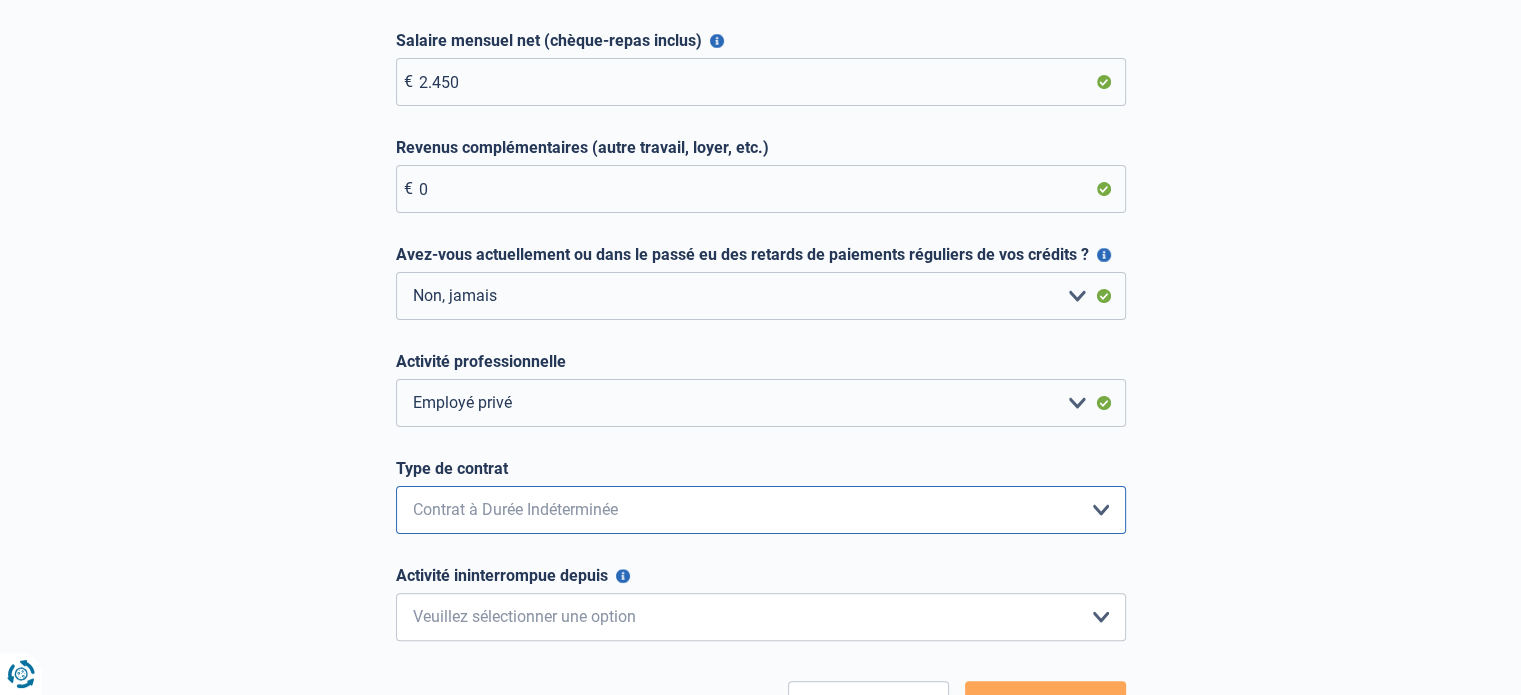 click on "Intérimaire Contrat à Durée Indéterminée Contrat à Durée Déterminée
Veuillez sélectionner une option" at bounding box center (761, 510) 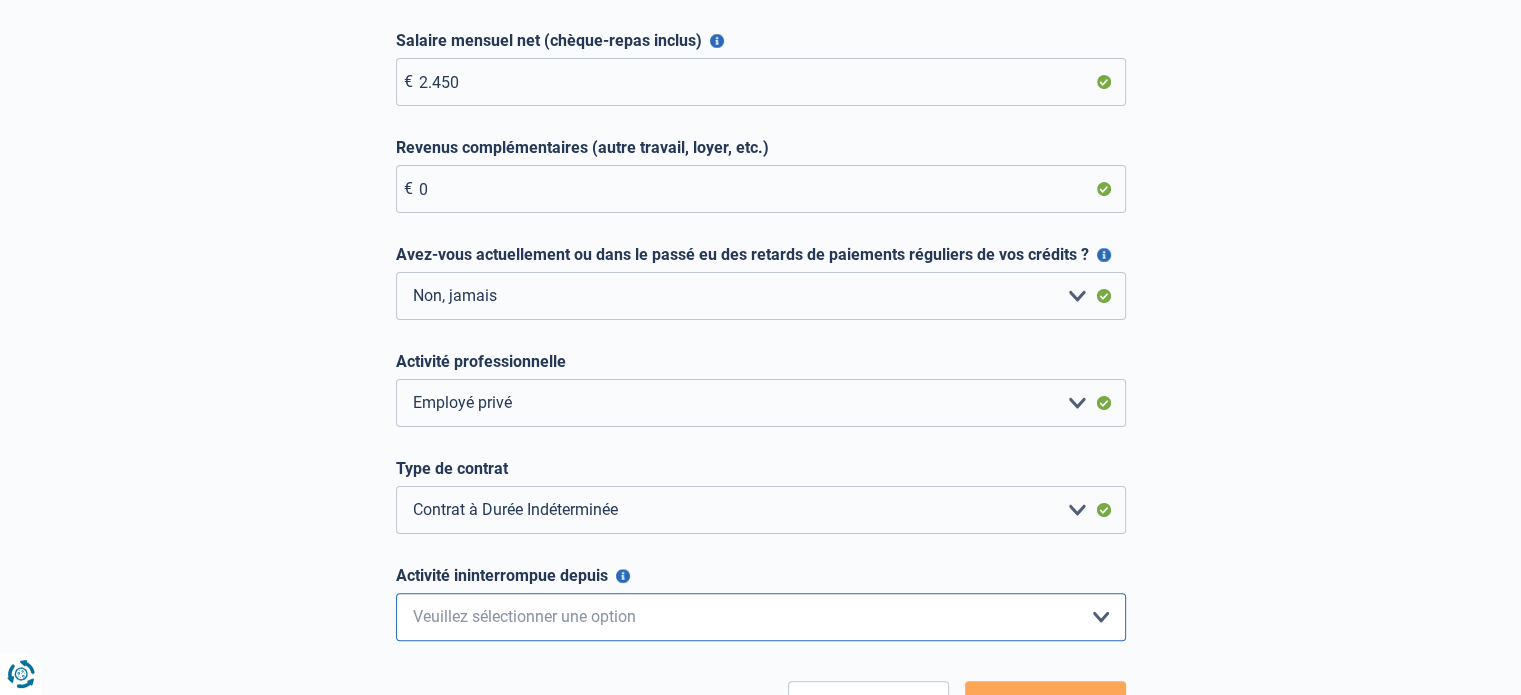 click on "< 6 mois 6 - 12 mois 12 - 24 mois 24 - 36 mois > 36 mois
Veuillez sélectionner une option" at bounding box center [761, 617] 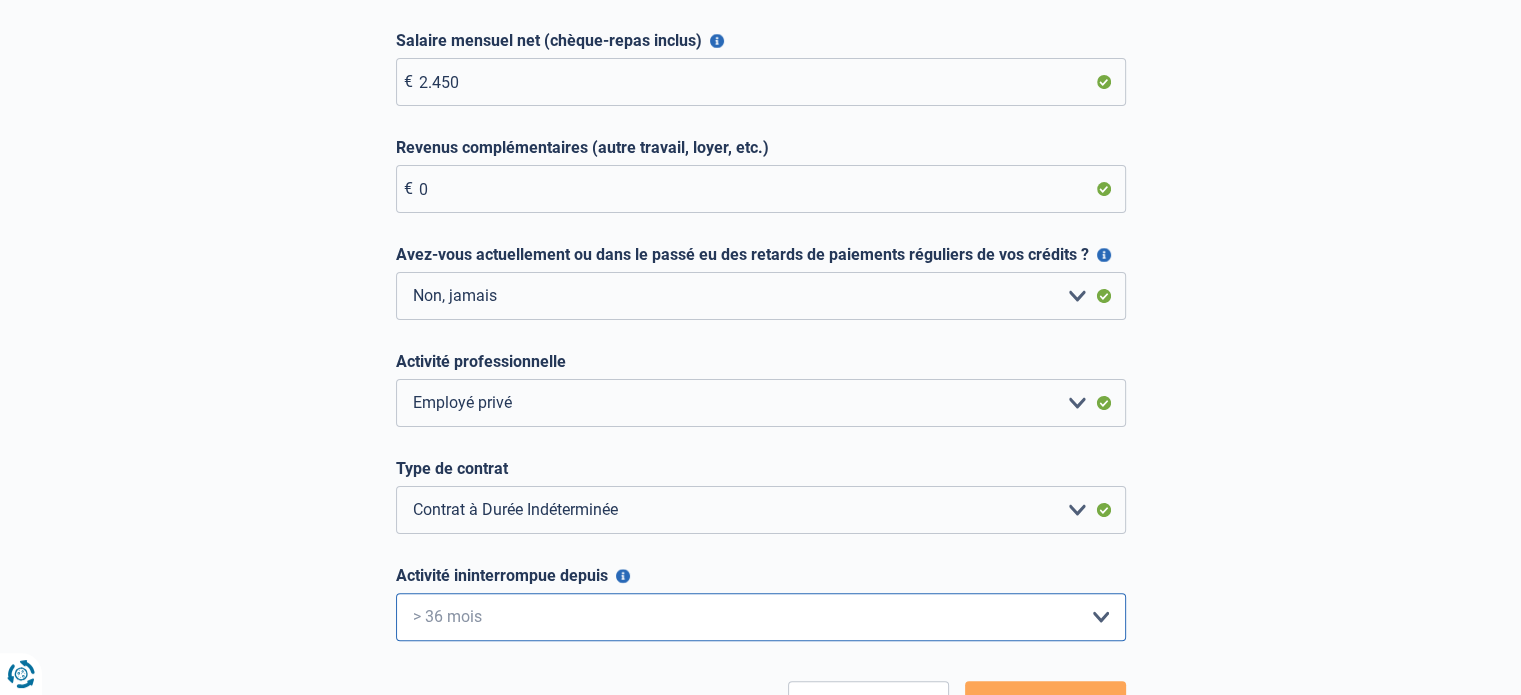 click on "< 6 mois 6 - 12 mois 12 - 24 mois 24 - 36 mois > 36 mois
Veuillez sélectionner une option" at bounding box center (761, 617) 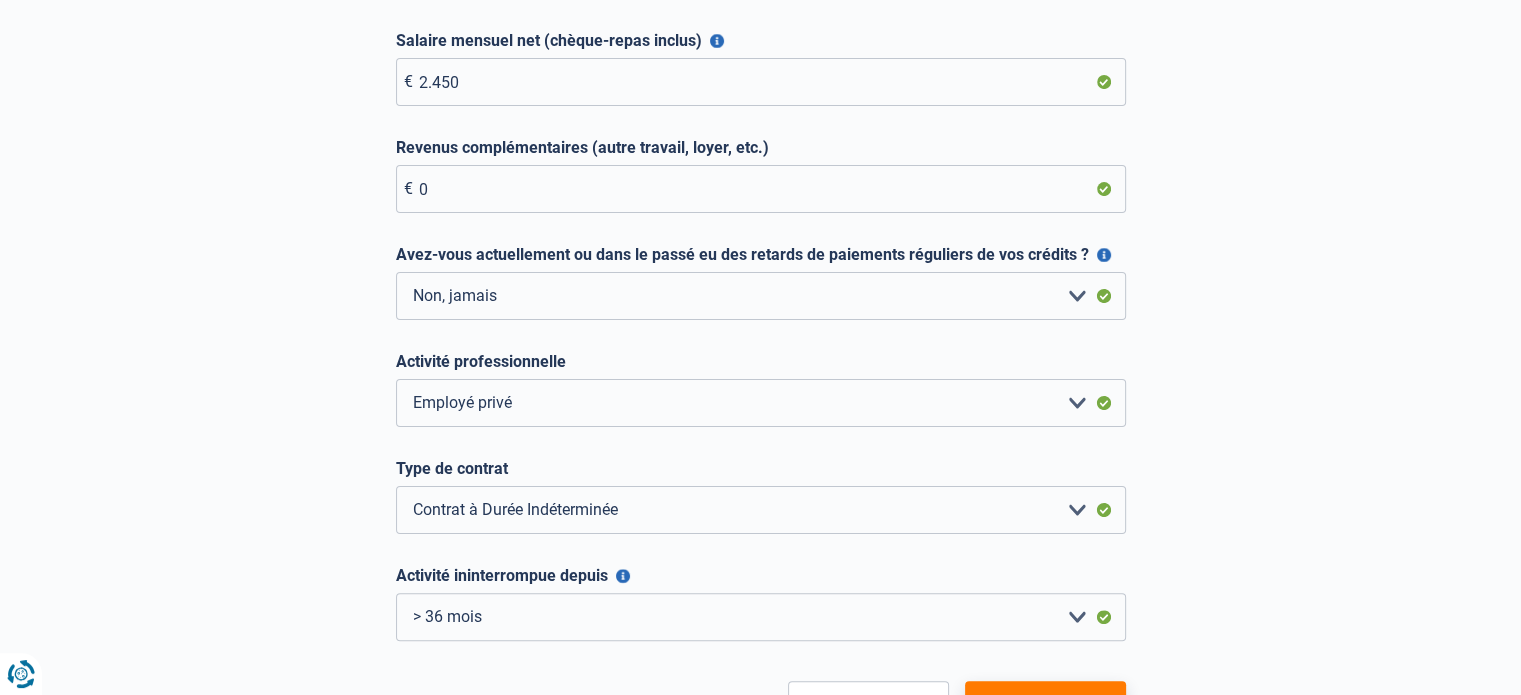 click on "Suivant" at bounding box center [1045, 706] 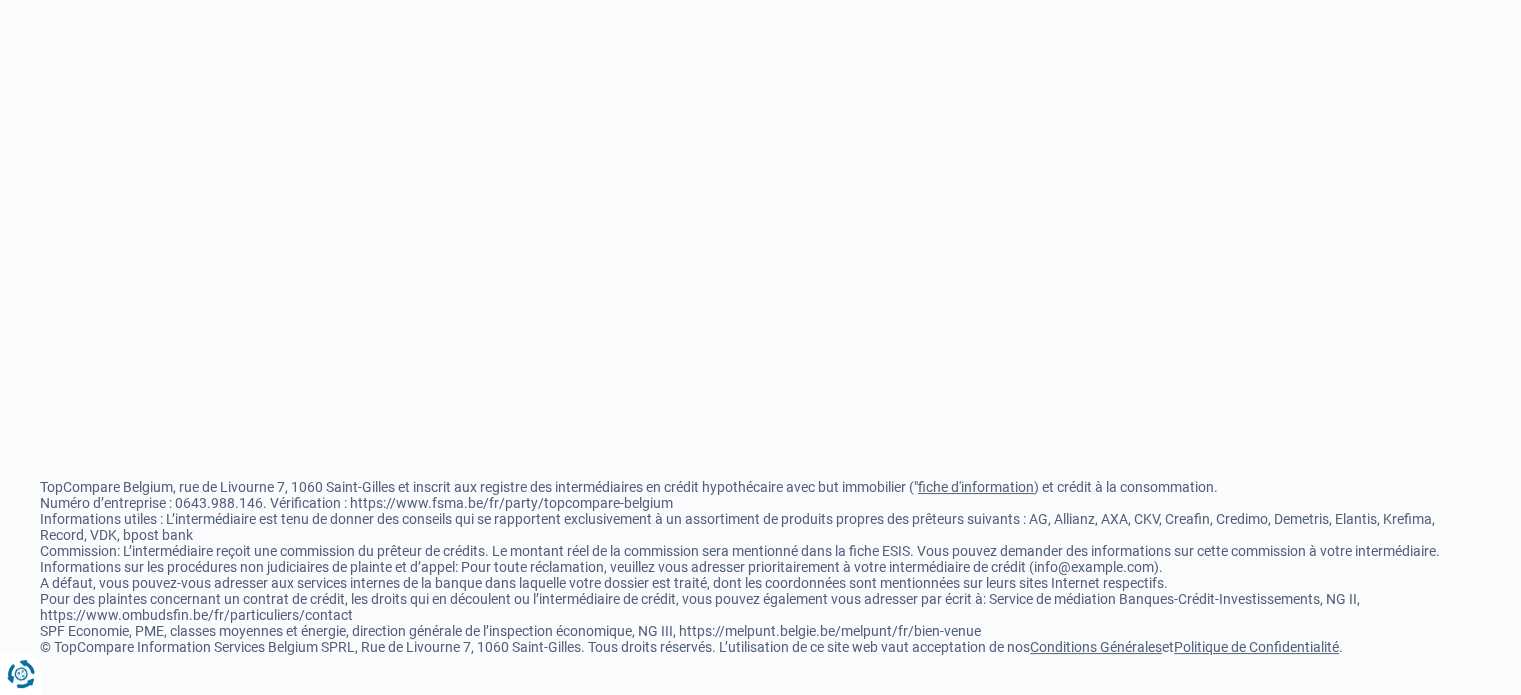 scroll, scrollTop: 0, scrollLeft: 0, axis: both 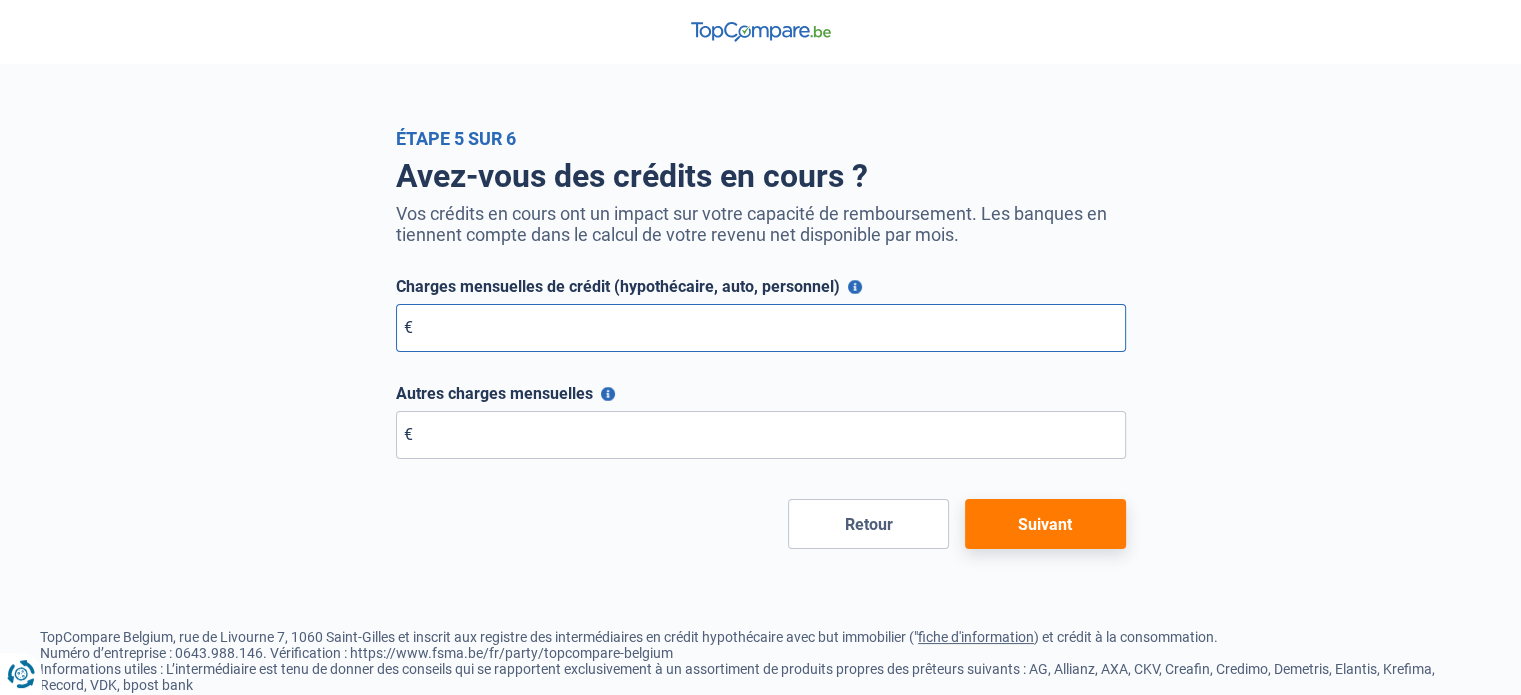 click on "Charges mensuelles de crédit (hypothécaire, auto, personnel)" at bounding box center (761, 328) 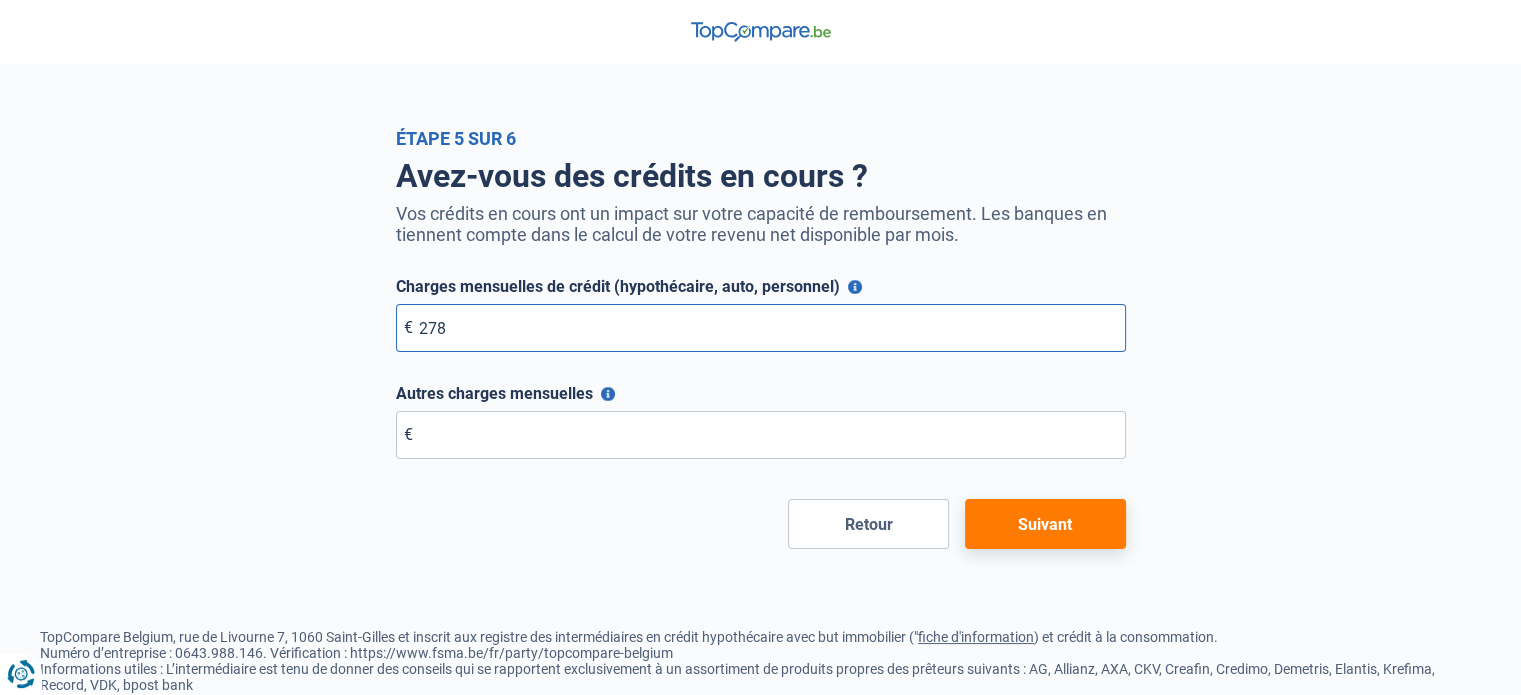 type on "278" 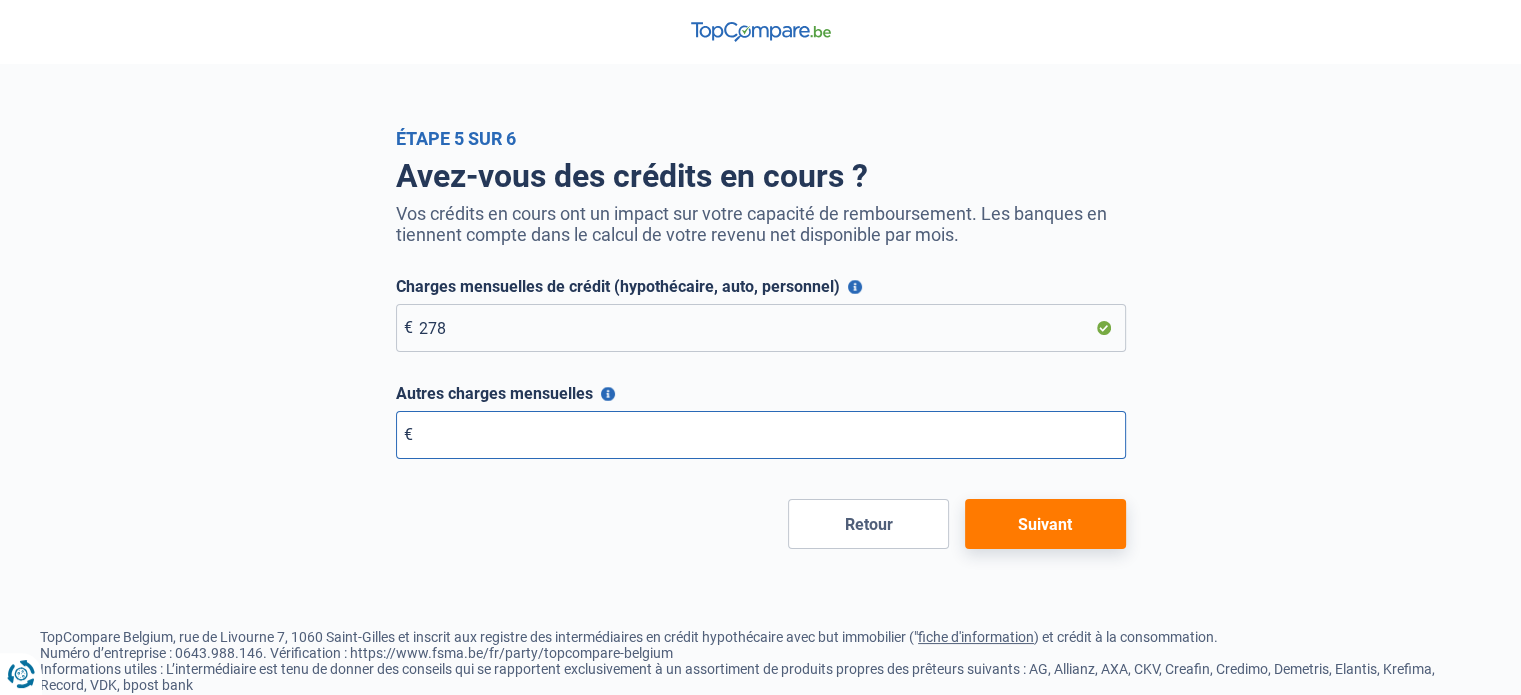click on "Autres charges mensuelles" at bounding box center [761, 435] 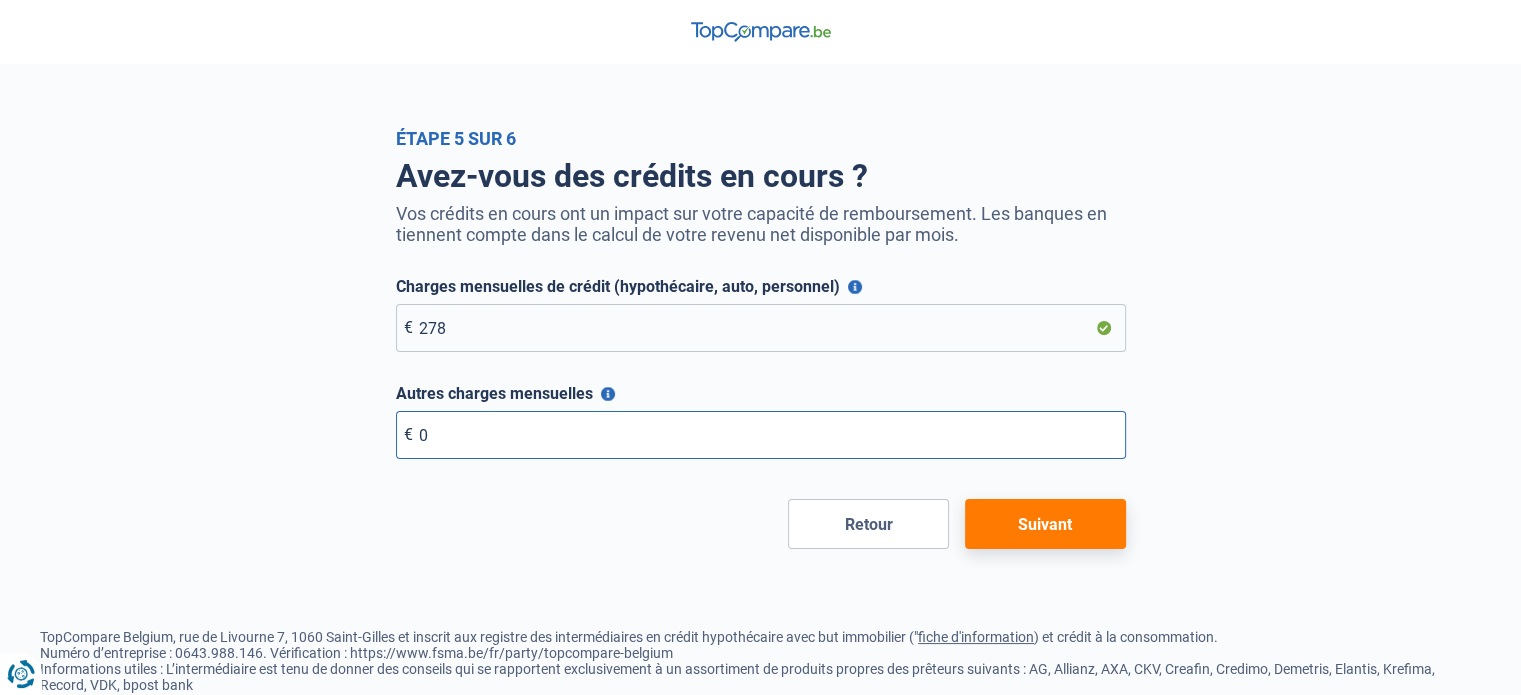 type on "0" 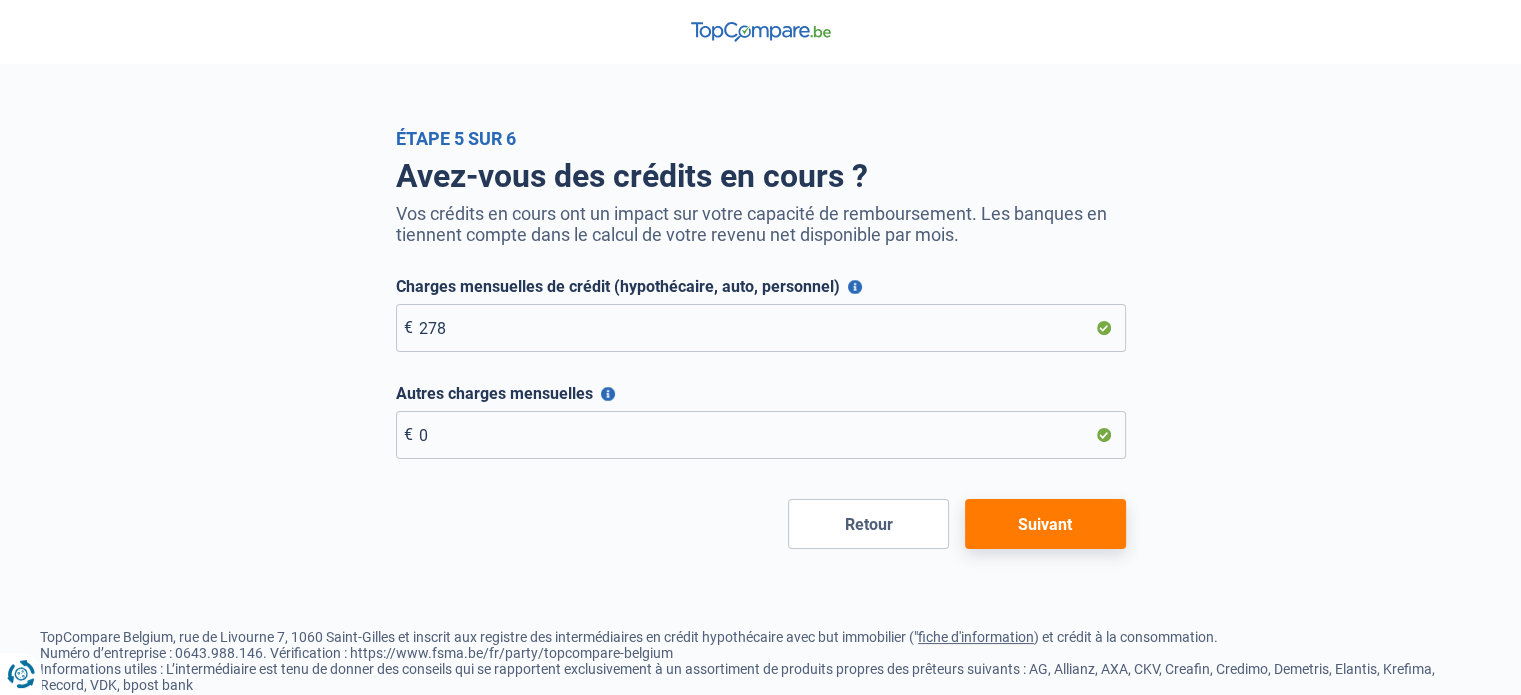 click on "Suivant" at bounding box center [1045, 524] 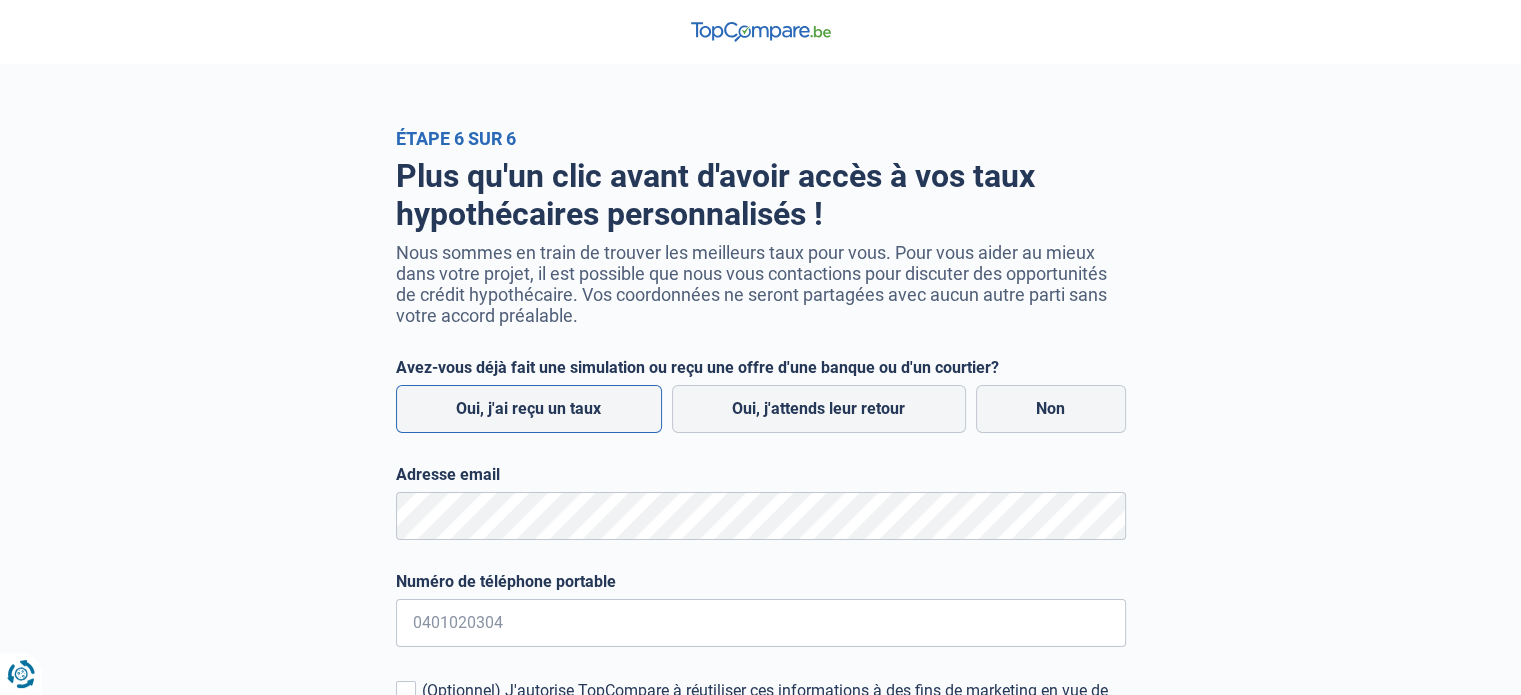 click on "Oui, j'ai reçu un taux" at bounding box center (529, 409) 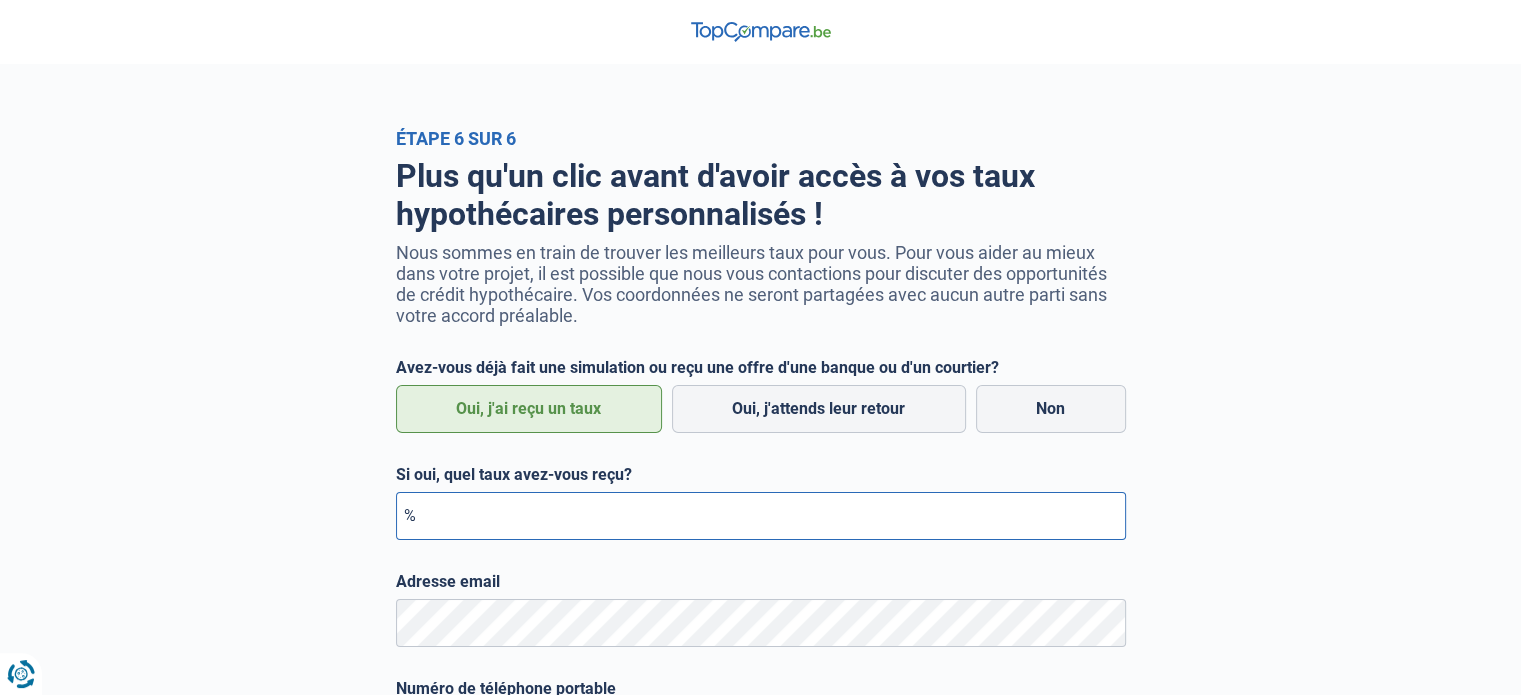 click on "Si oui, quel taux avez-vous reçu?" at bounding box center (761, 516) 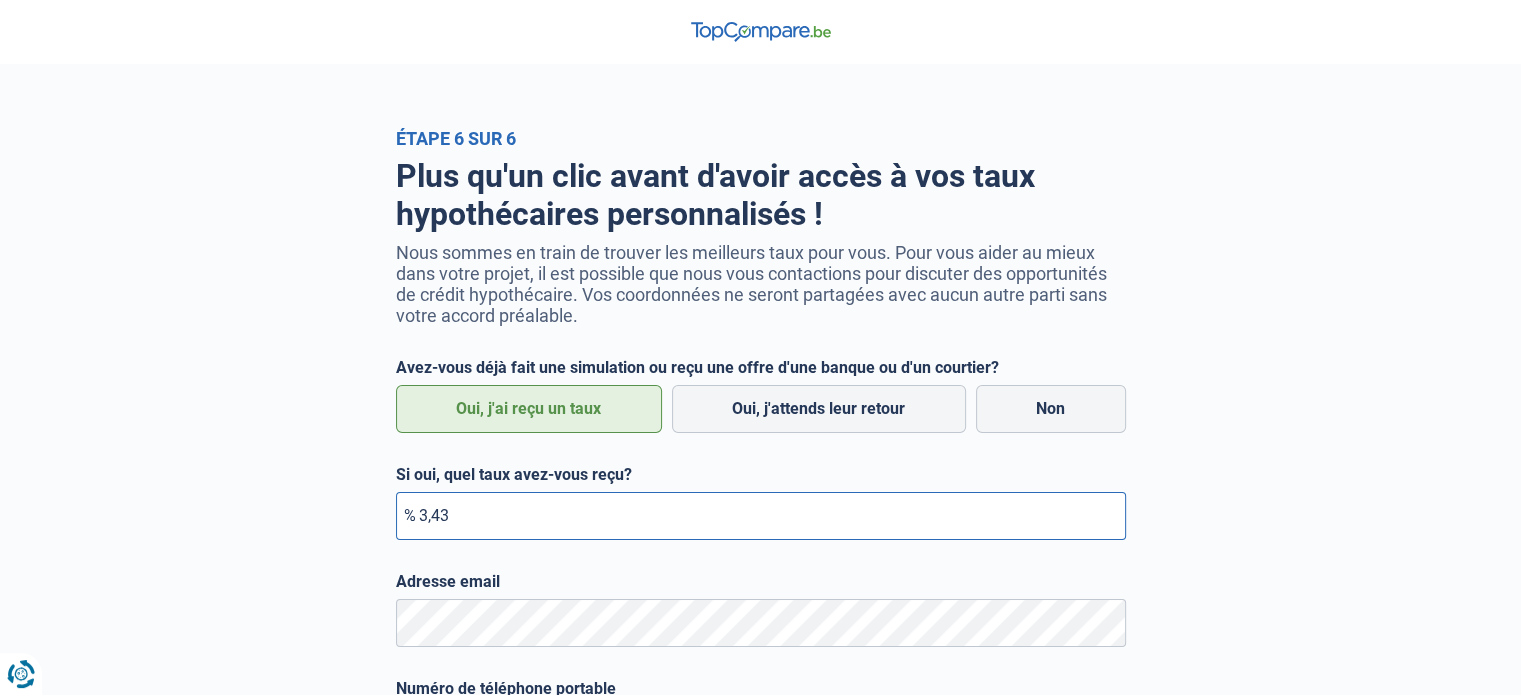 type on "3,43" 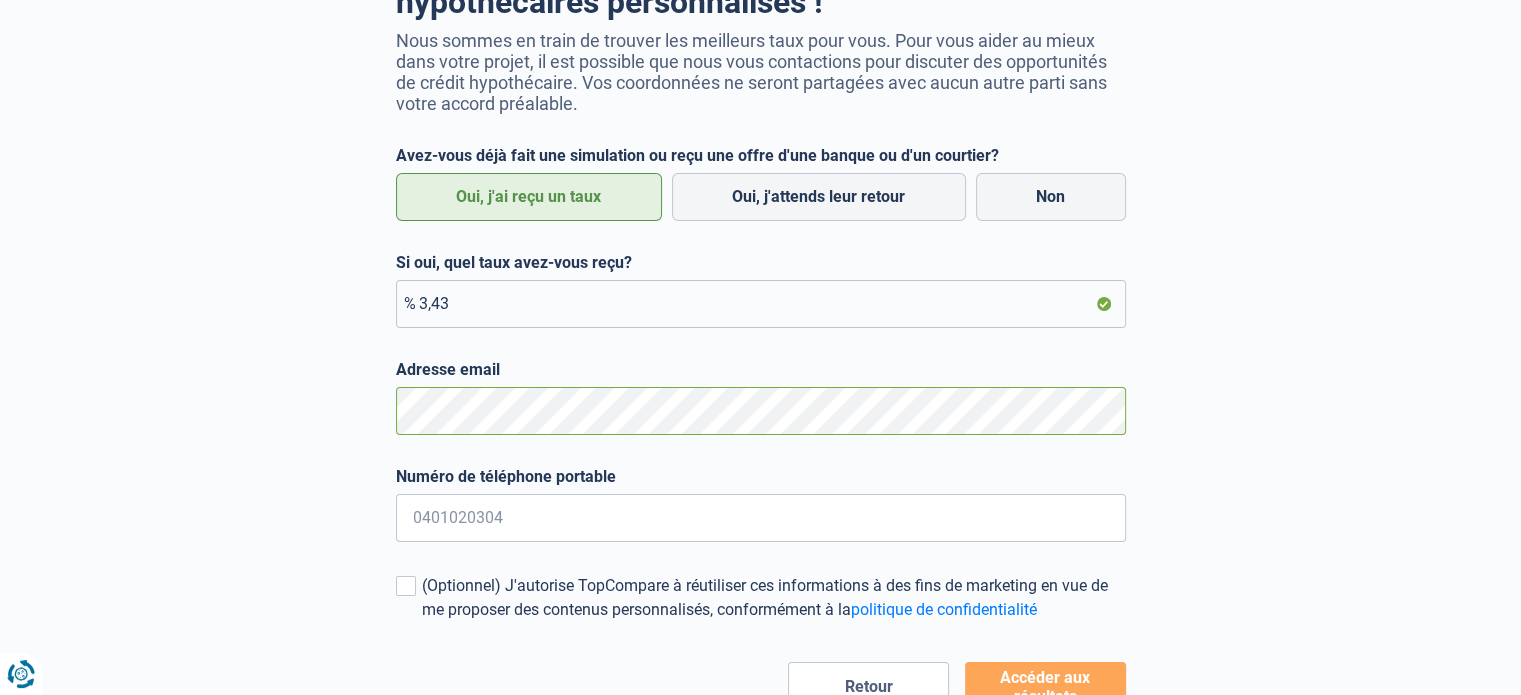 scroll, scrollTop: 240, scrollLeft: 0, axis: vertical 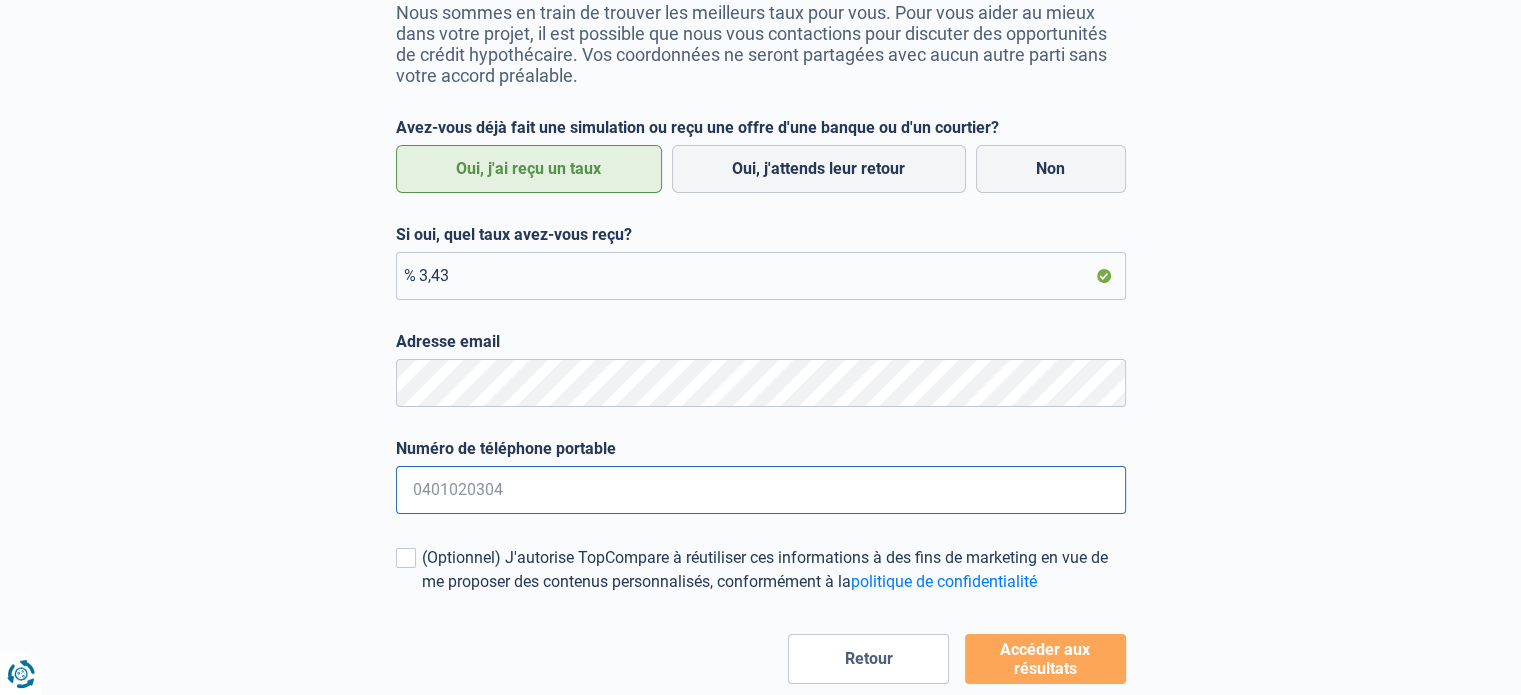 click on "Numéro de téléphone portable" at bounding box center (761, 490) 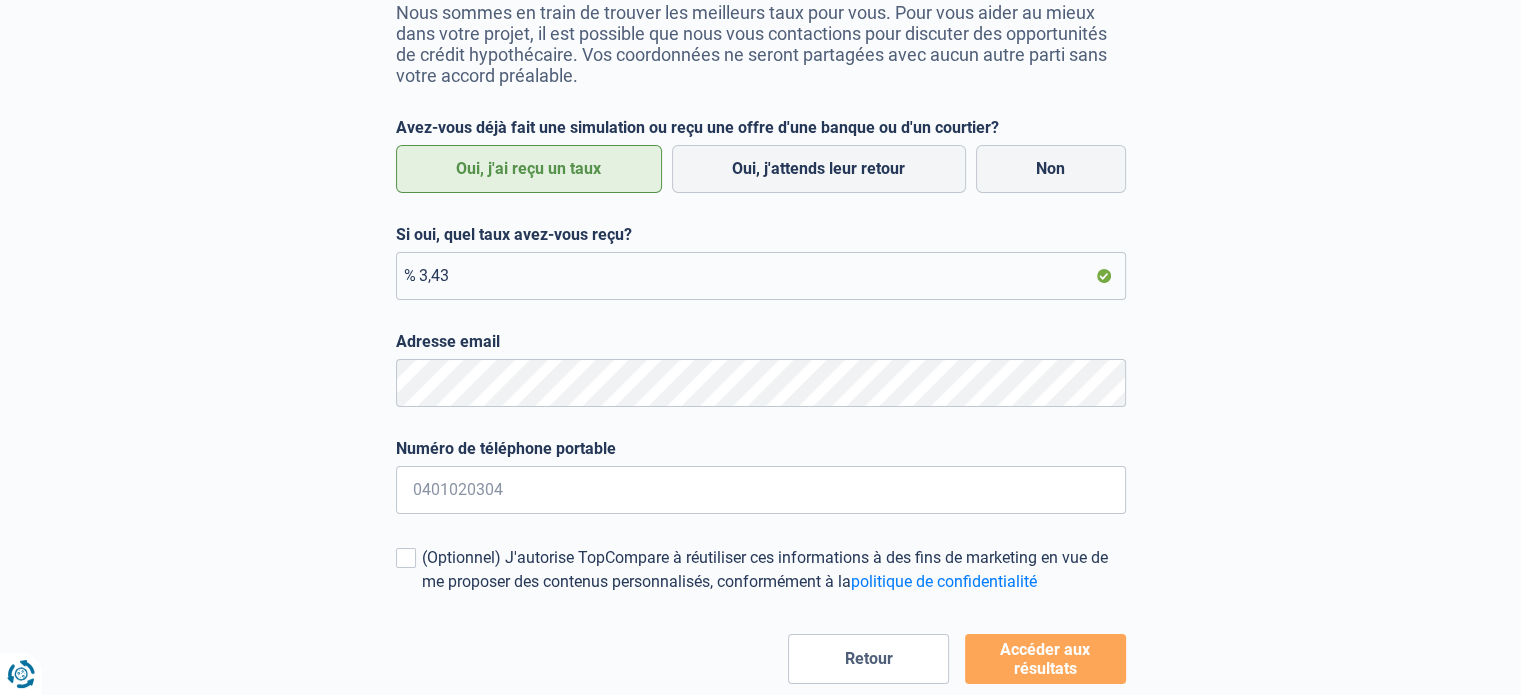 click on "Accéder aux résultats" at bounding box center (1045, 659) 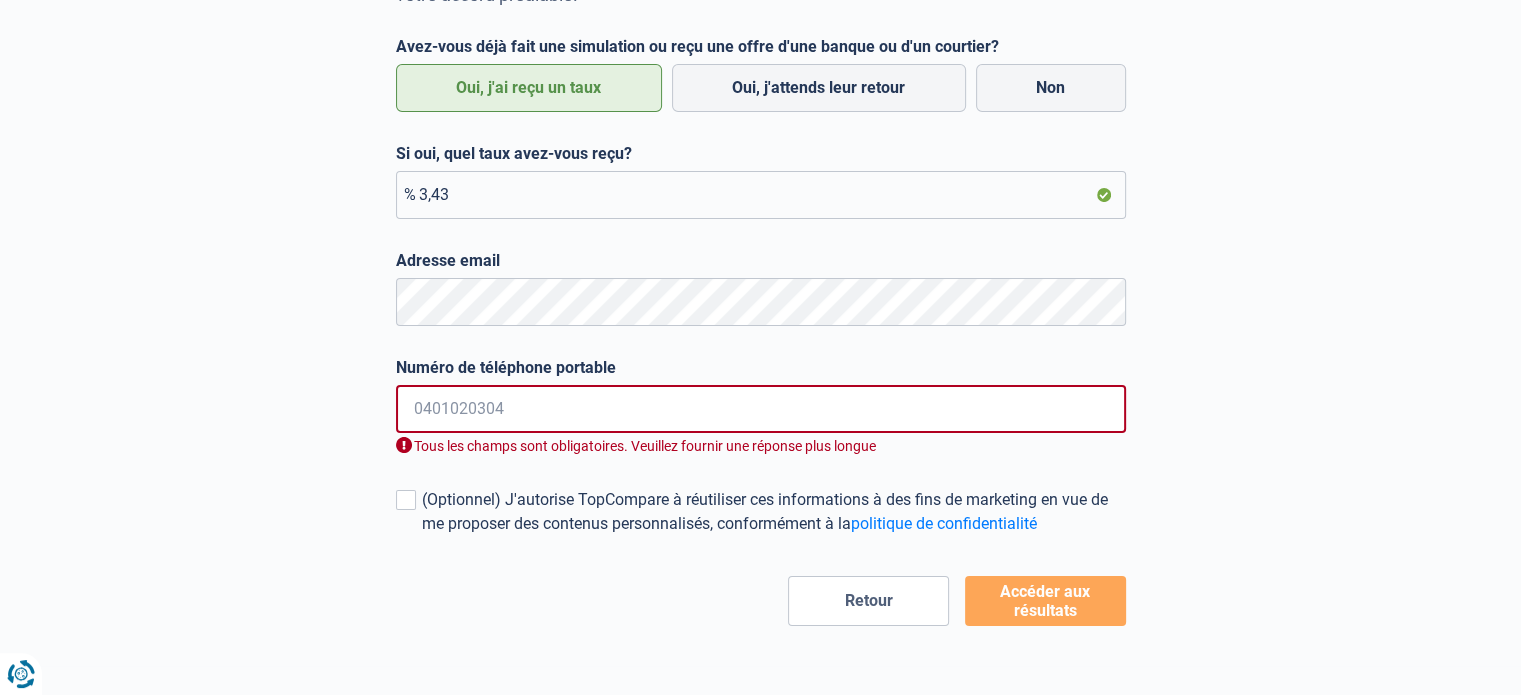 scroll, scrollTop: 537, scrollLeft: 0, axis: vertical 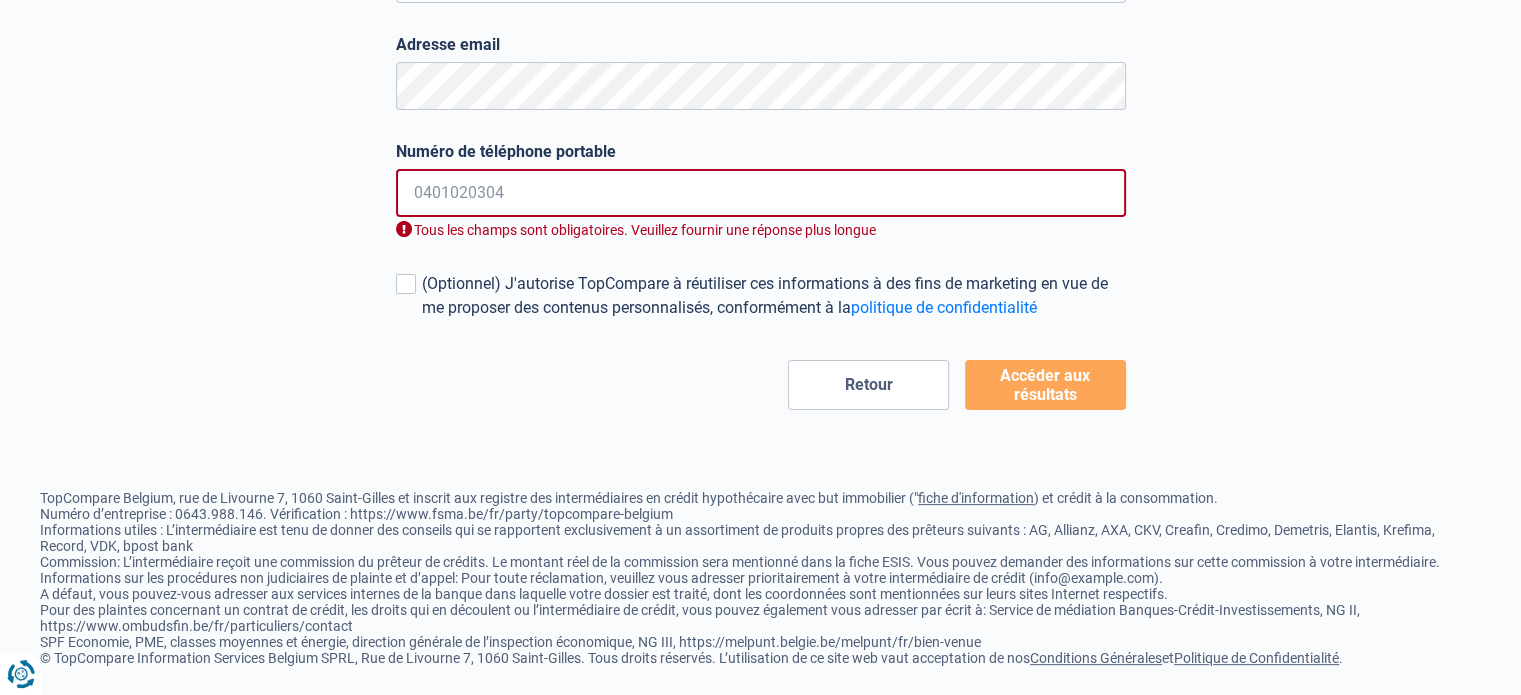 click on "Numéro de téléphone portable" at bounding box center [761, 193] 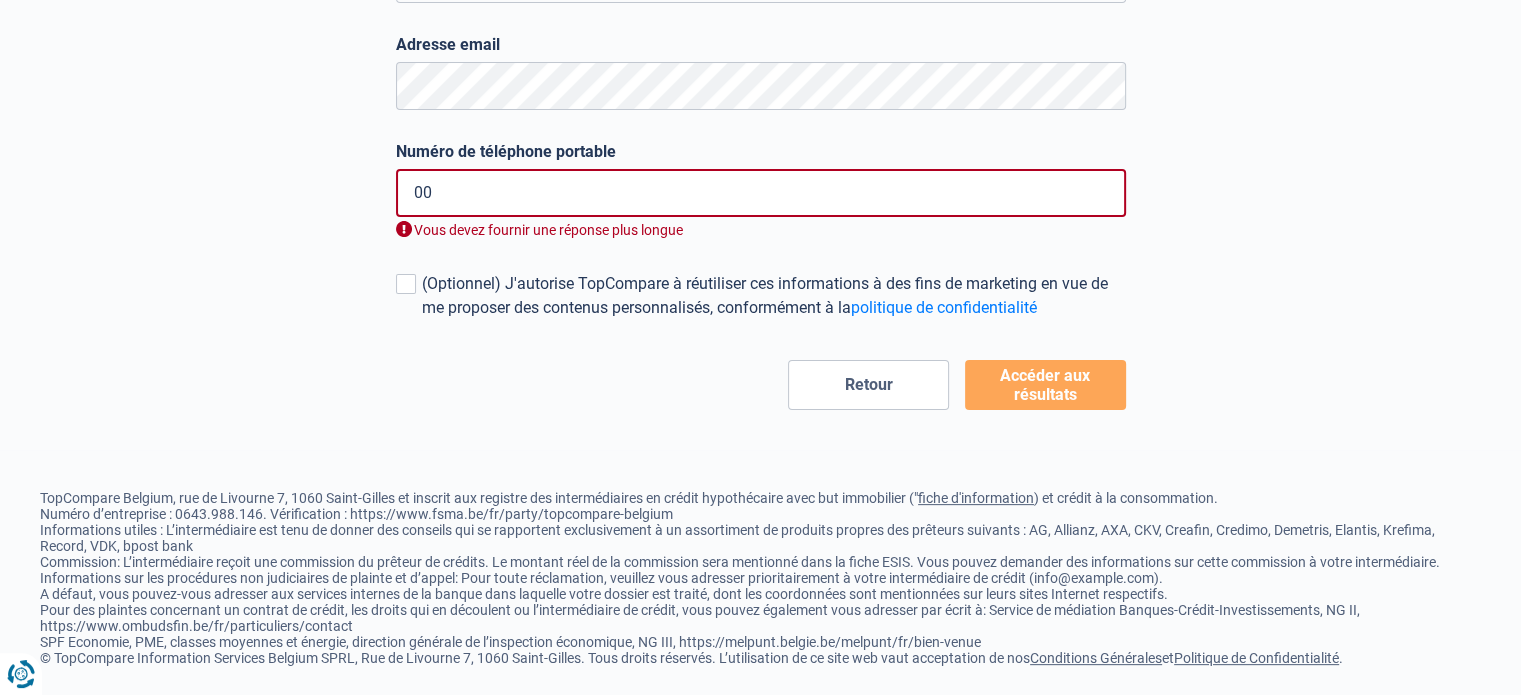 type on "0" 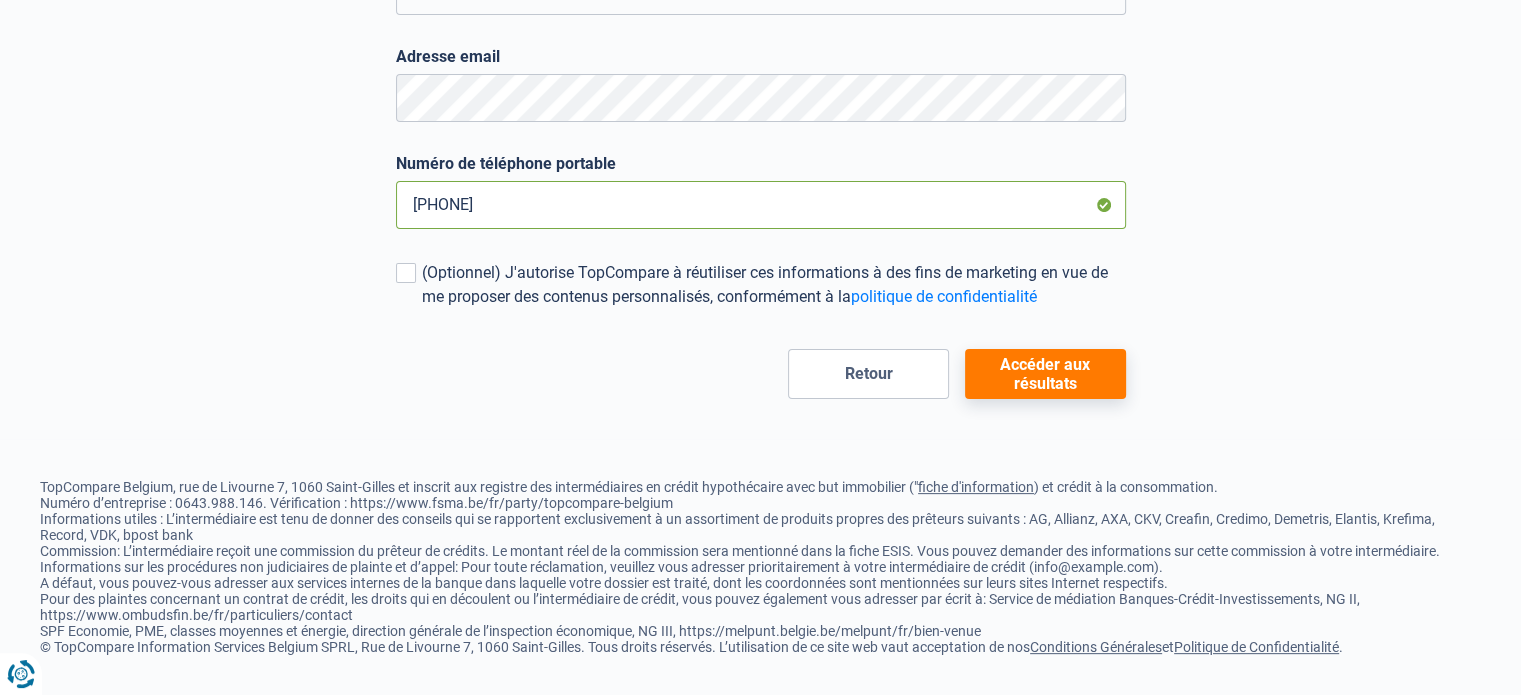 type on "0471951650" 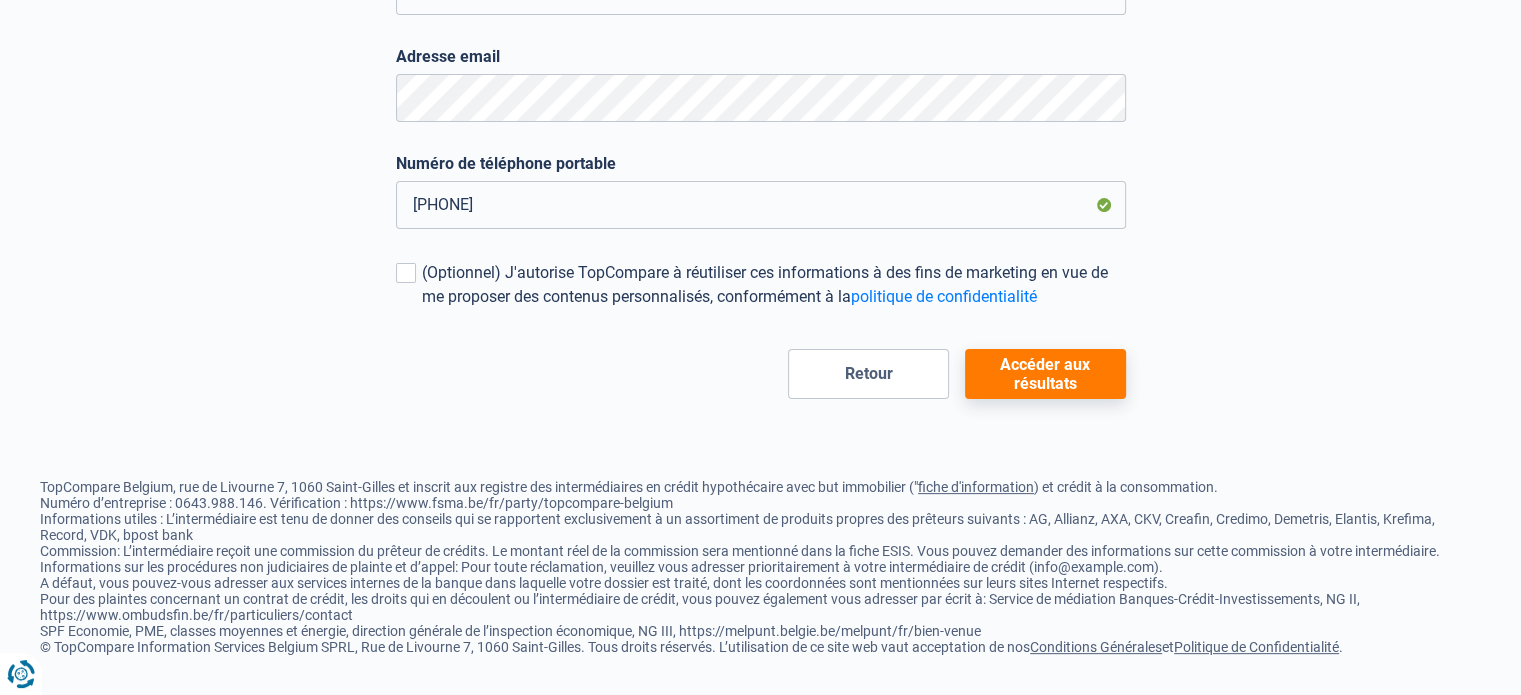 click on "Accéder aux résultats" at bounding box center (1045, 374) 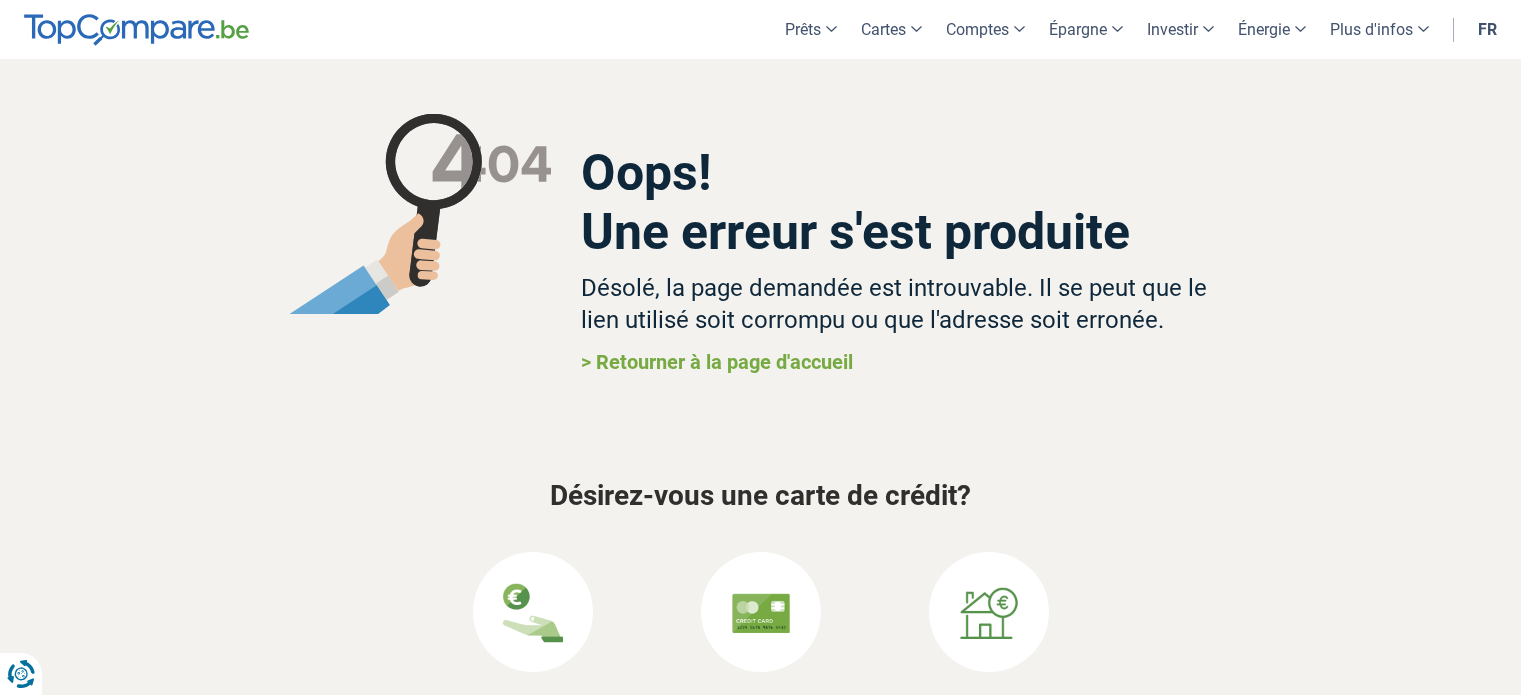 scroll, scrollTop: 0, scrollLeft: 0, axis: both 